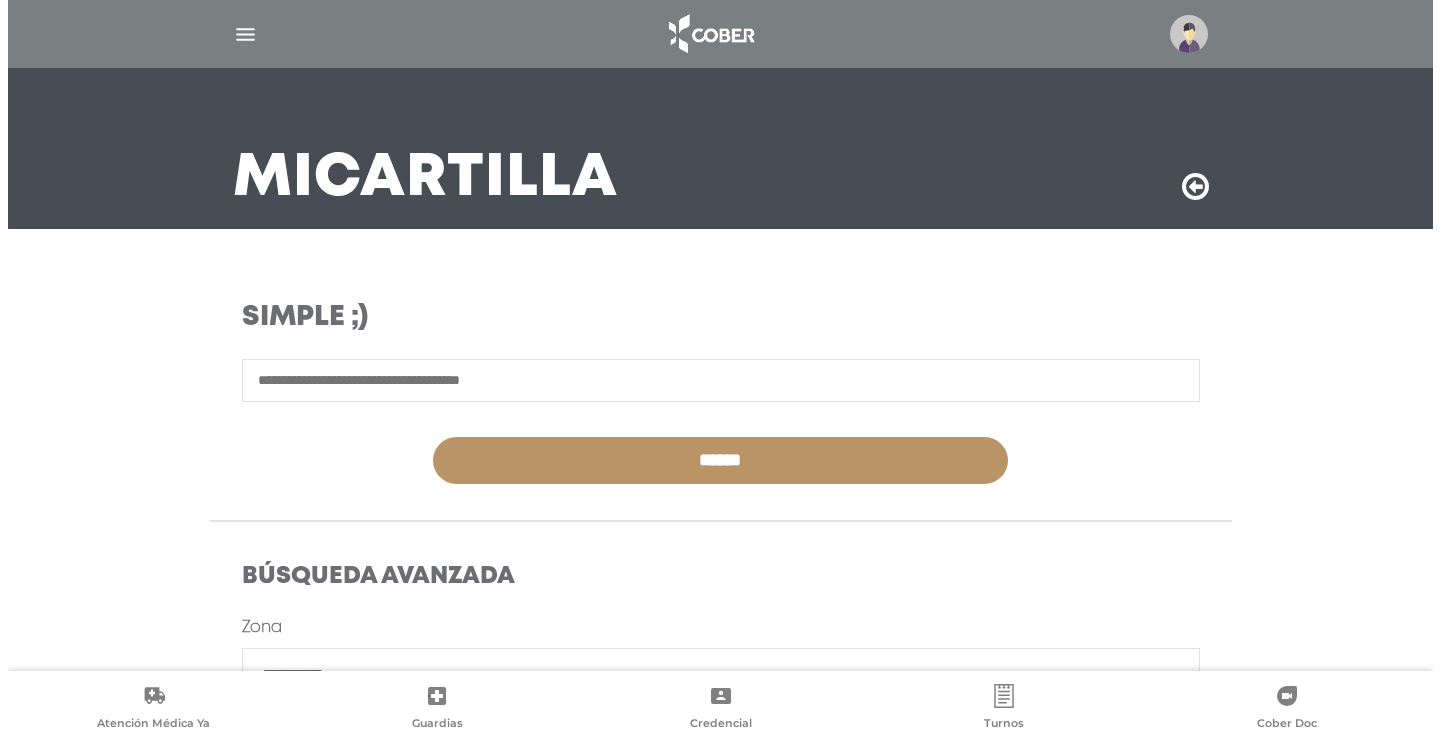 scroll, scrollTop: 0, scrollLeft: 0, axis: both 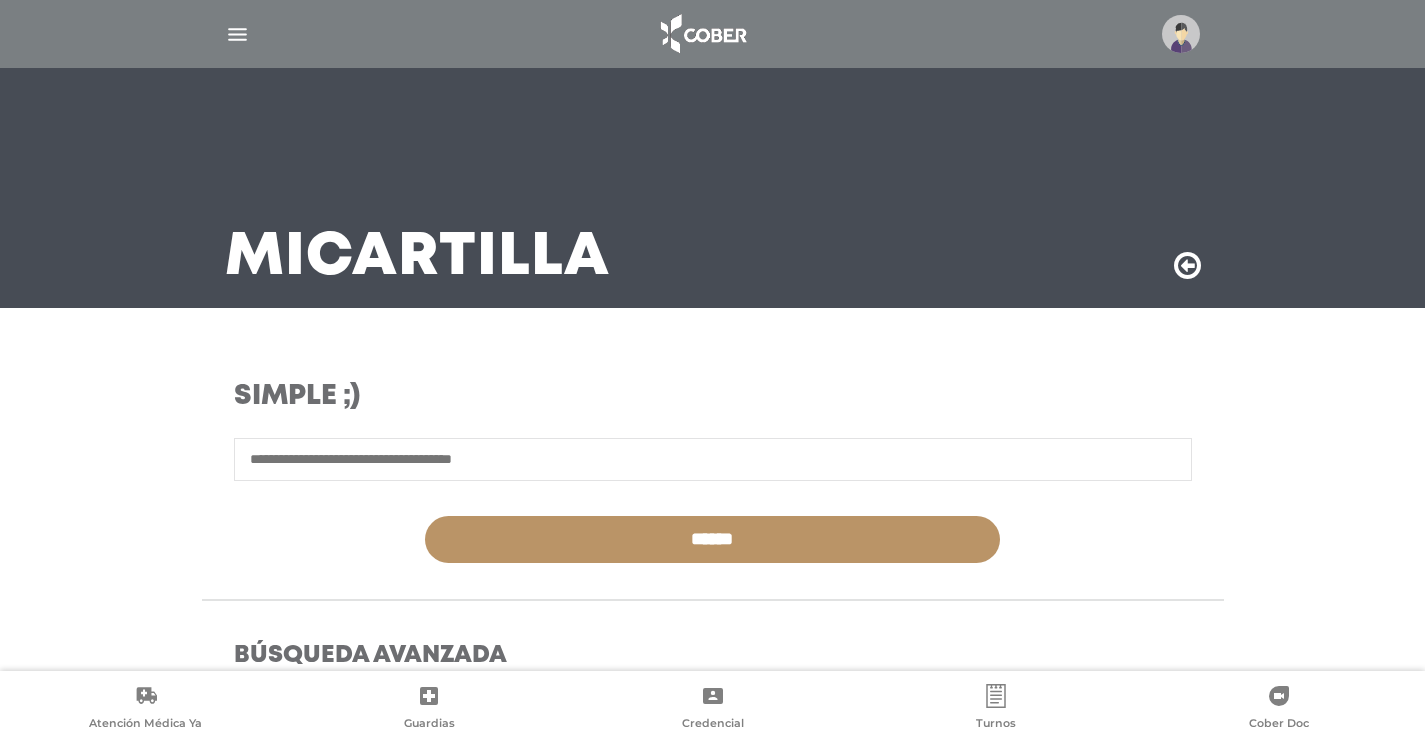 click at bounding box center [237, 34] 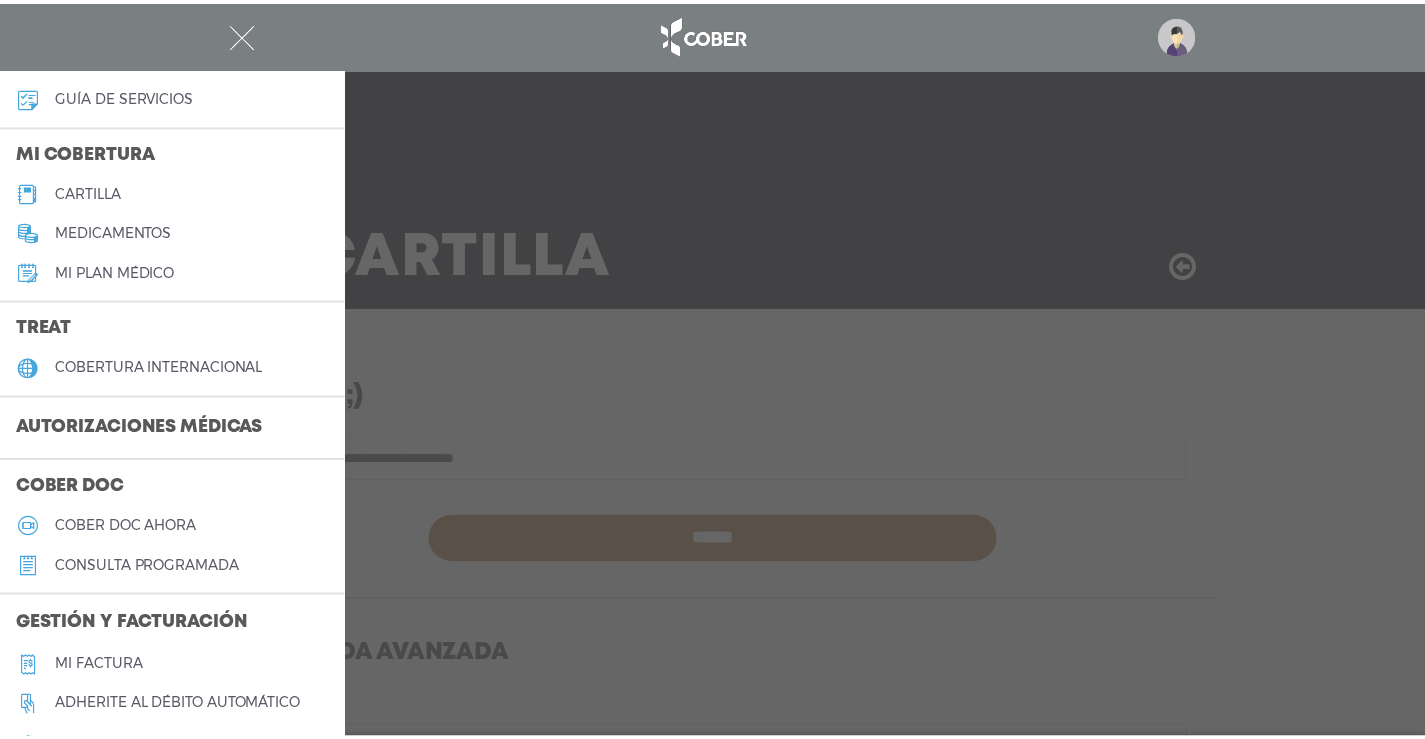 scroll, scrollTop: 200, scrollLeft: 0, axis: vertical 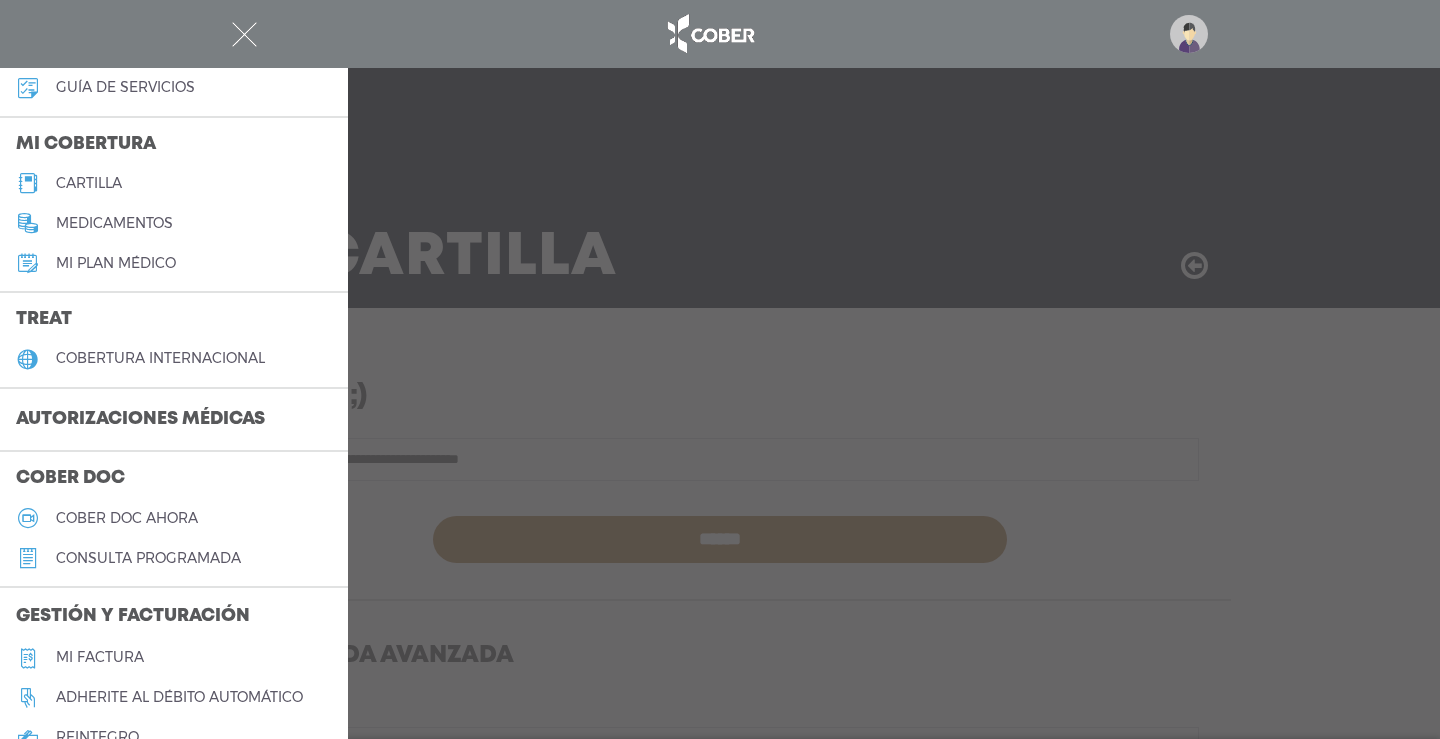click on "Autorizaciones médicas" at bounding box center (140, 420) 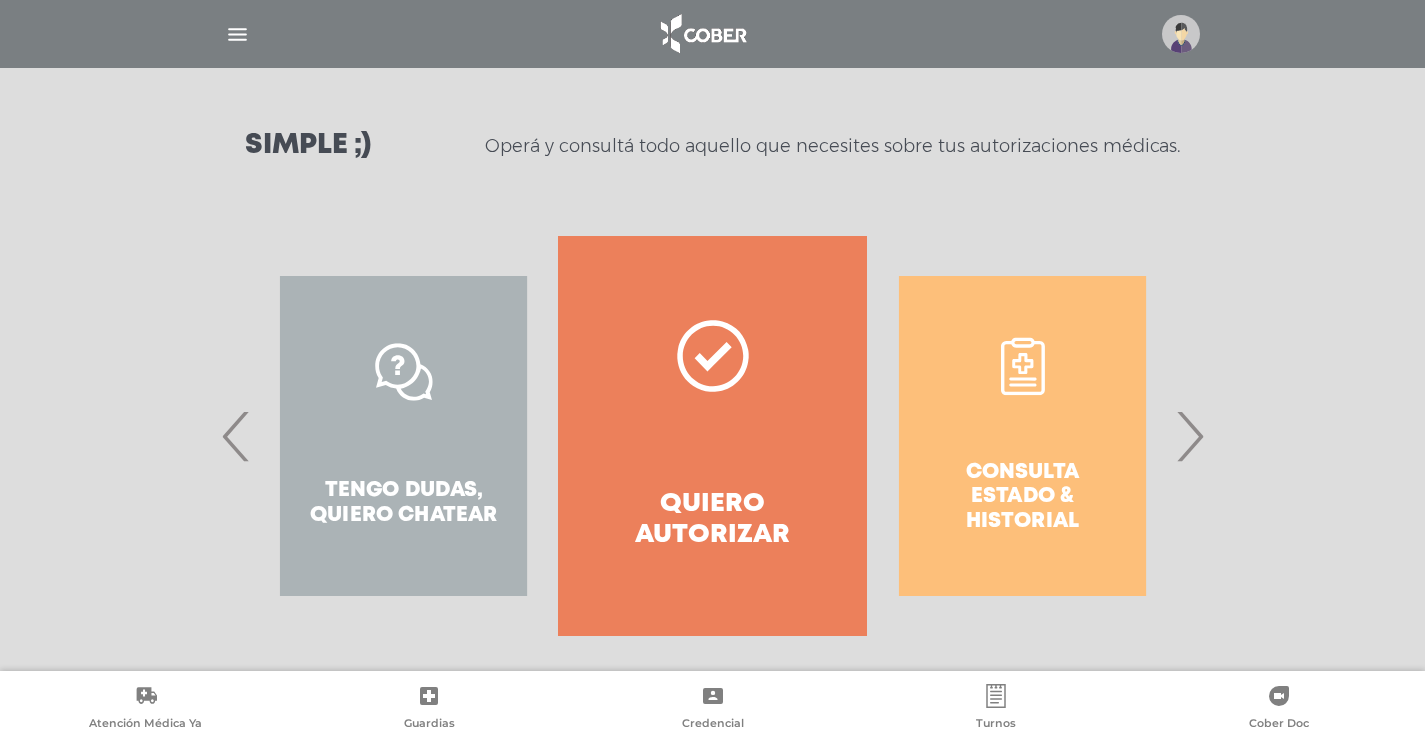 scroll, scrollTop: 265, scrollLeft: 0, axis: vertical 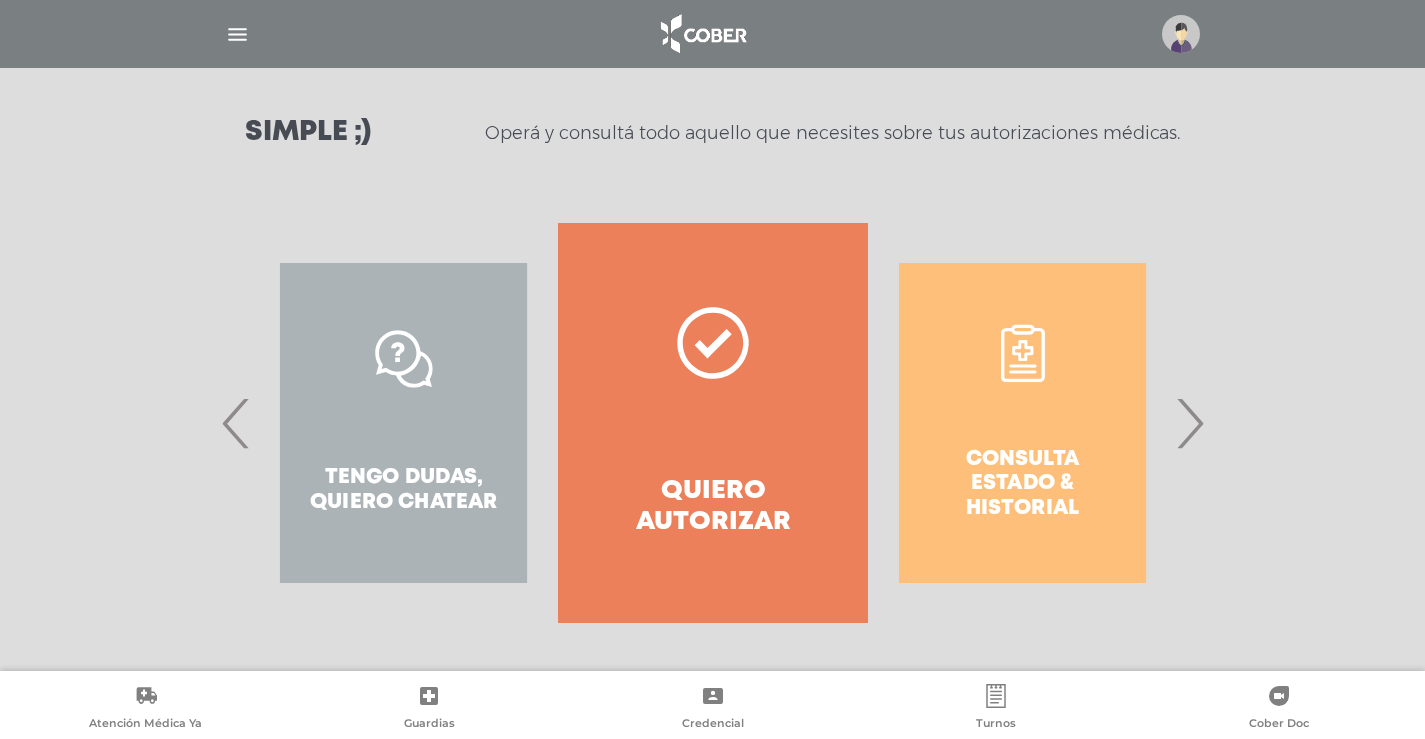 click on "›" at bounding box center (1189, 423) 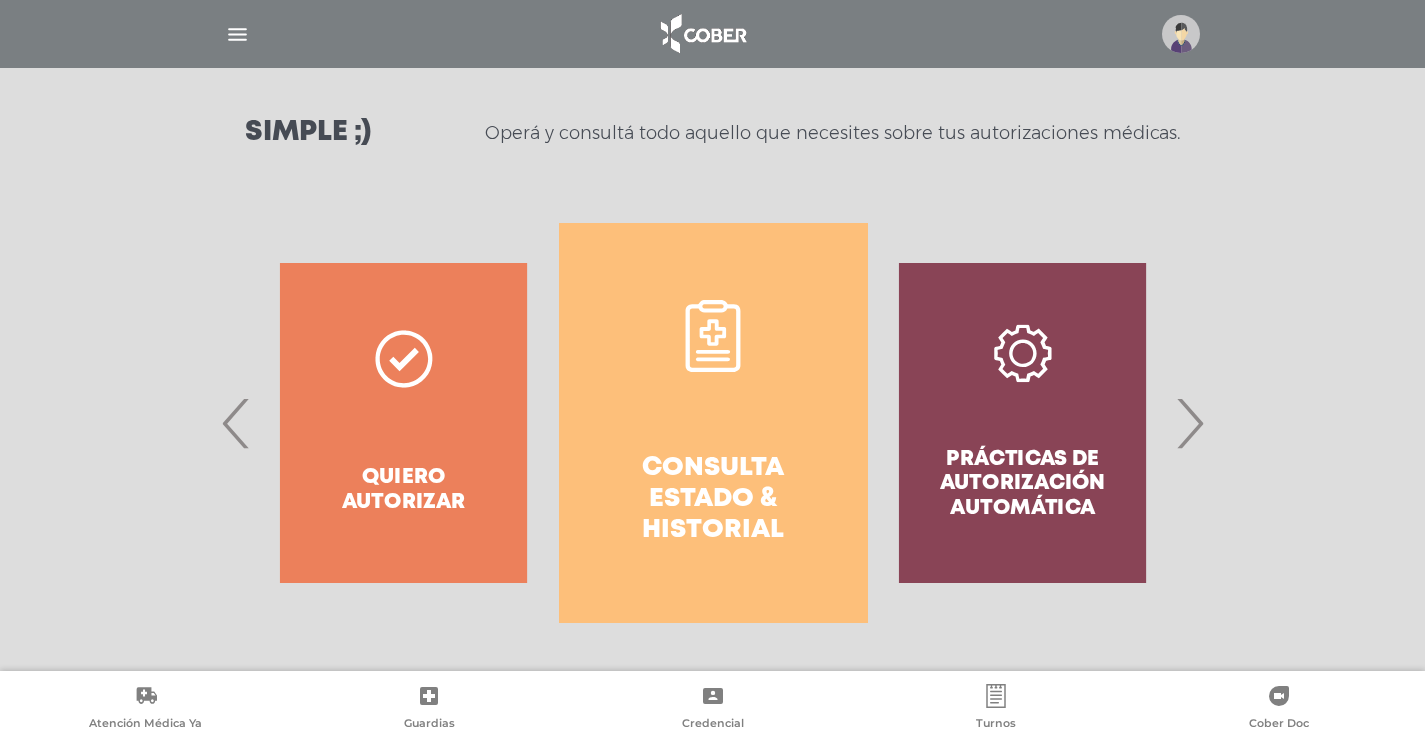click on "Consulta estado & historial" at bounding box center [713, 500] 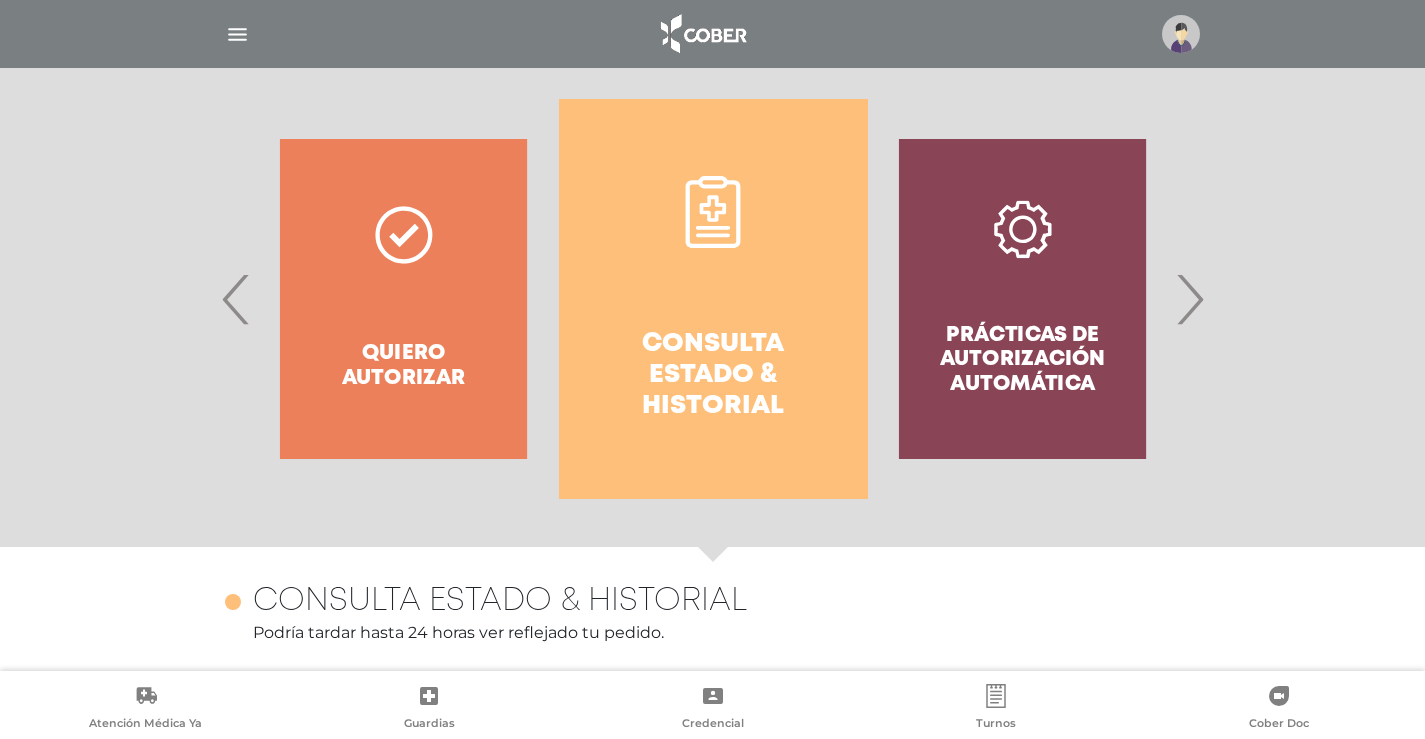 scroll, scrollTop: 388, scrollLeft: 0, axis: vertical 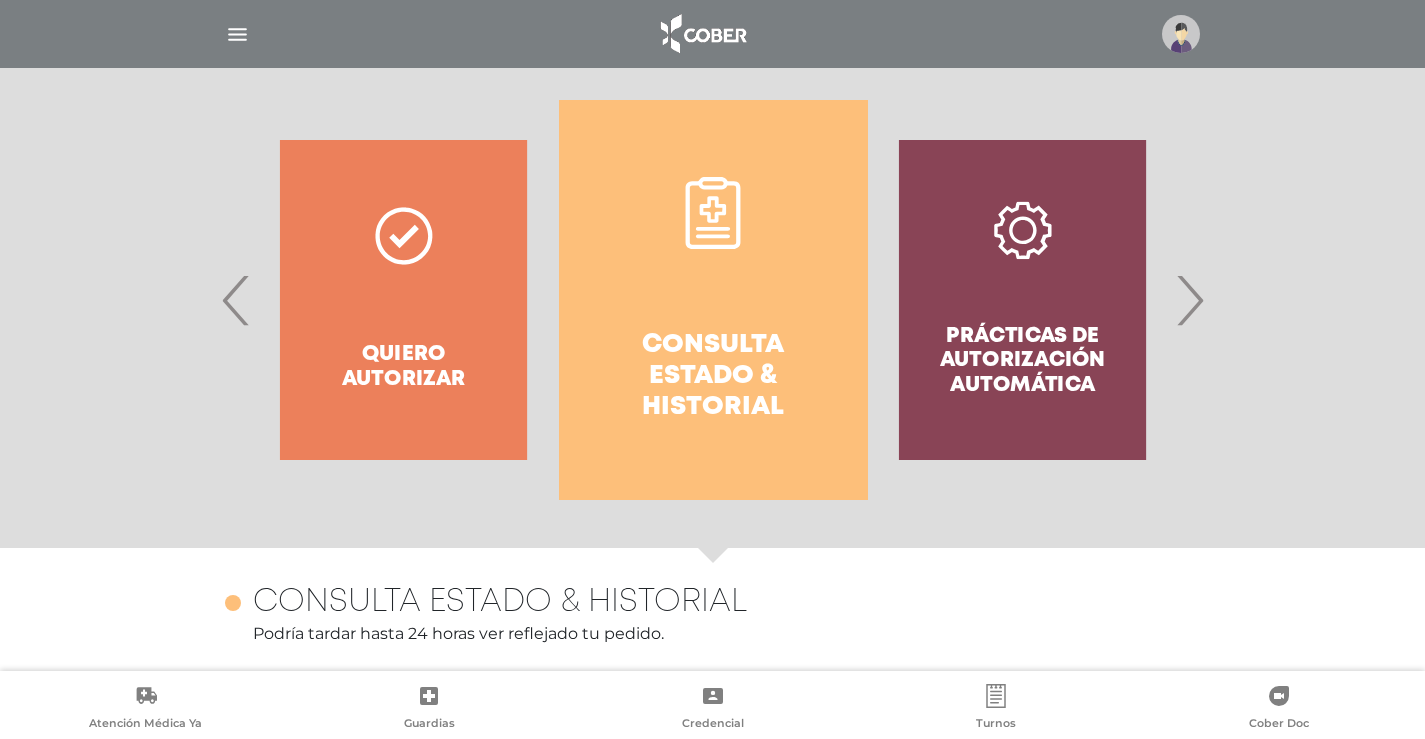 click on "›" at bounding box center (1189, 300) 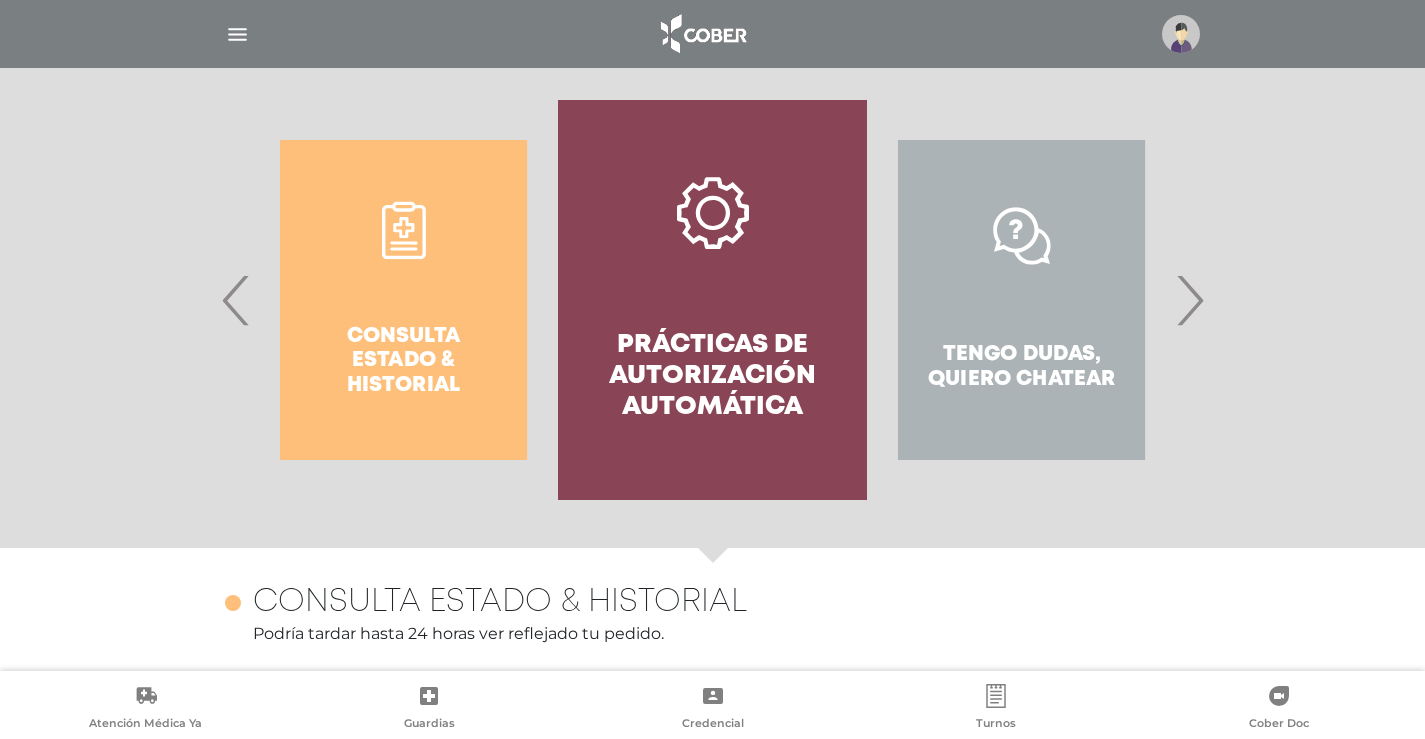 click on "›" at bounding box center [1189, 300] 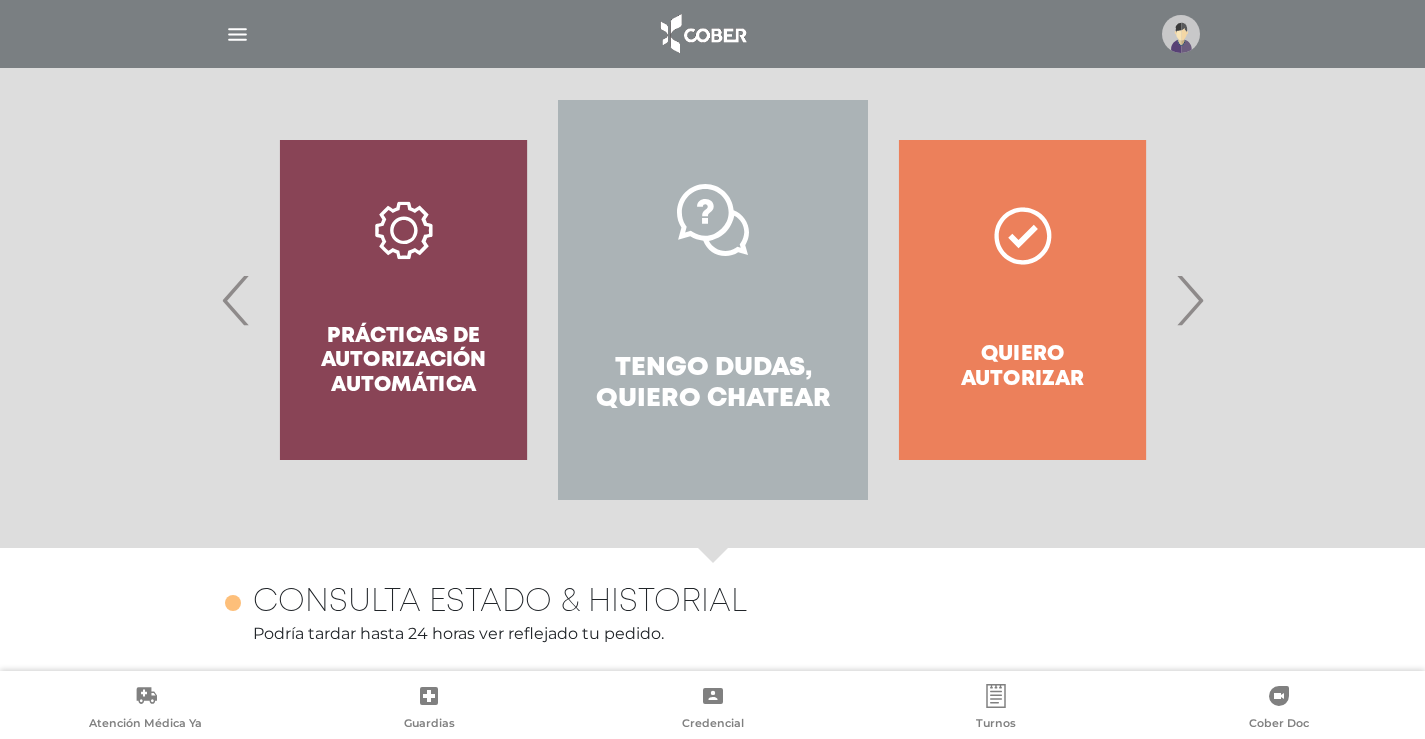 click on "Tengo dudas, quiero chatear" at bounding box center (712, 384) 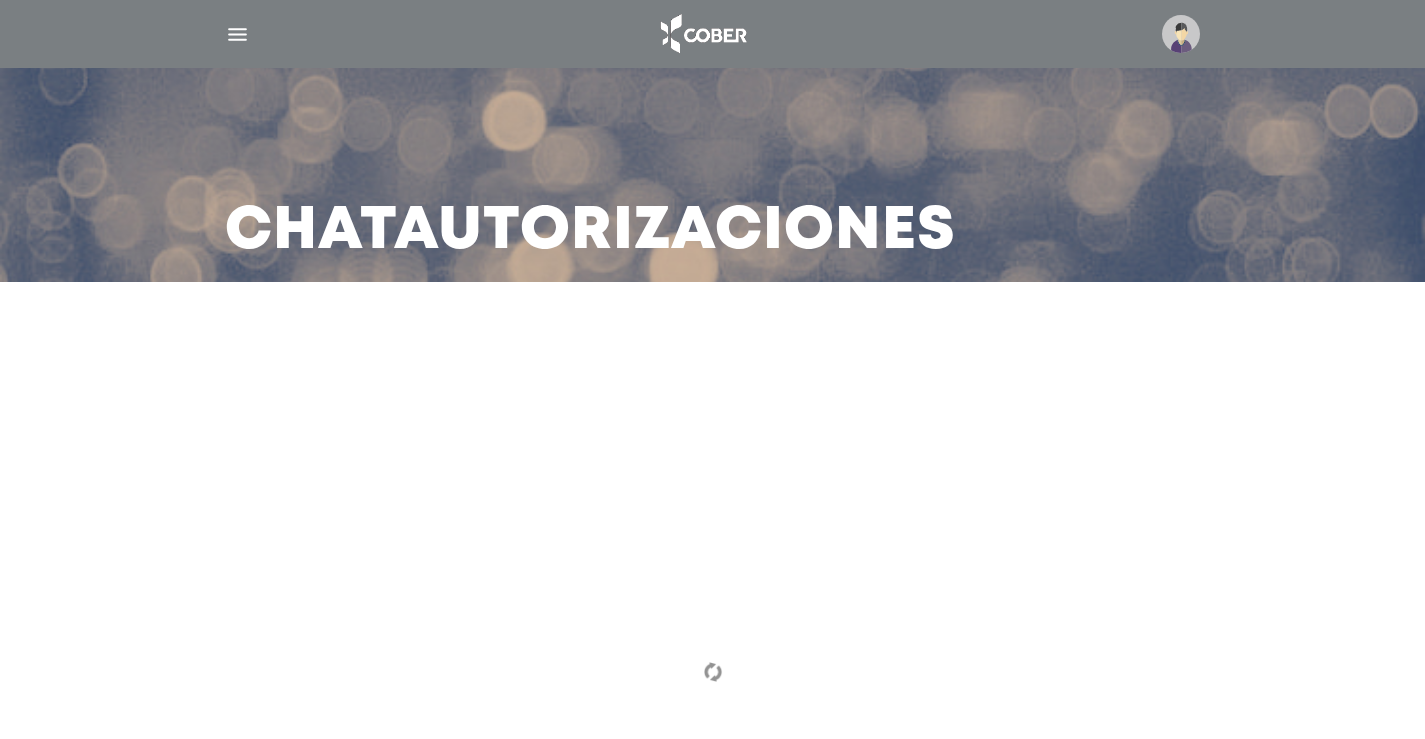 scroll, scrollTop: 59, scrollLeft: 0, axis: vertical 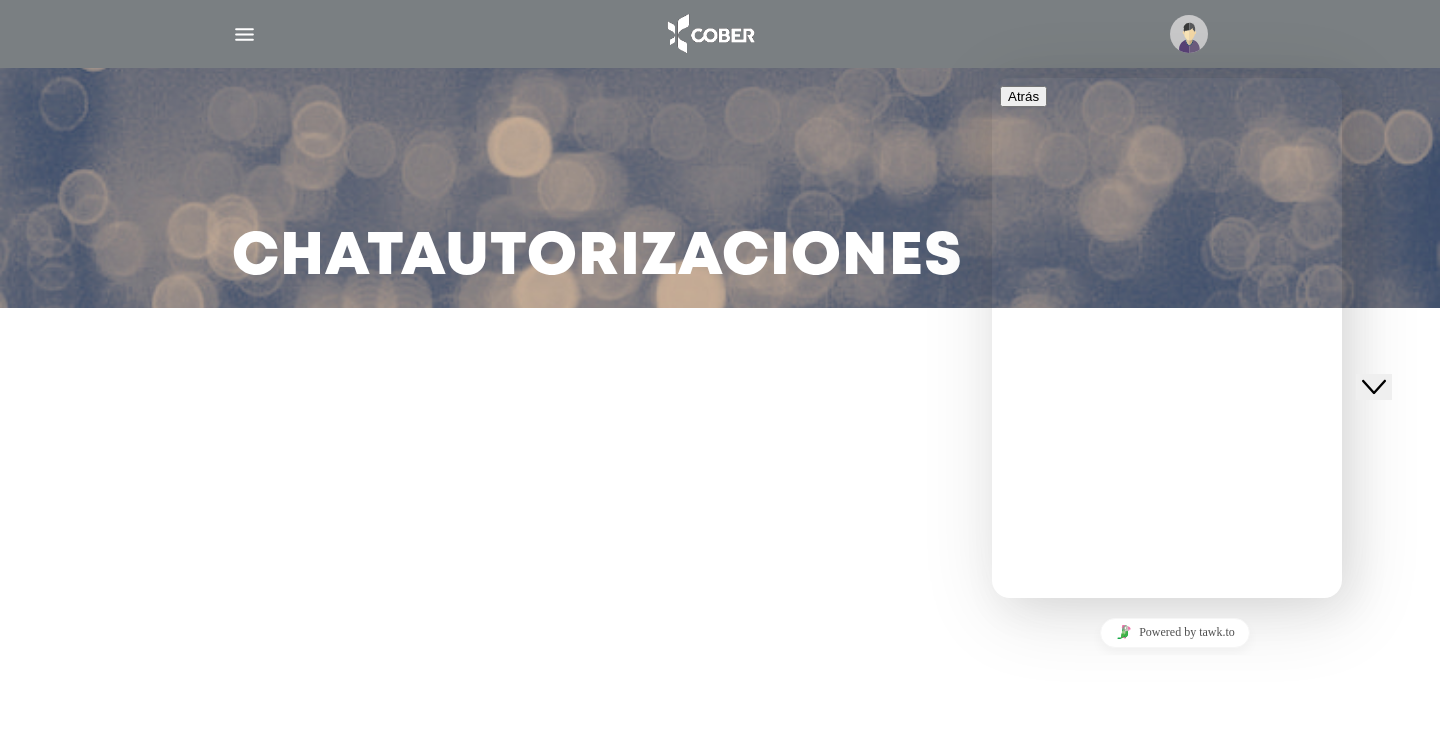 click at bounding box center [1000, 763] 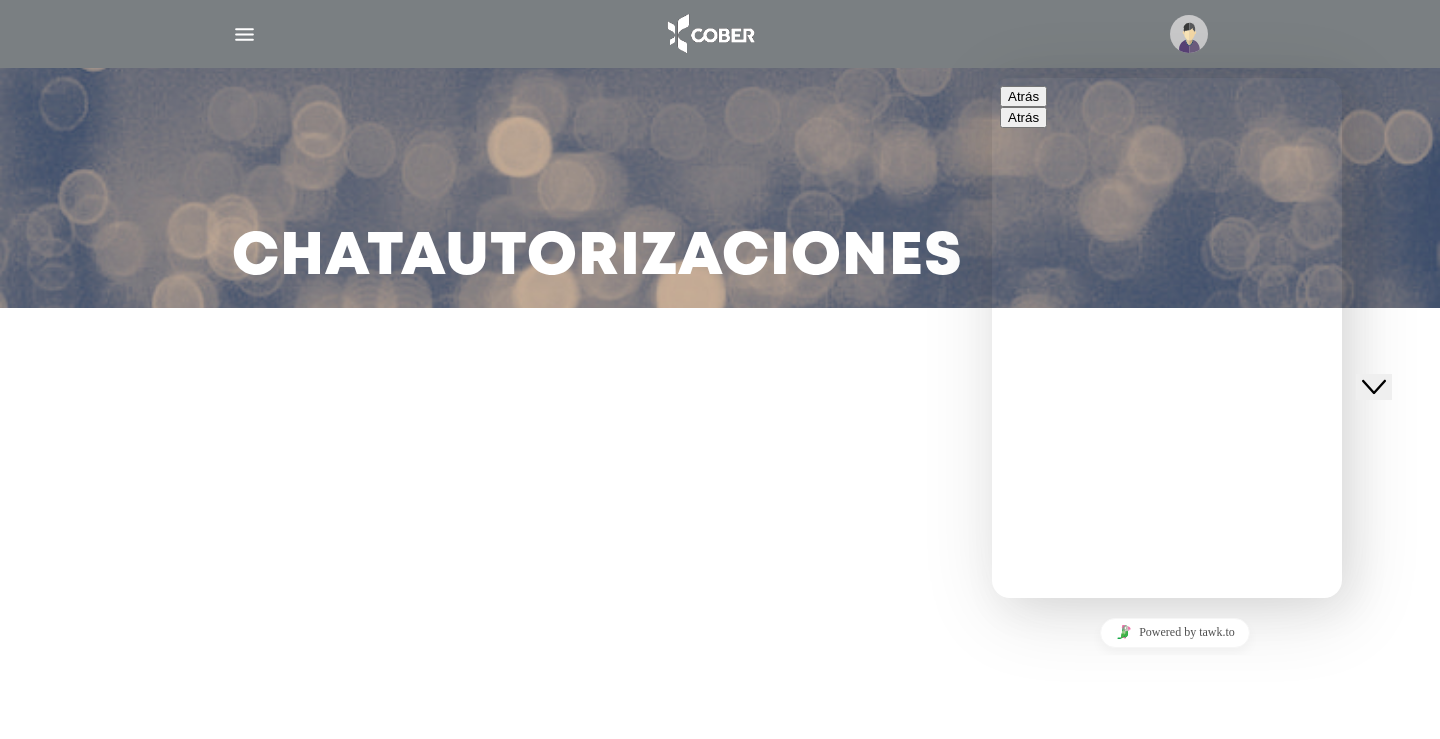 scroll, scrollTop: 200, scrollLeft: 0, axis: vertical 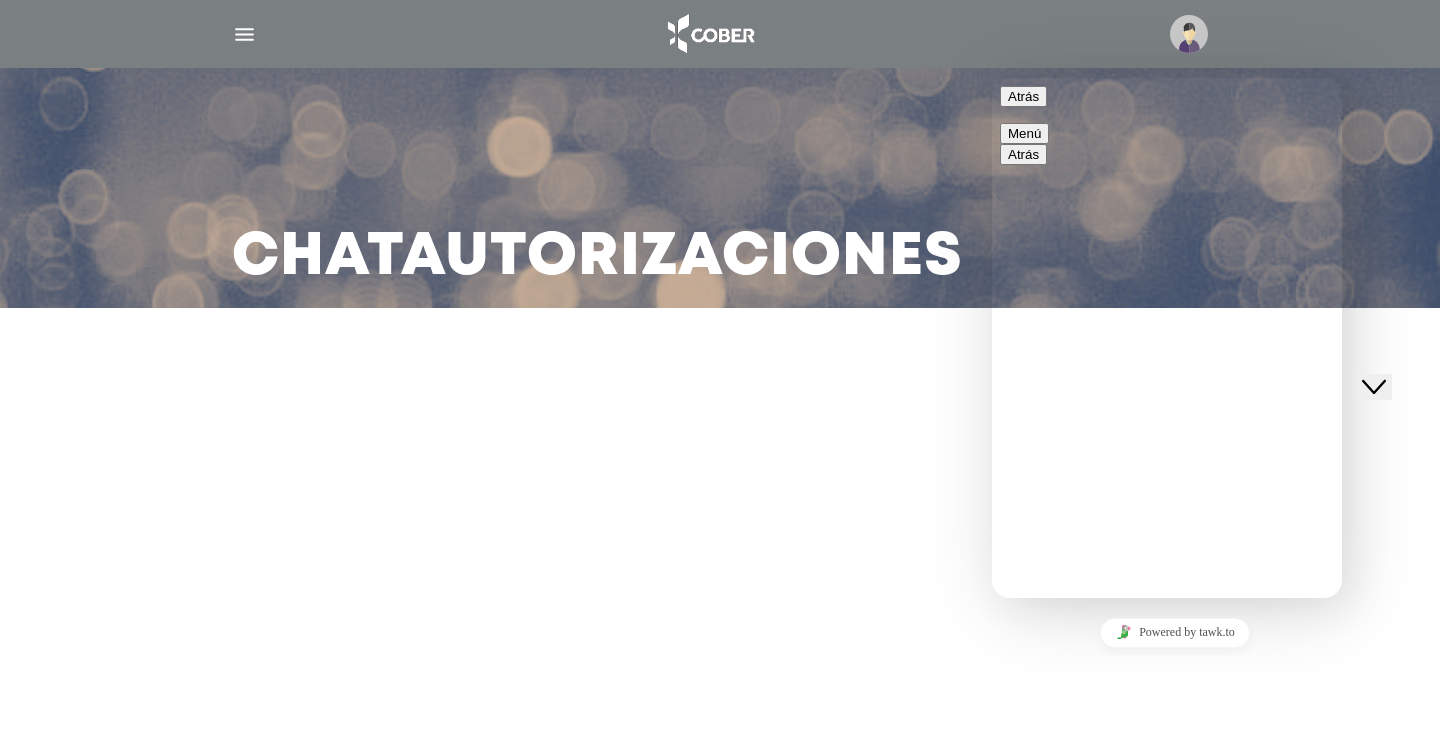 click on "Califica este chat Subir Archivo Insertar emoji" at bounding box center (992, 78) 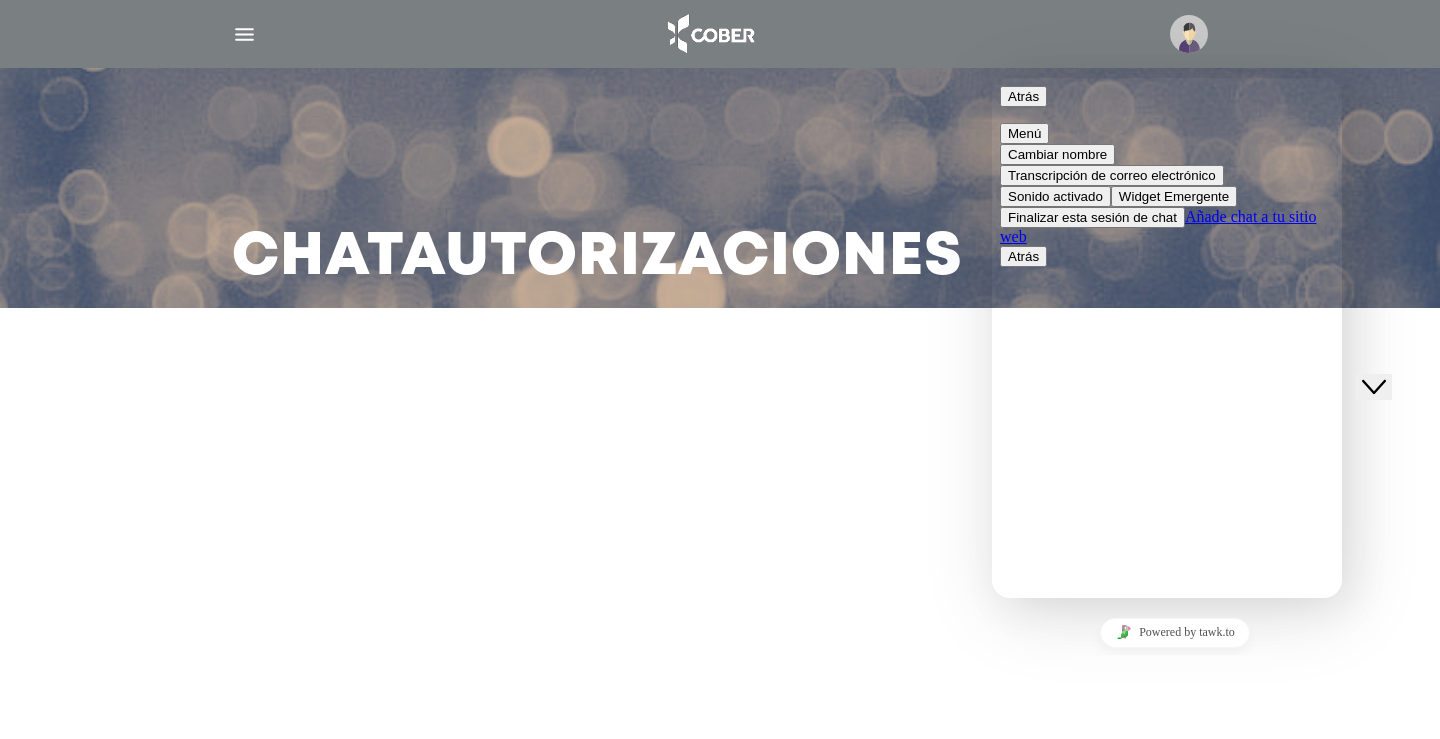 click on "Menú" at bounding box center (1024, 133) 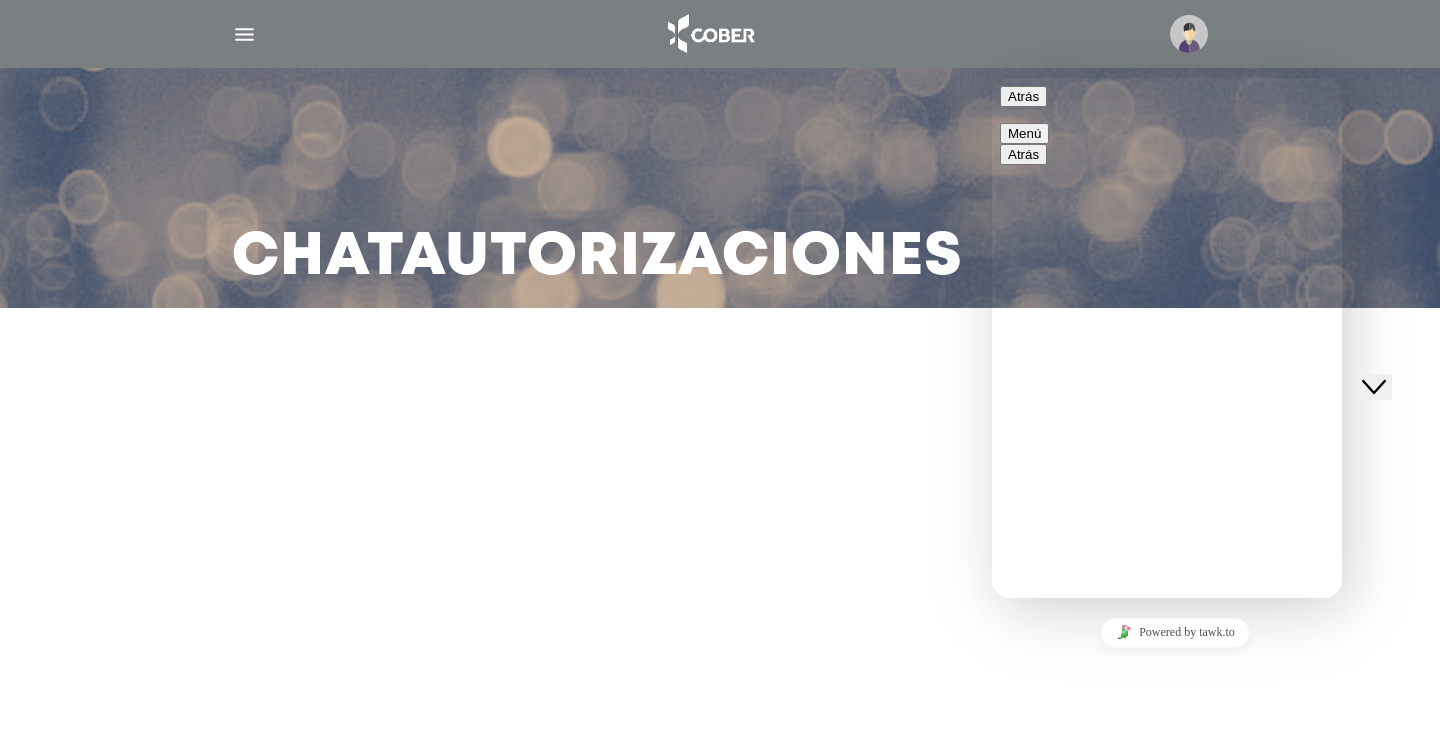 click at bounding box center (992, 78) 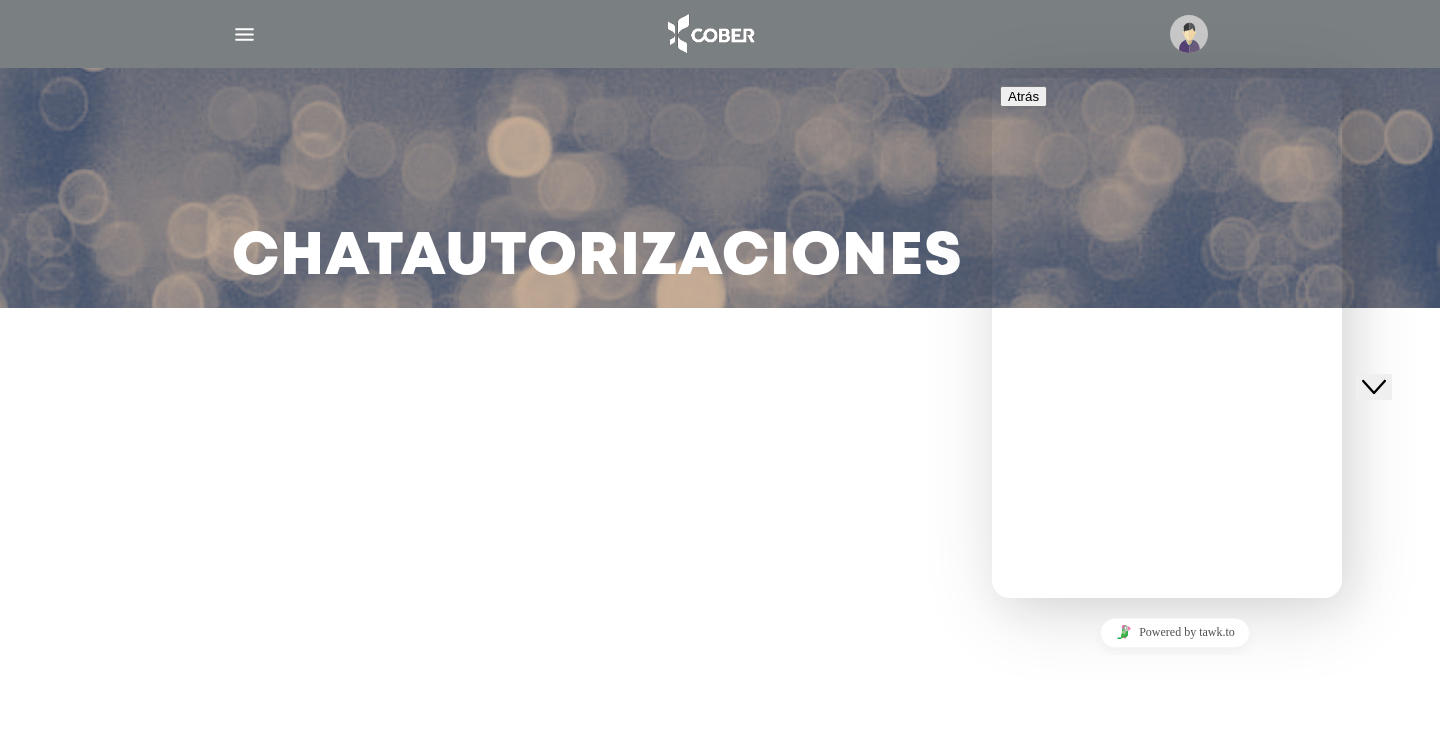 scroll, scrollTop: 52, scrollLeft: 0, axis: vertical 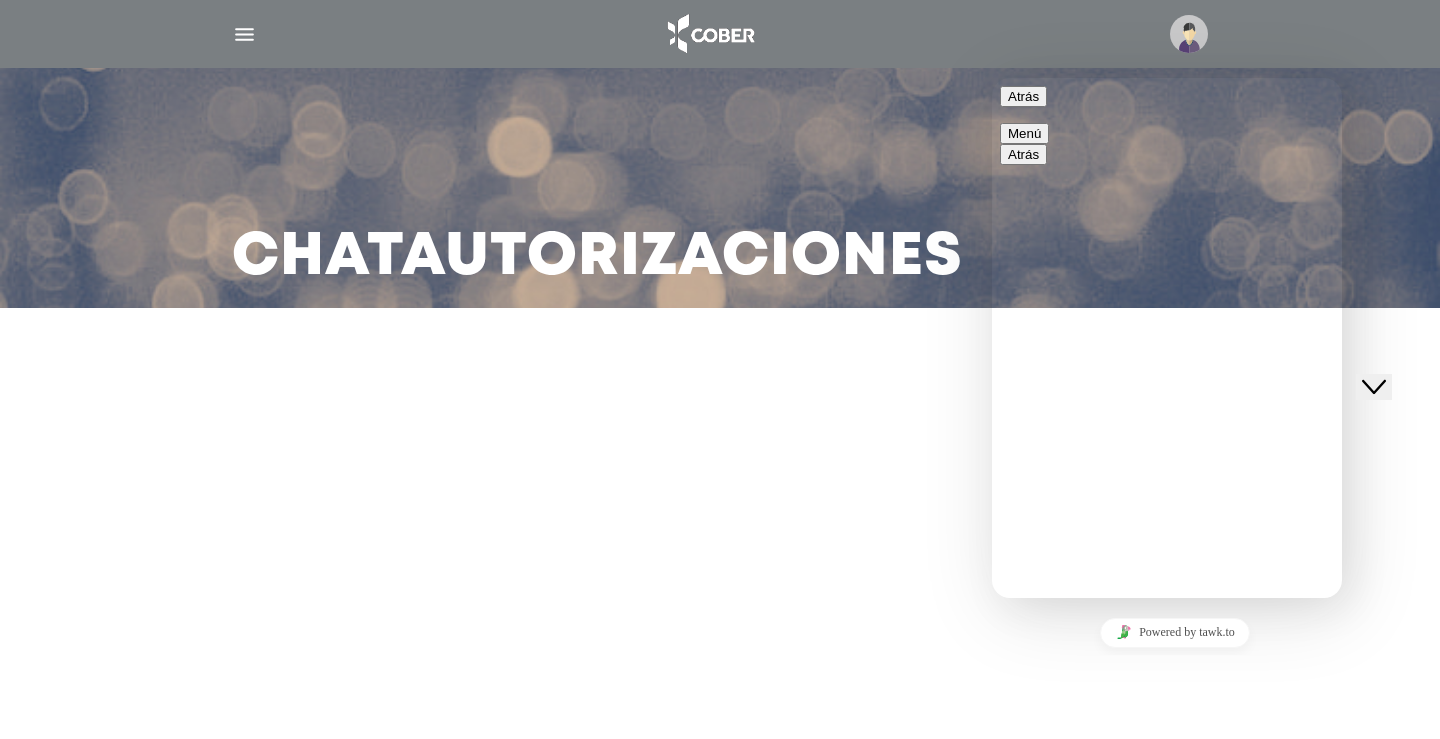 click 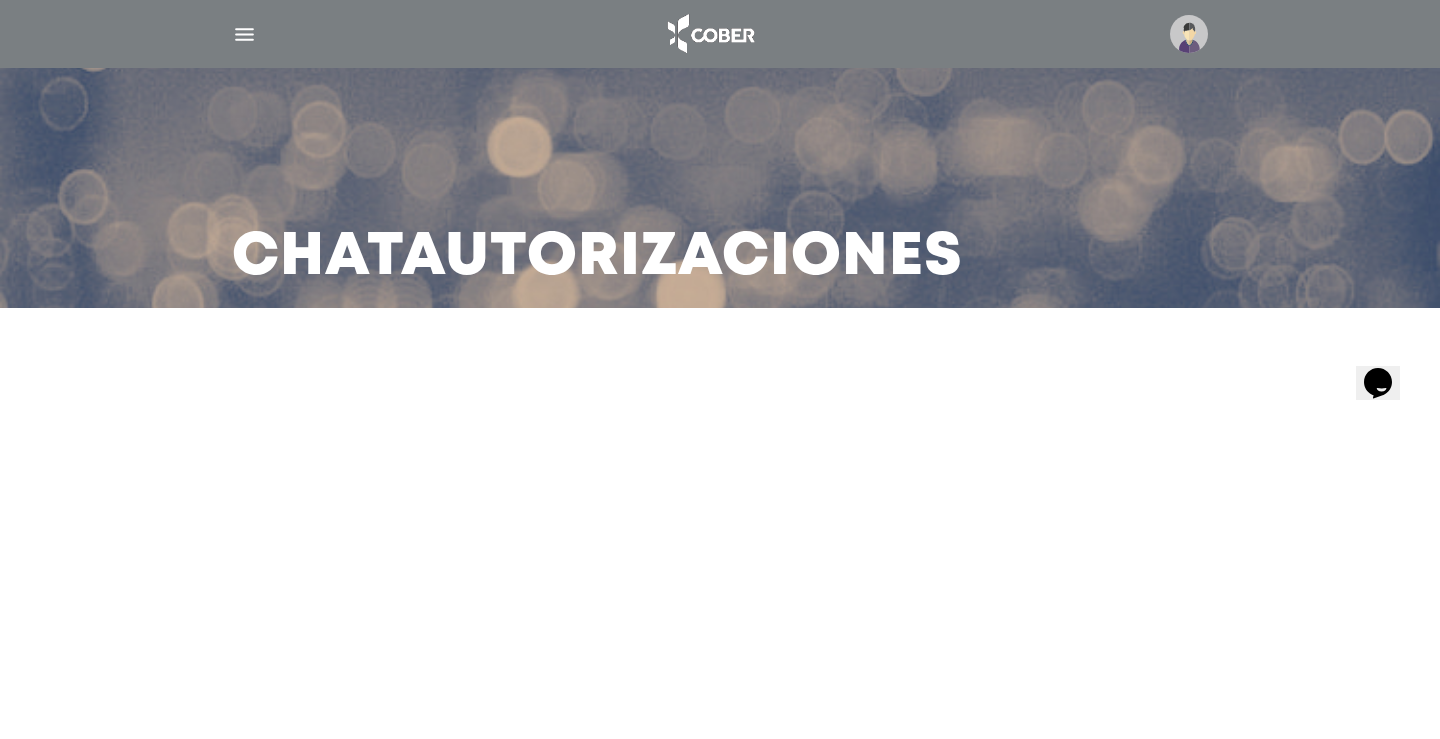 click 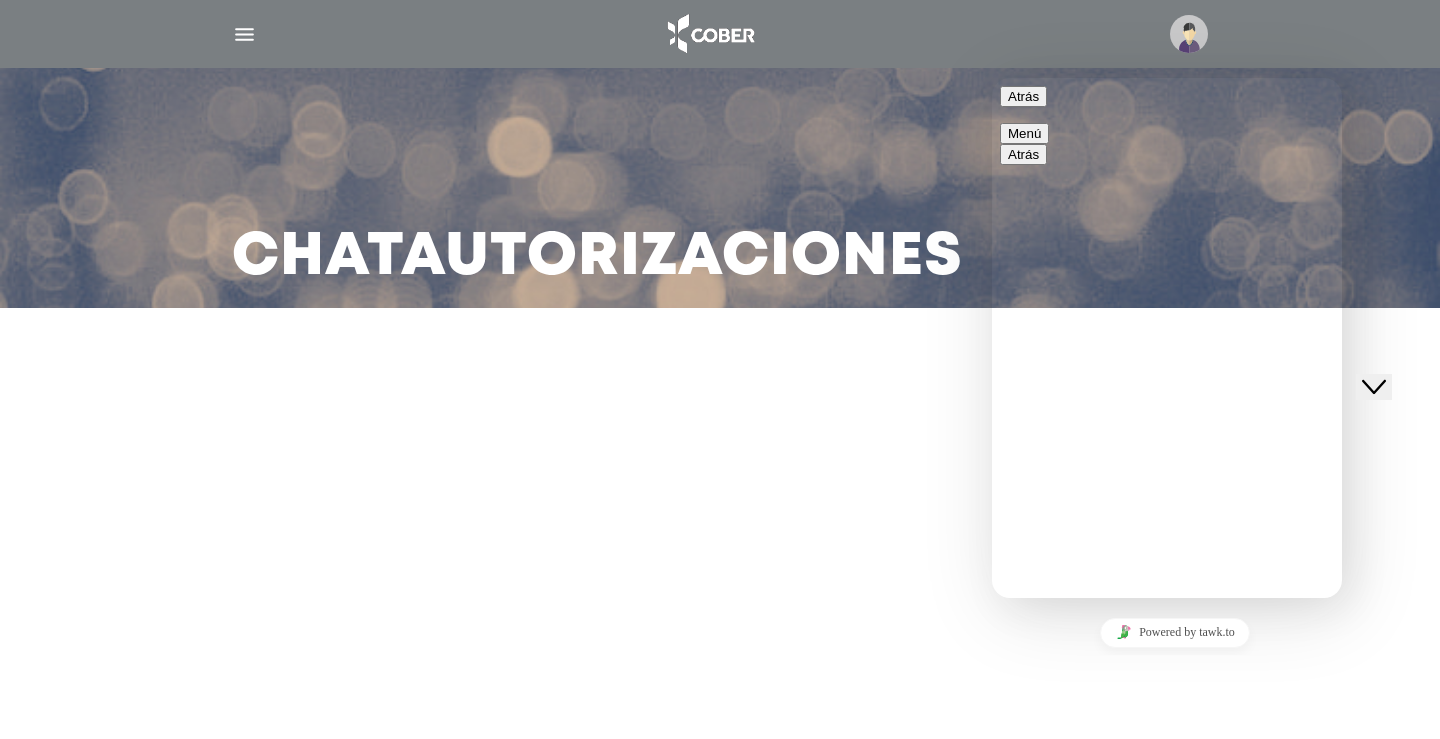 click at bounding box center (244, 34) 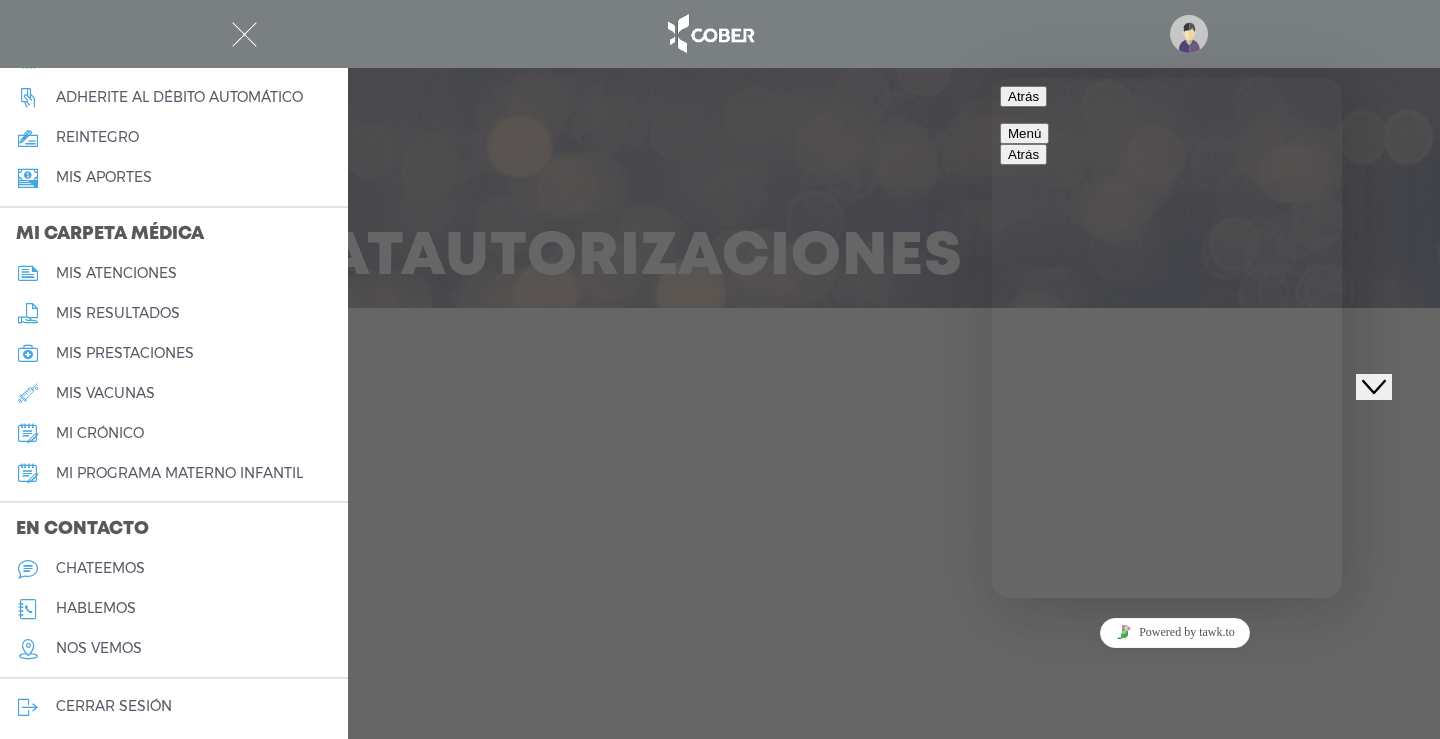 scroll, scrollTop: 804, scrollLeft: 0, axis: vertical 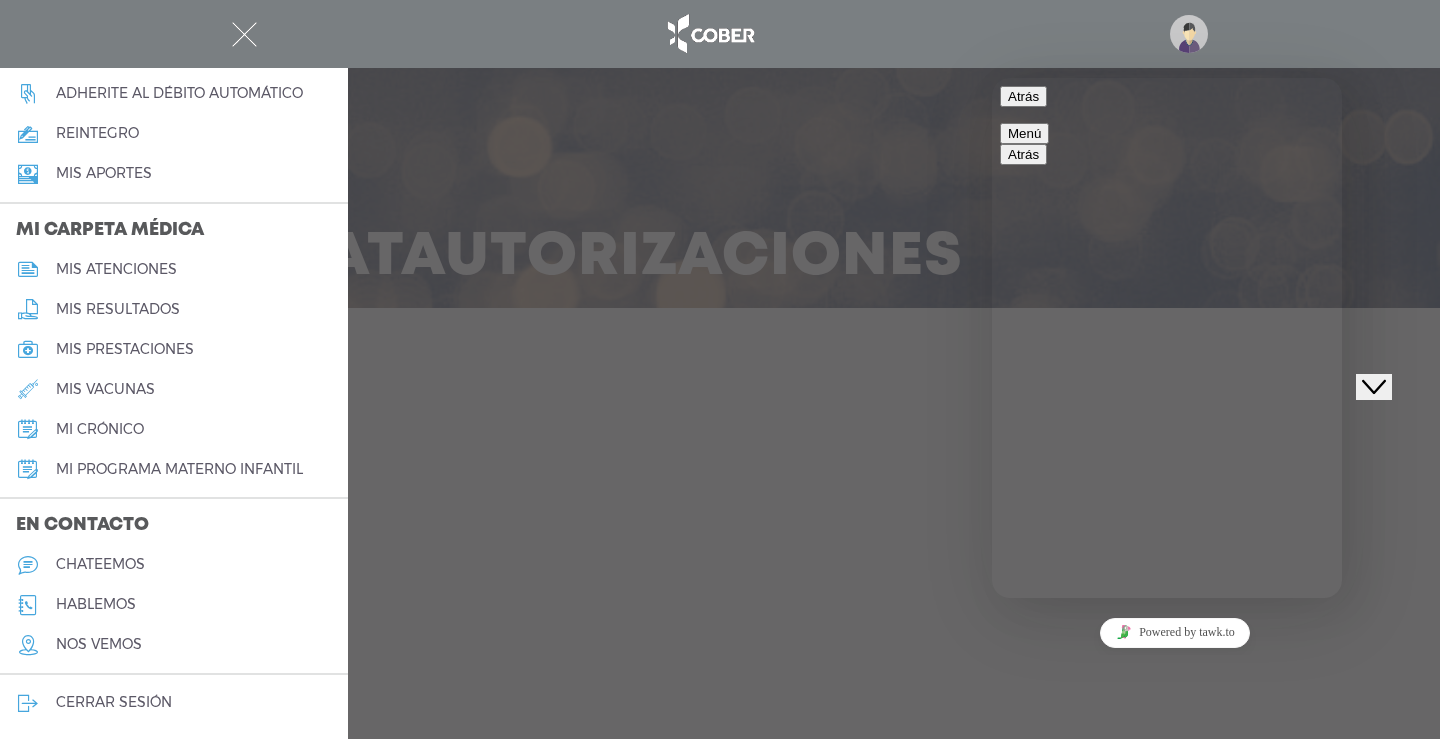 click on "hablemos" at bounding box center (96, 604) 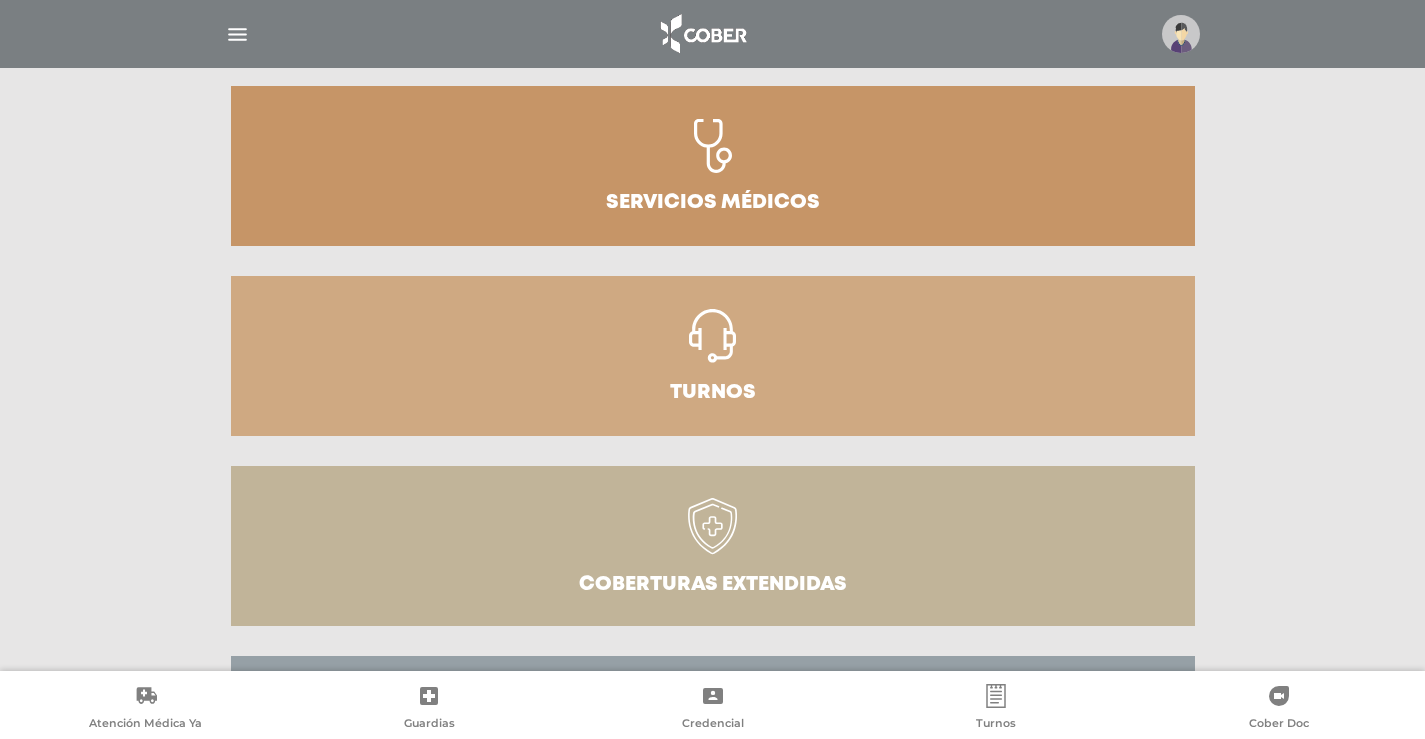 scroll, scrollTop: 300, scrollLeft: 0, axis: vertical 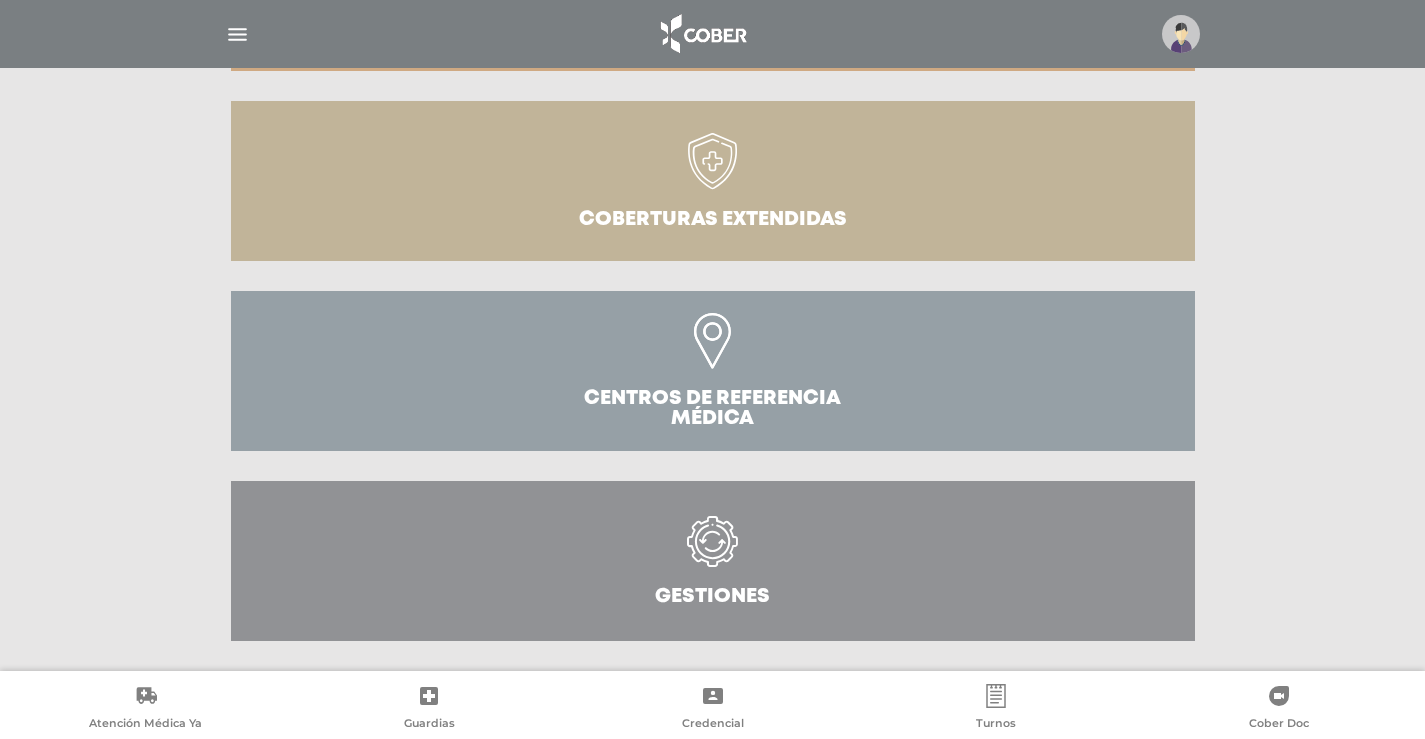 click 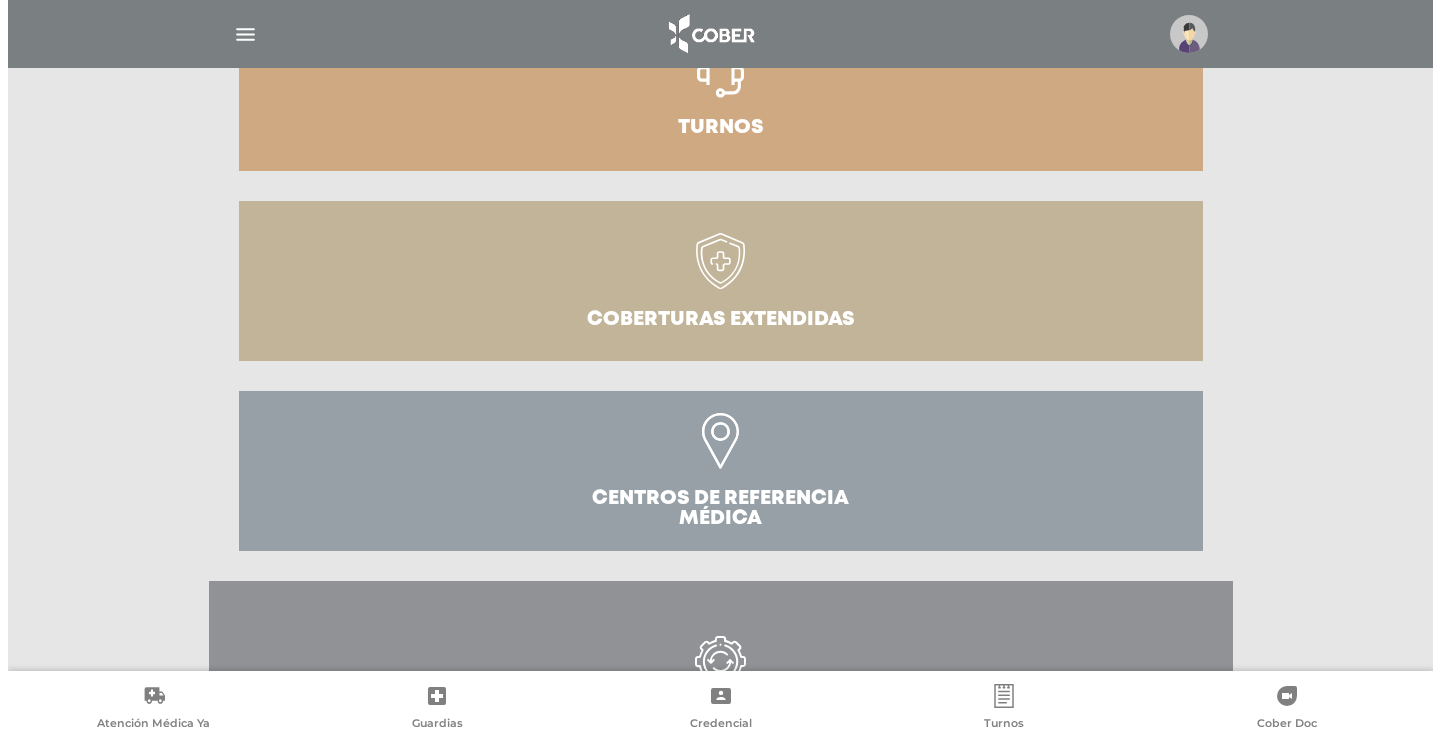 scroll, scrollTop: 600, scrollLeft: 0, axis: vertical 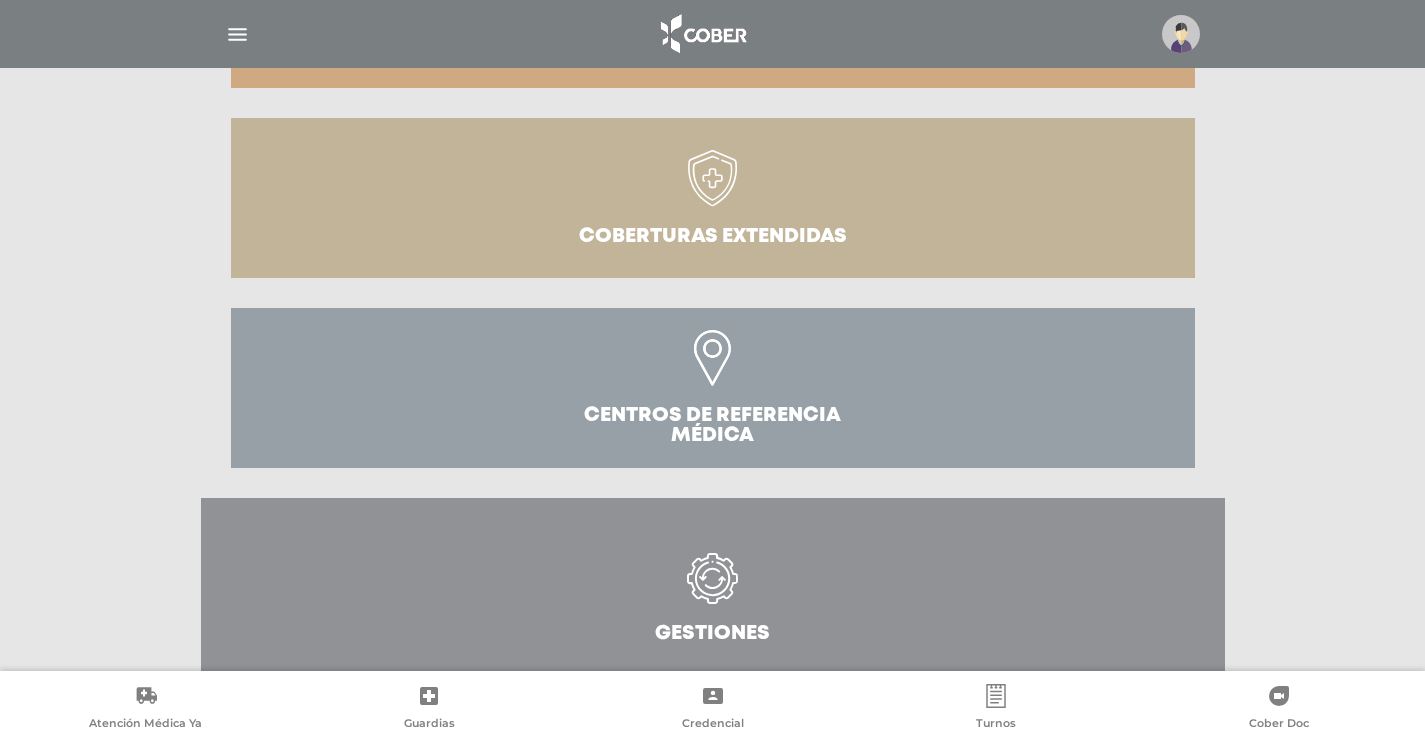 click at bounding box center (237, 34) 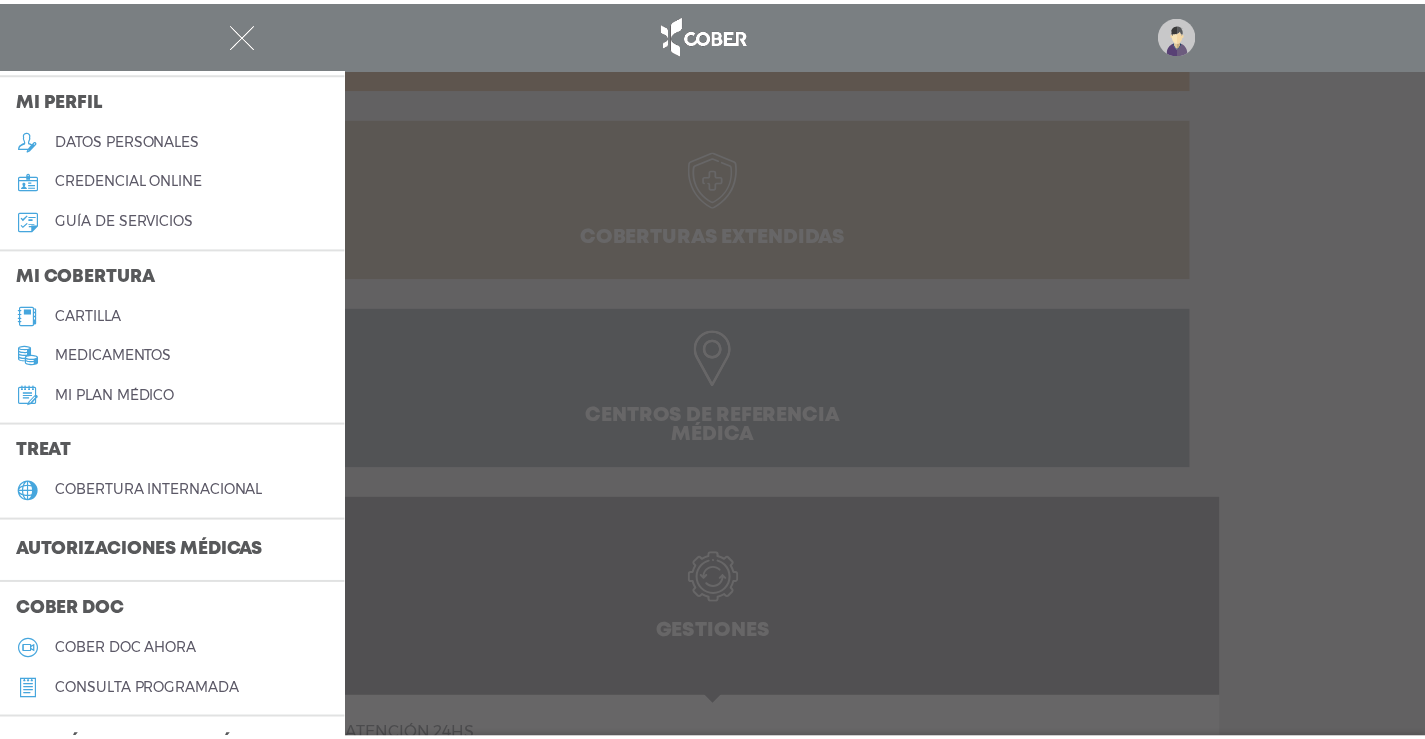 scroll, scrollTop: 200, scrollLeft: 0, axis: vertical 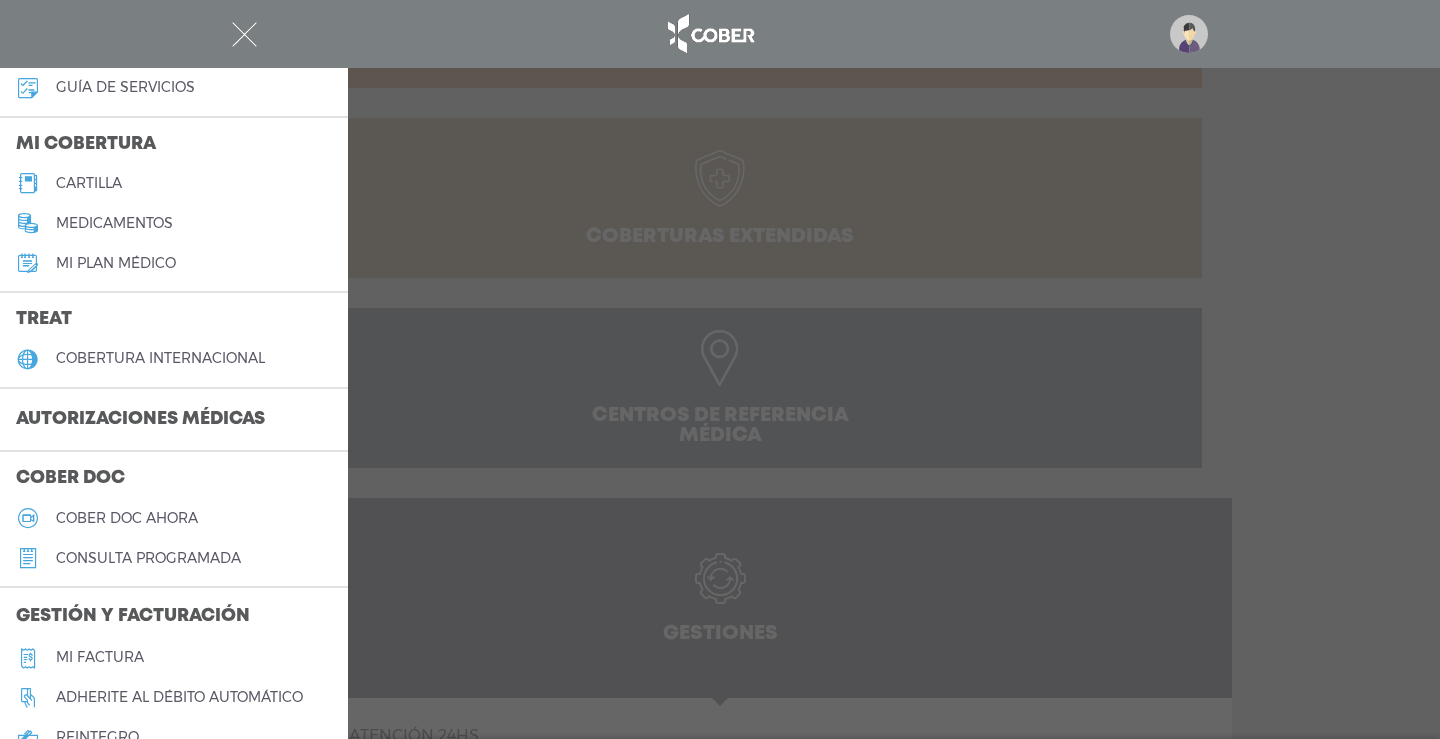 click on "Autorizaciones médicas" at bounding box center [140, 420] 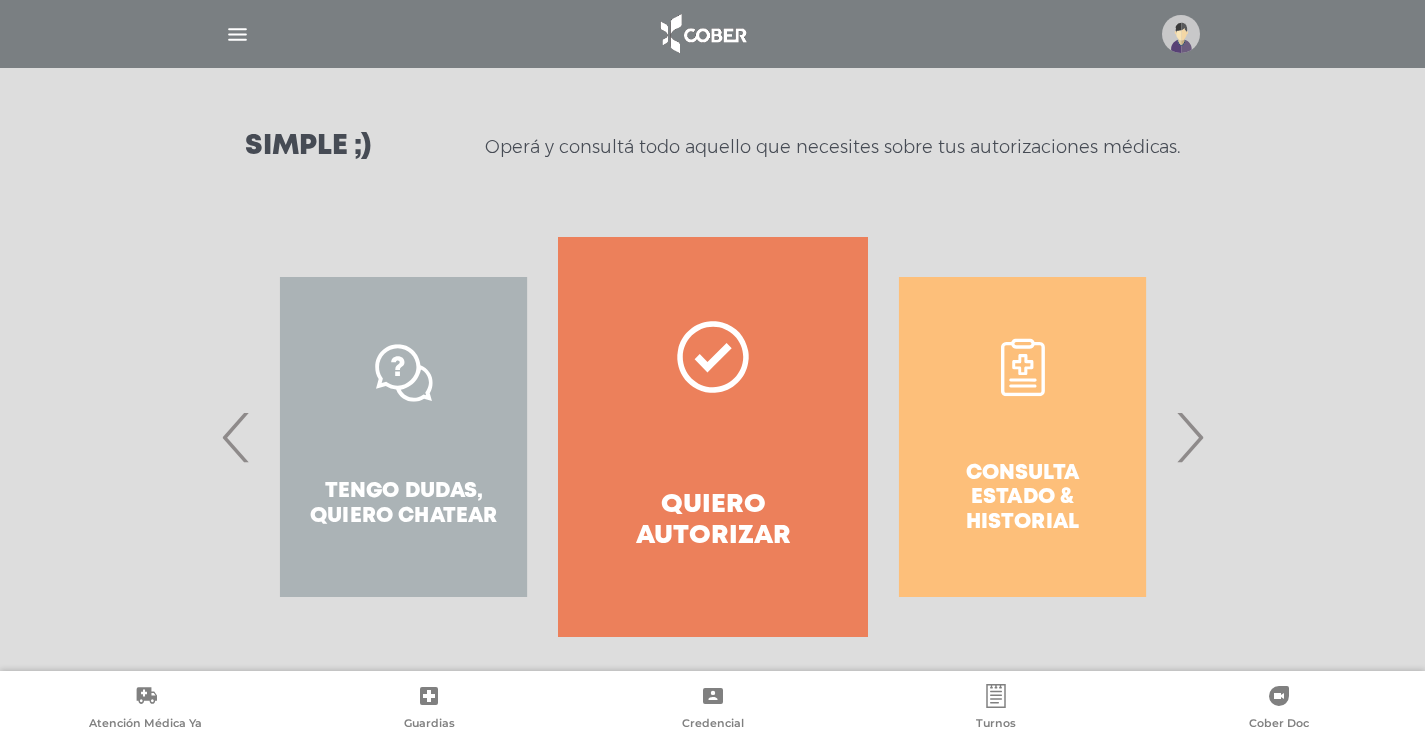 scroll, scrollTop: 265, scrollLeft: 0, axis: vertical 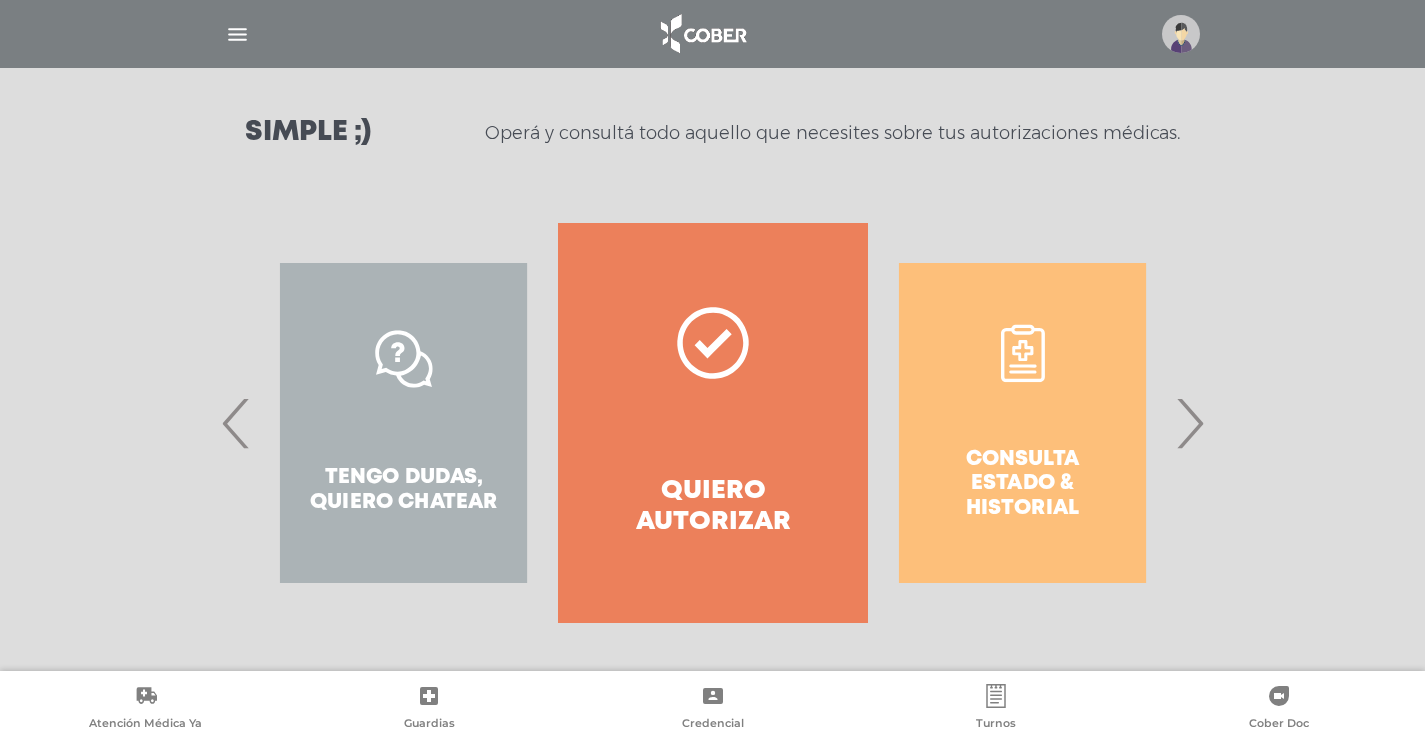 click on "›" at bounding box center [1189, 423] 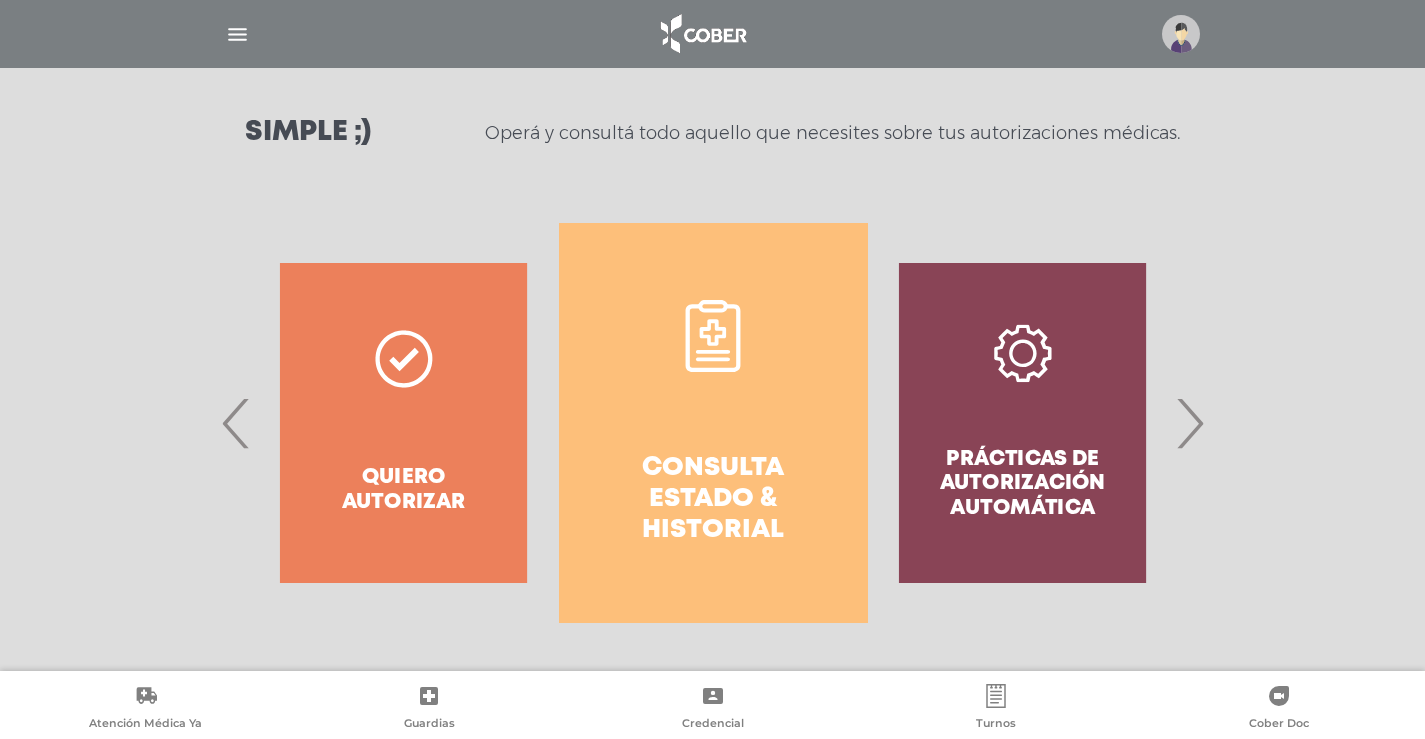 click on "›" at bounding box center [1189, 423] 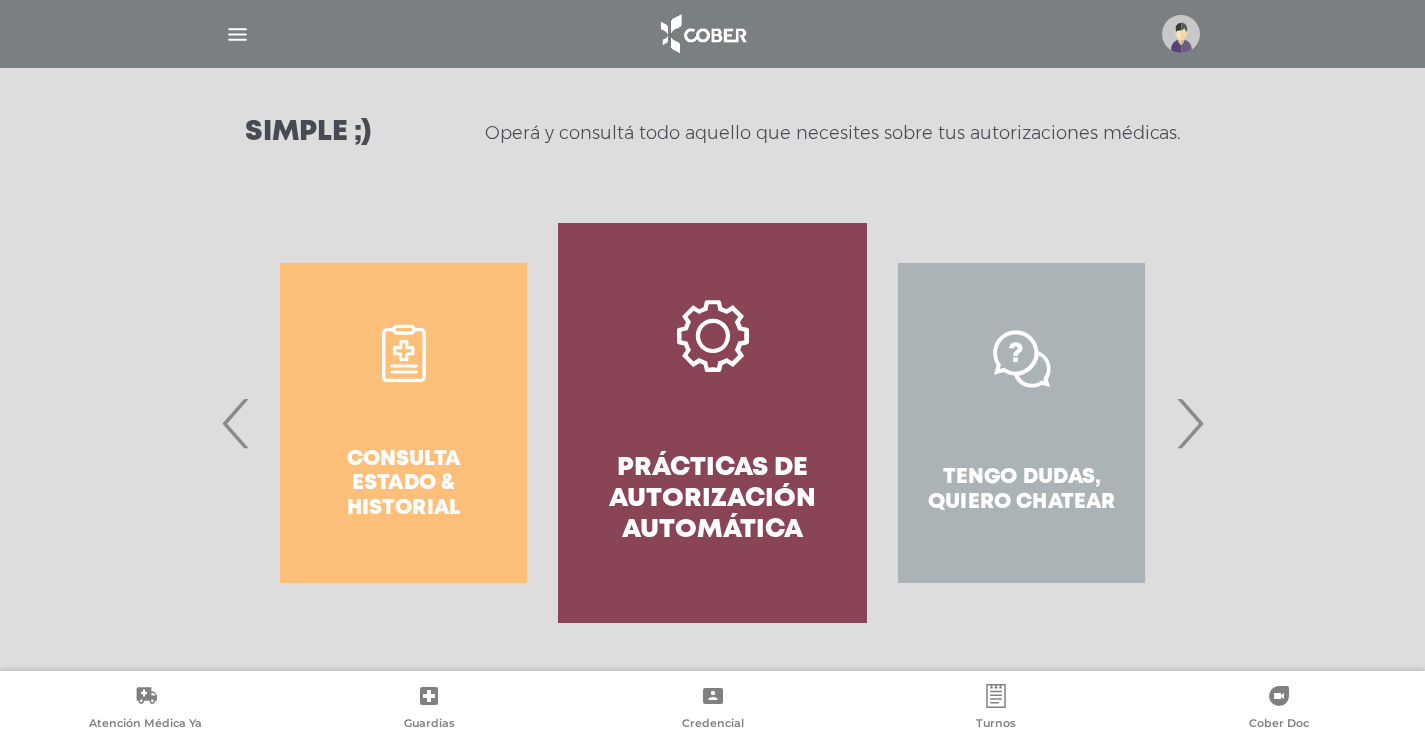 click on "›" at bounding box center (1189, 423) 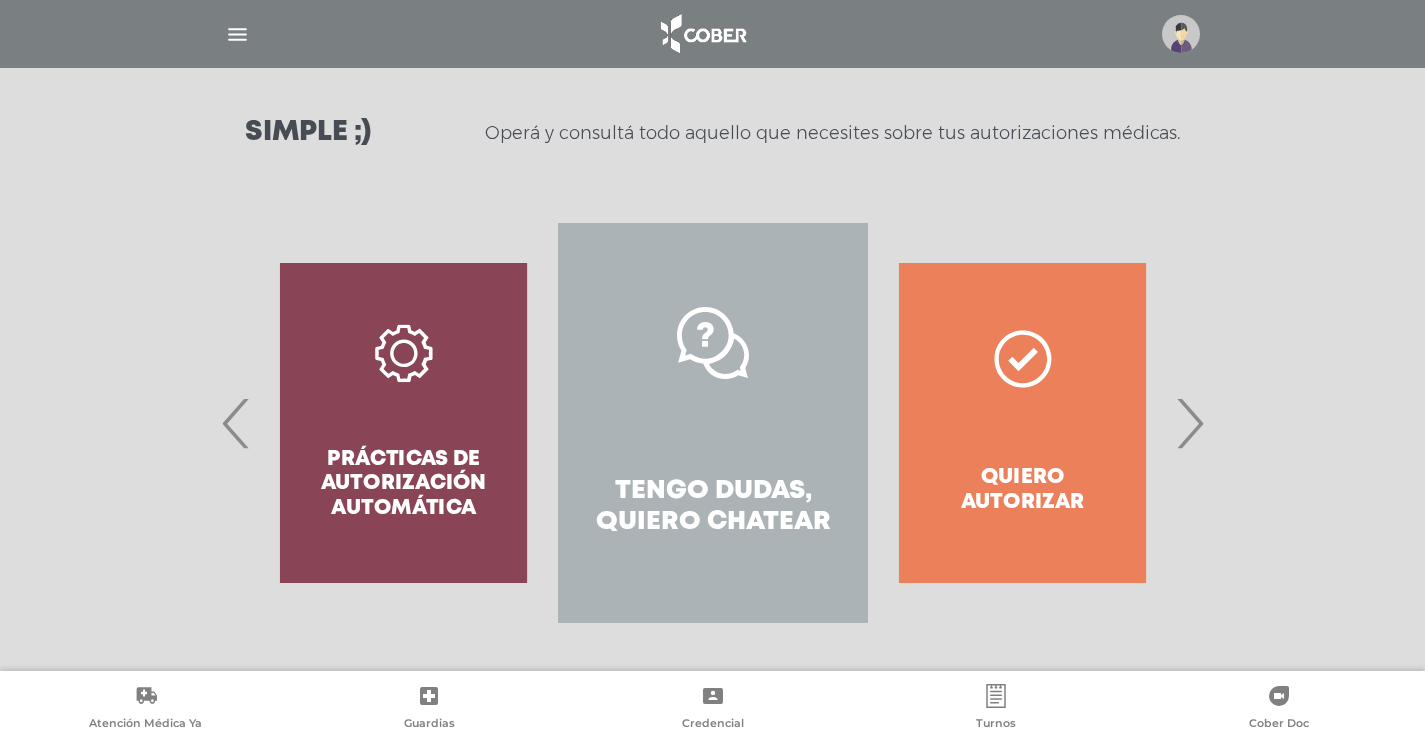click on "›" at bounding box center (1189, 423) 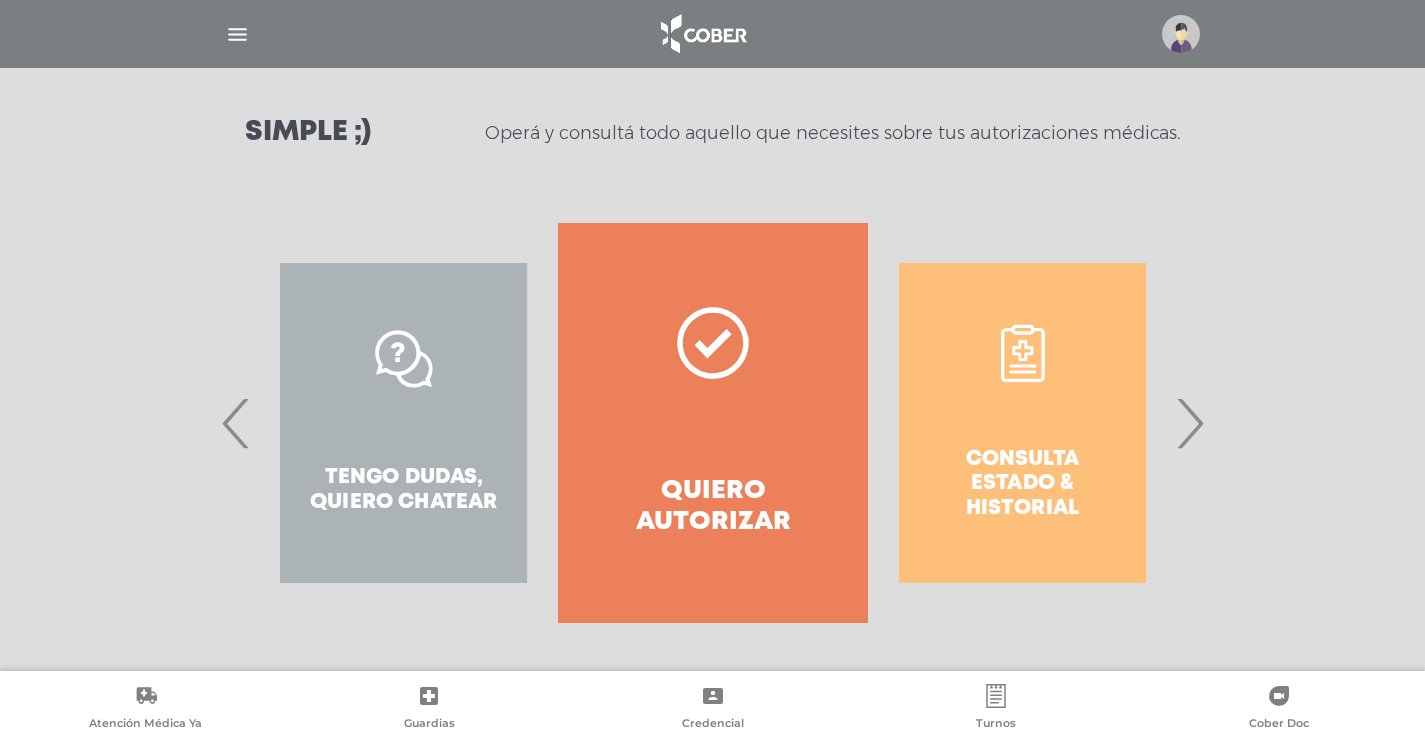 click on "›" at bounding box center [1189, 423] 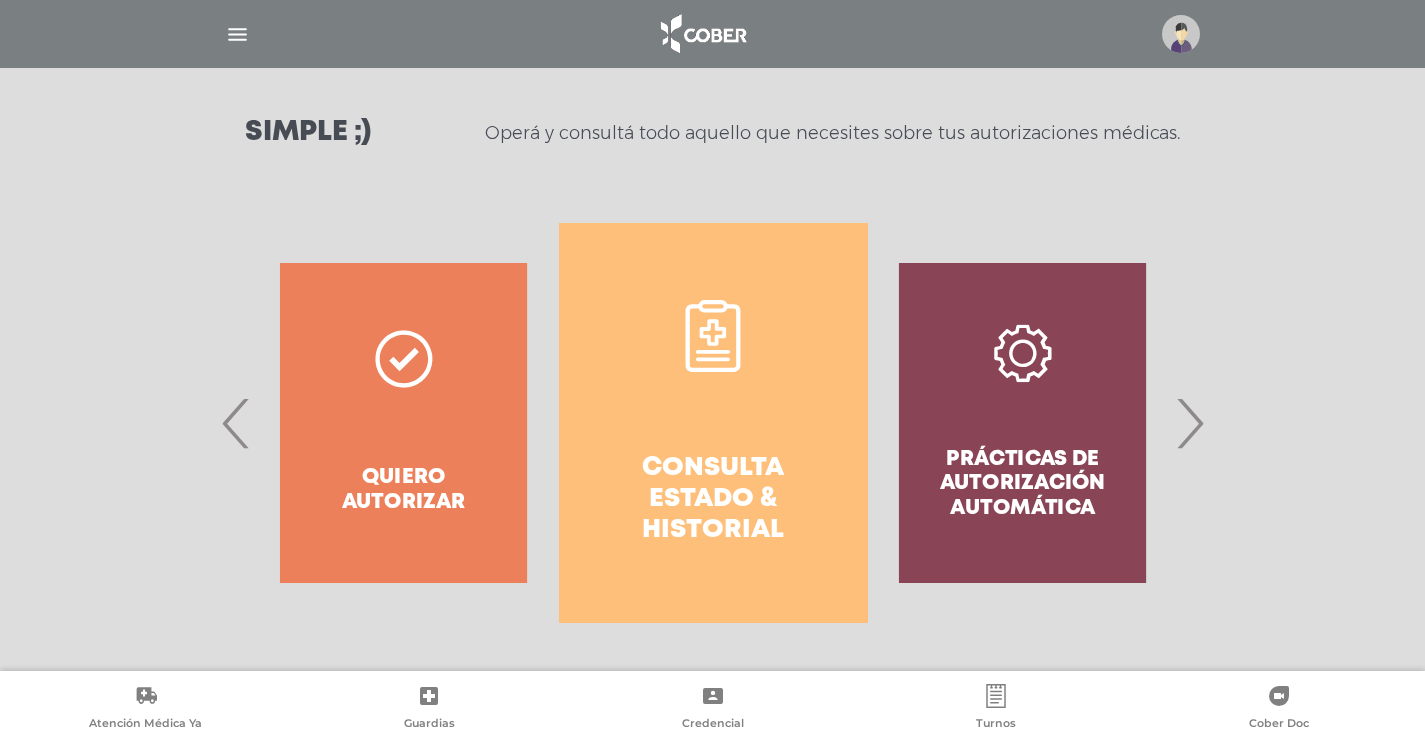 click on "›" at bounding box center (1189, 423) 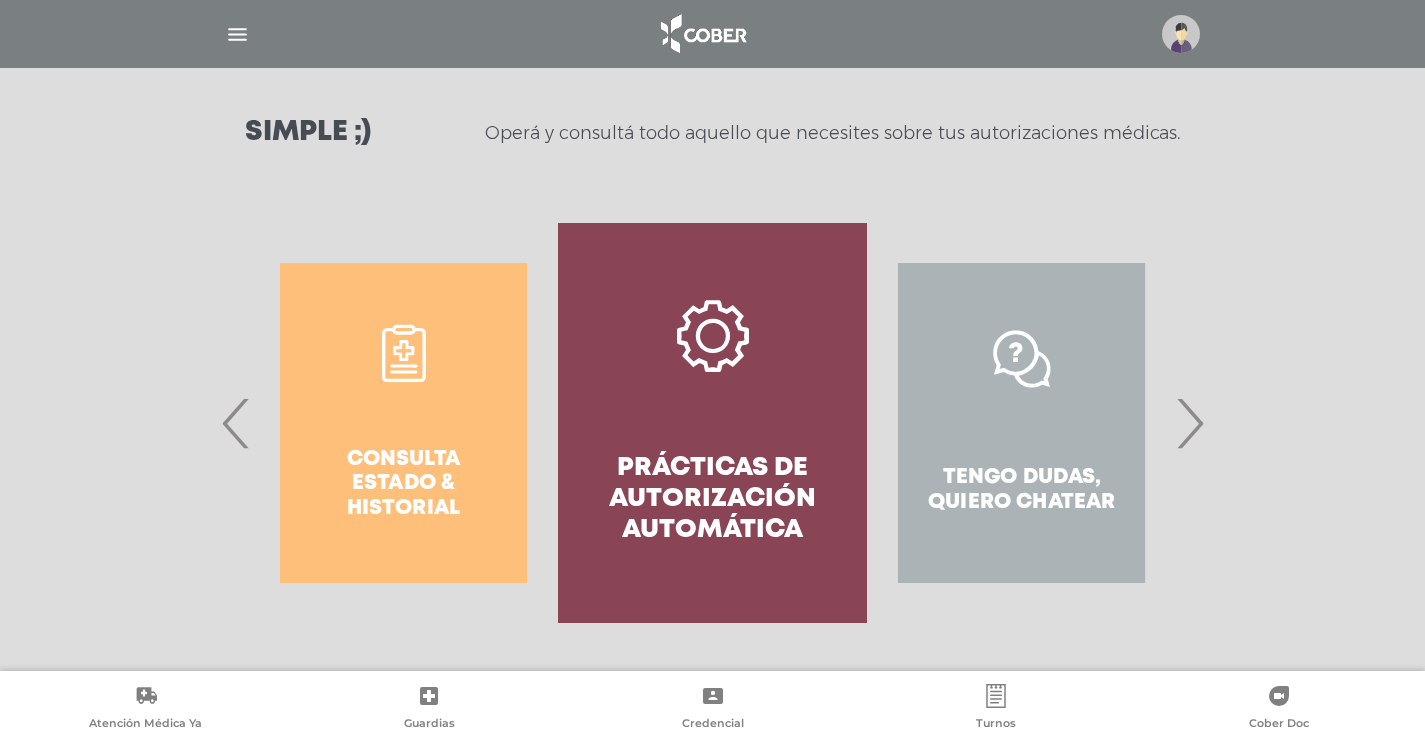 click on "›" at bounding box center [1189, 423] 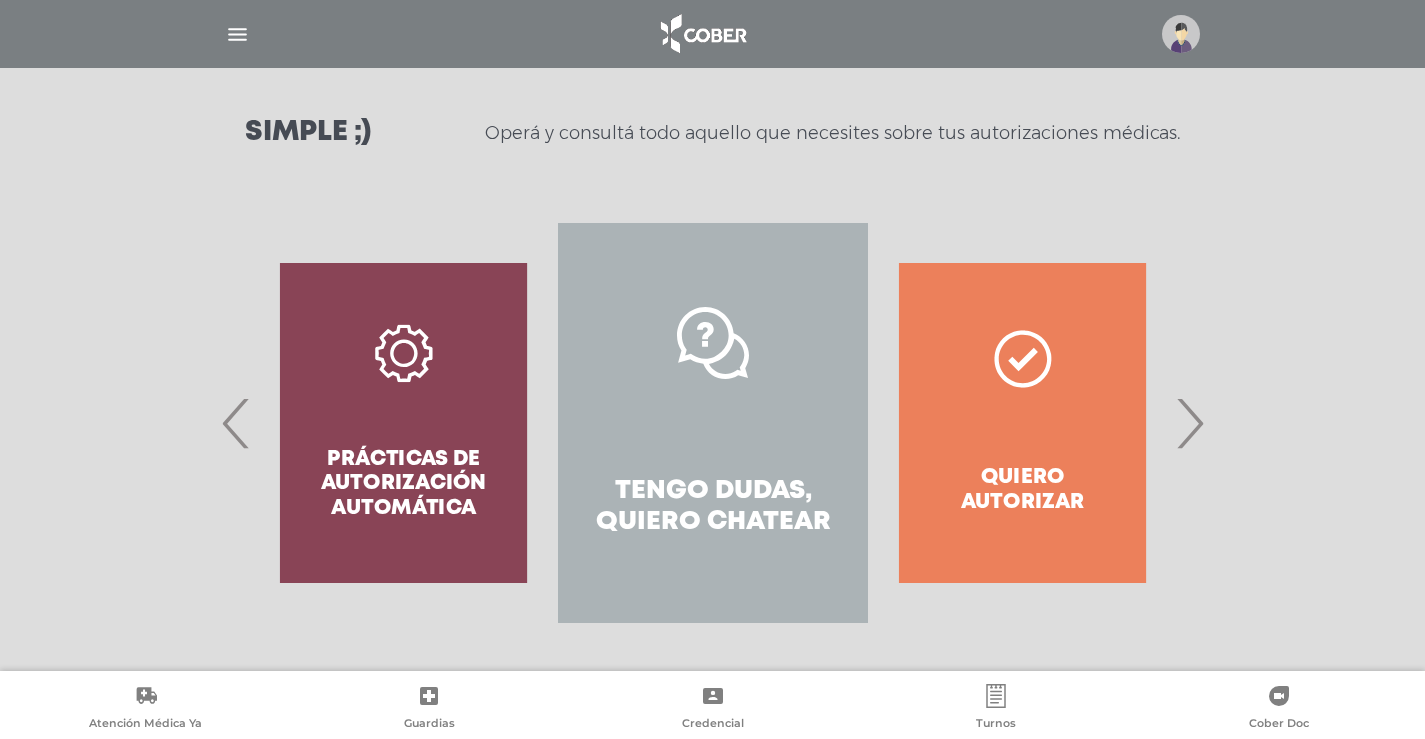 click on "Tengo dudas, quiero chatear" at bounding box center (712, 507) 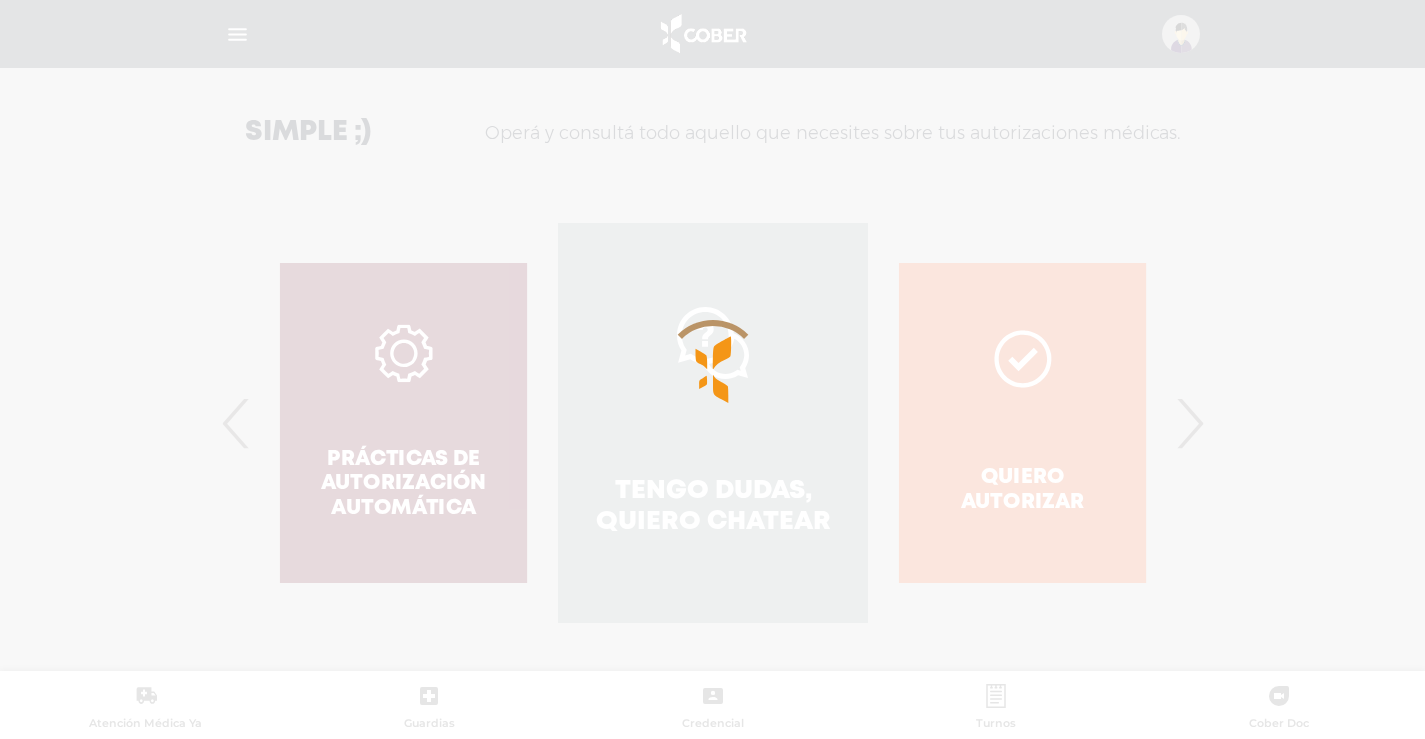 scroll, scrollTop: 511, scrollLeft: 0, axis: vertical 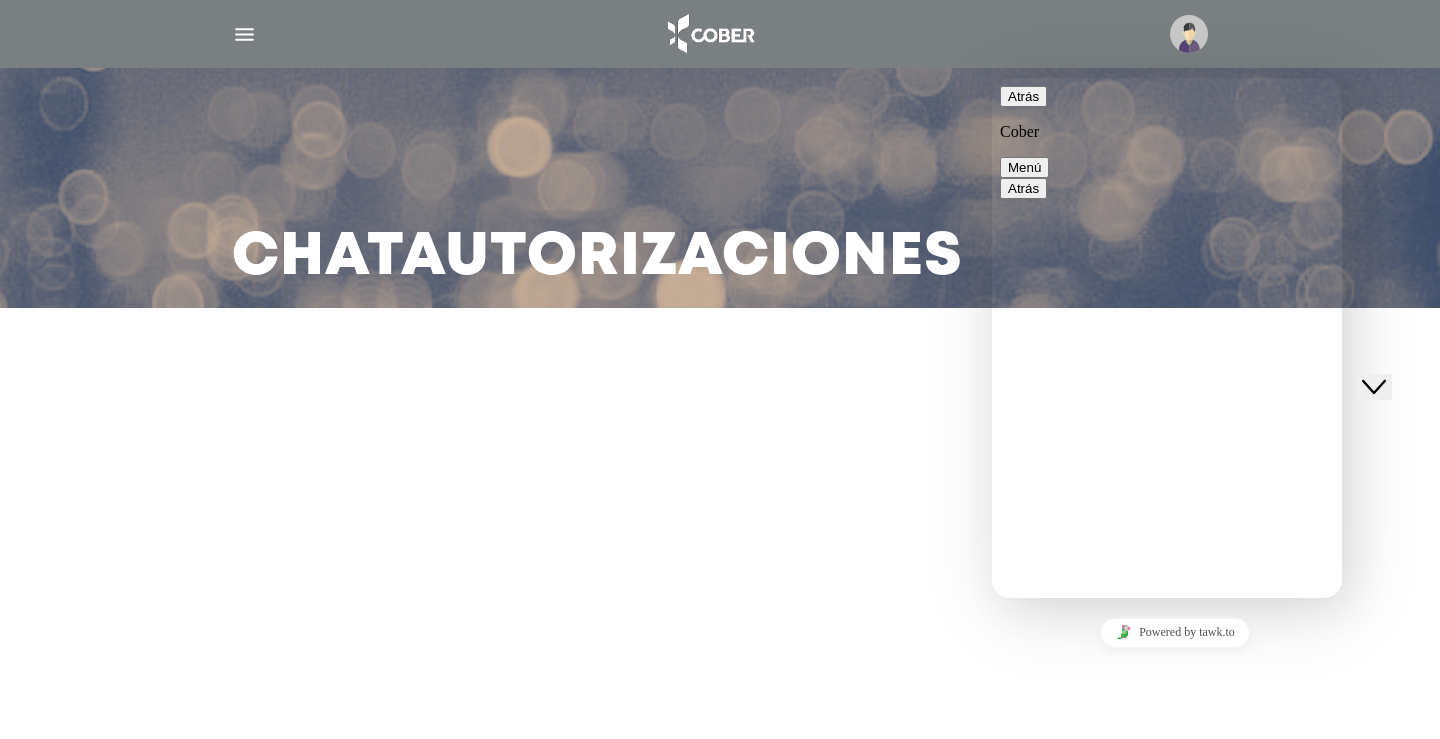 click at bounding box center (992, 78) 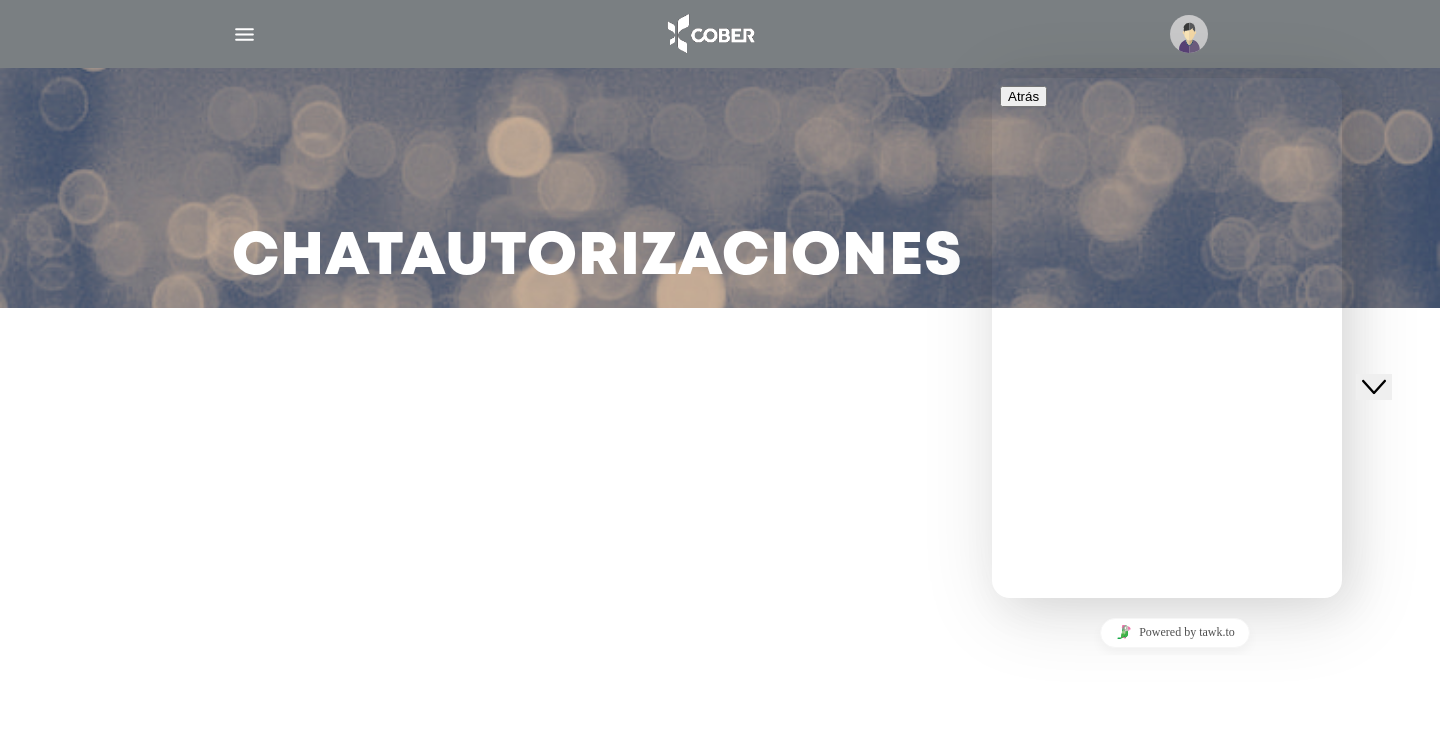 click on "Tú ( 4 minutes ago )  Buenos dias" at bounding box center [1187, 764] 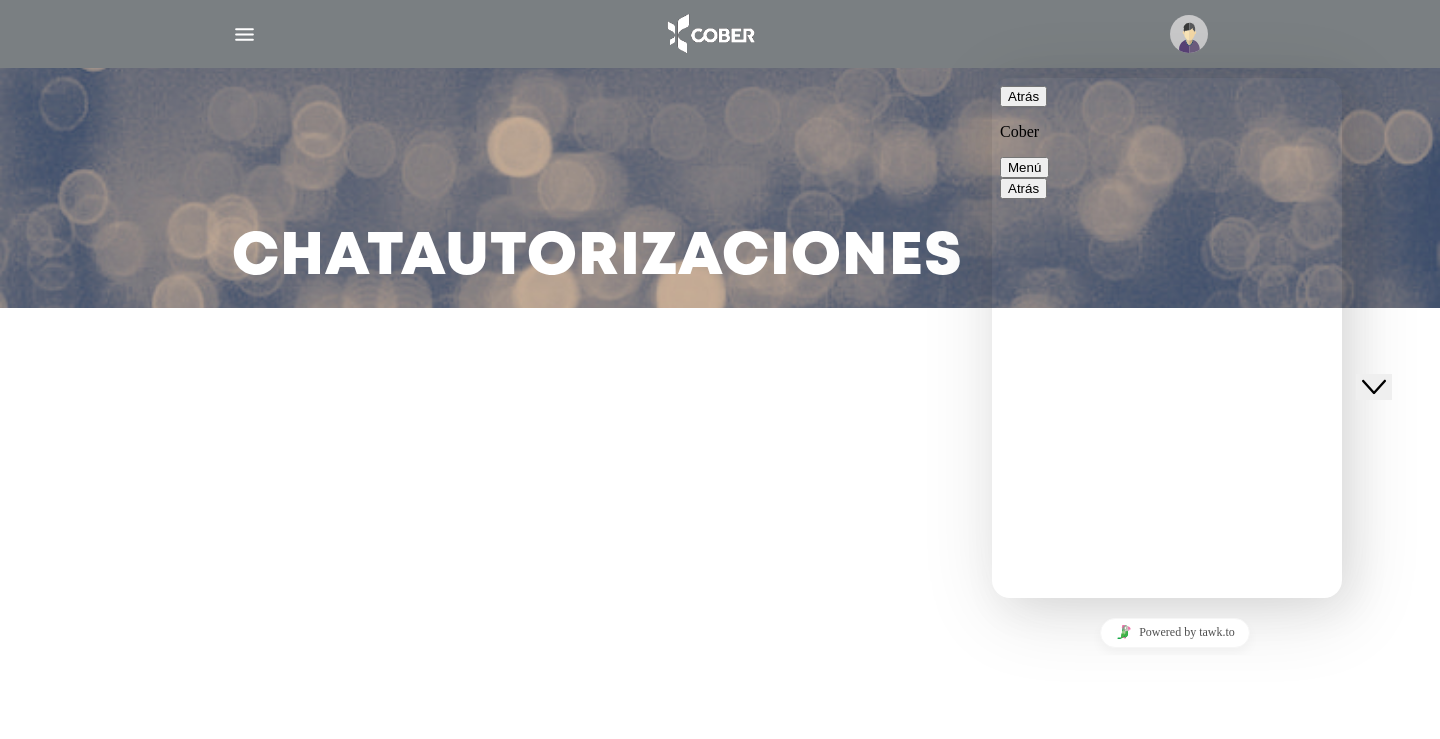 scroll, scrollTop: 0, scrollLeft: 0, axis: both 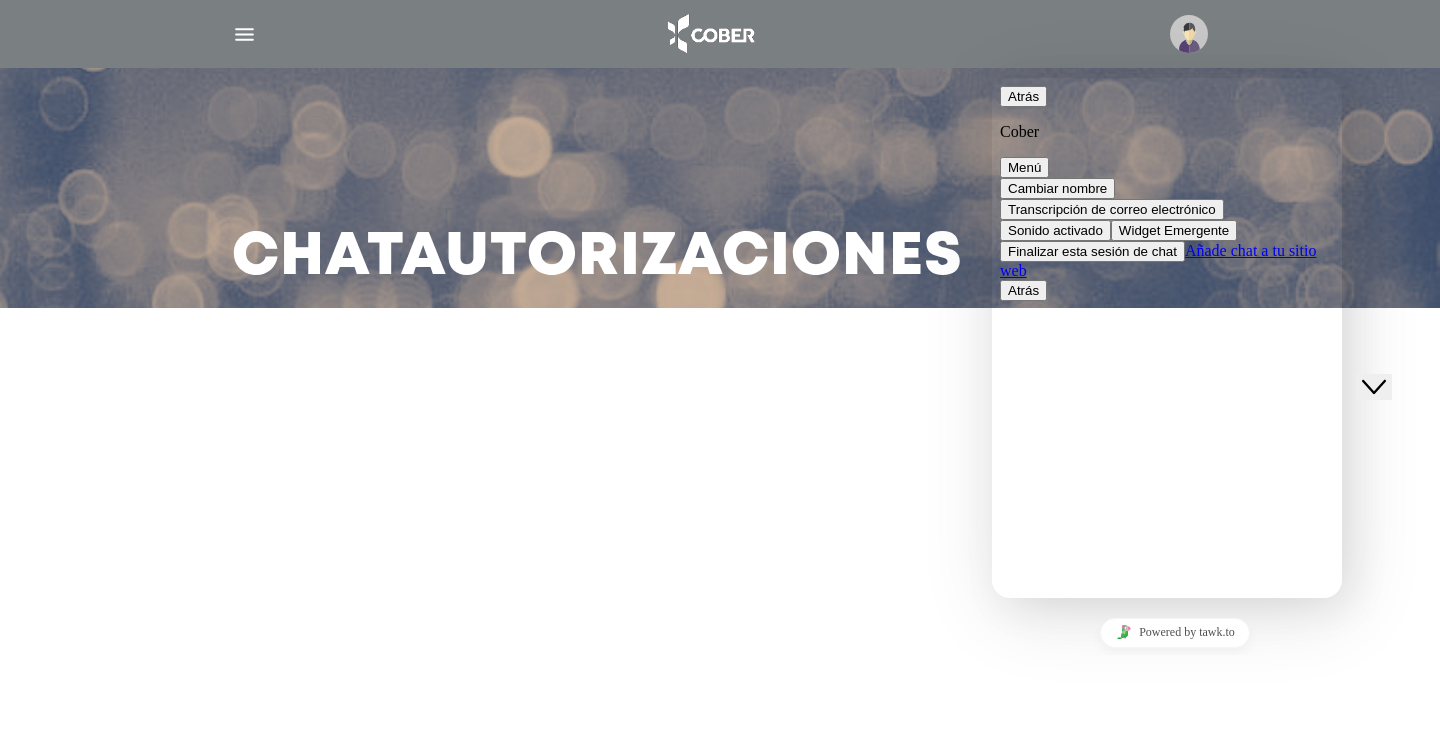 click on "Menú" at bounding box center [1024, 167] 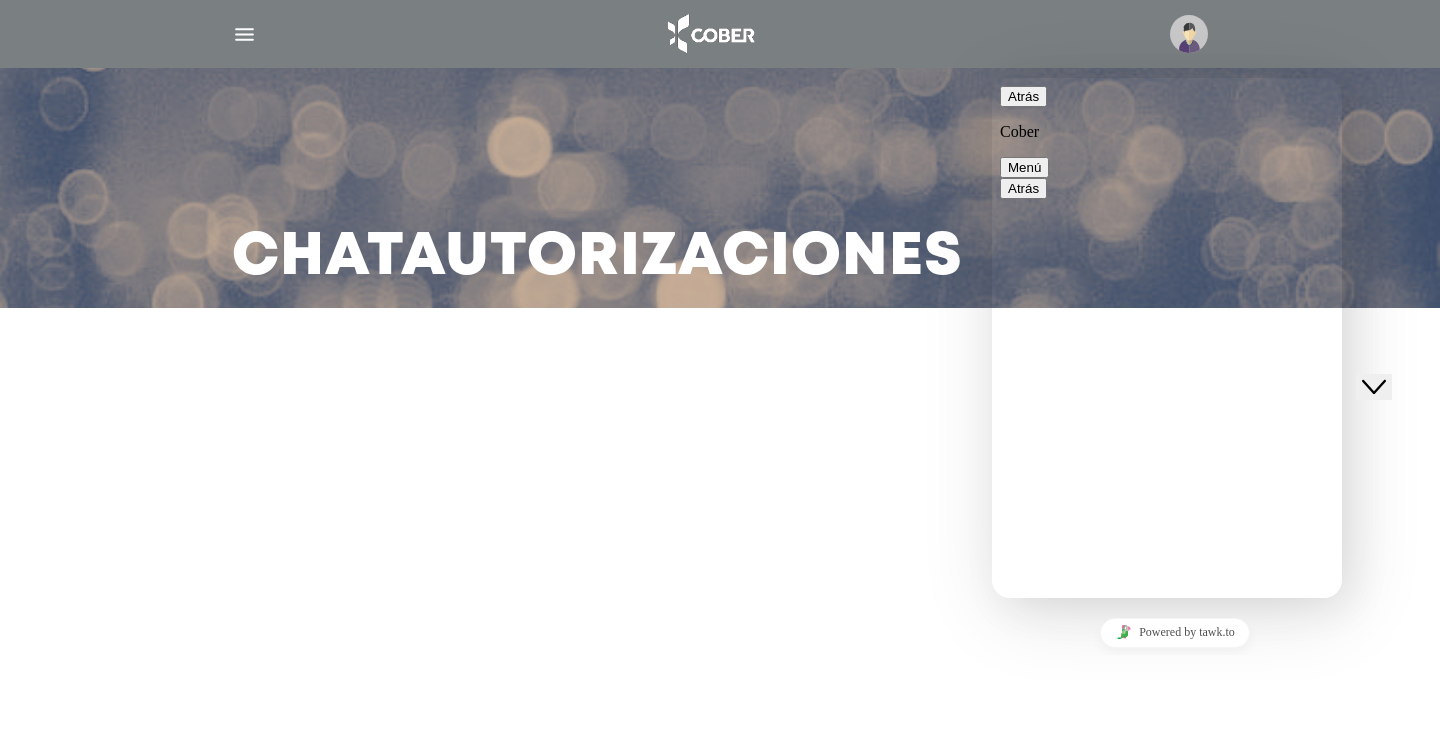 click on "Atrás" at bounding box center [1023, 96] 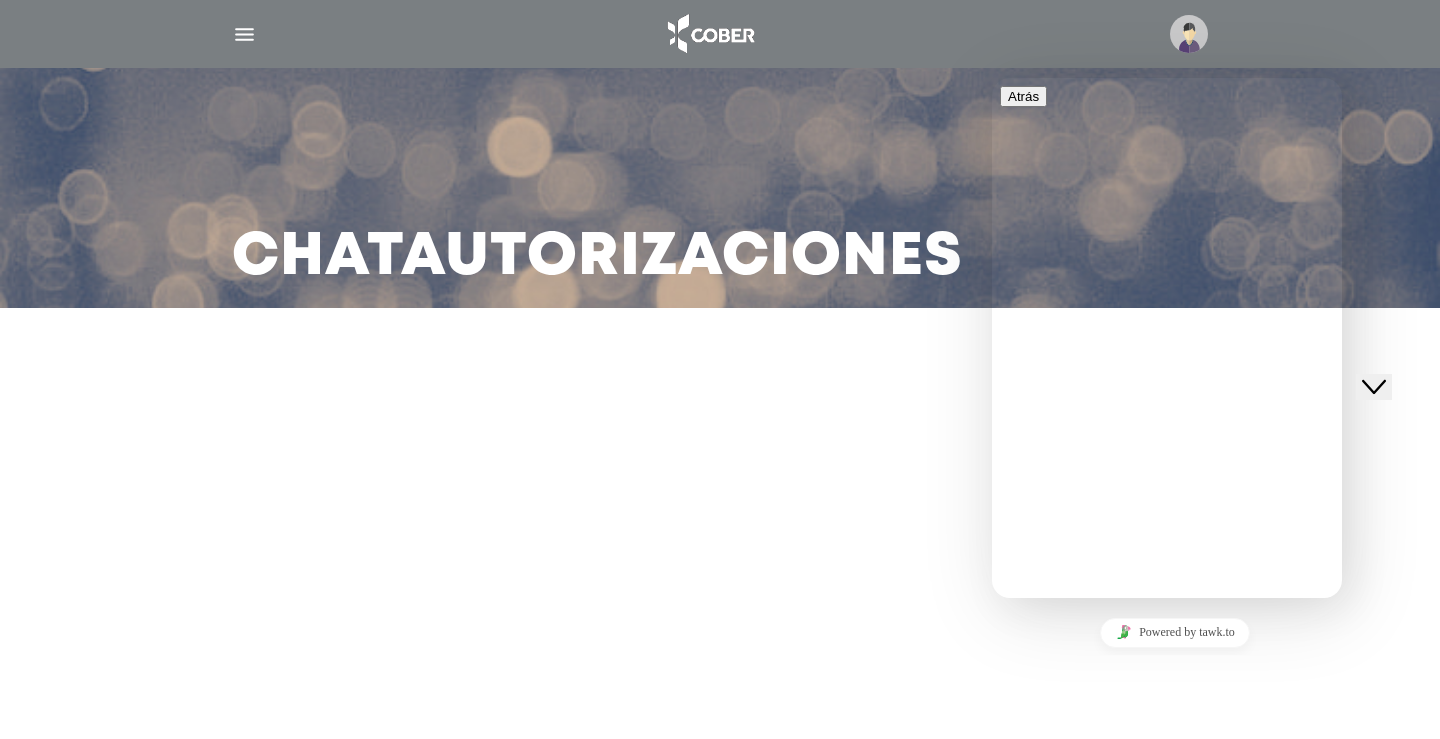 click on "Hola! Soy tu asistente para tus autorizaciones. En que puedo ayudarte?  Recent Conversations   Tú ( 6 minutes ago )  Buenos dias" at bounding box center (1167, 721) 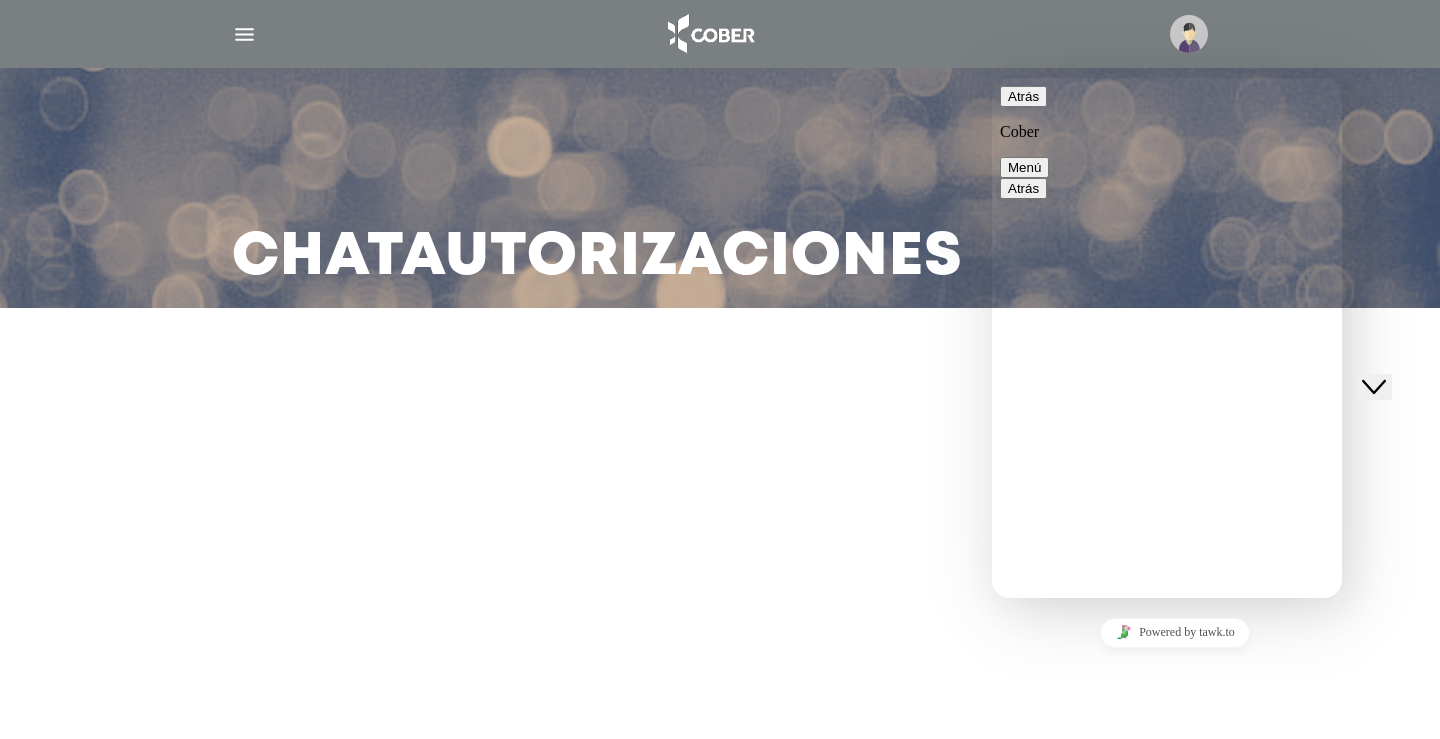 click on "Menú" at bounding box center [1024, 167] 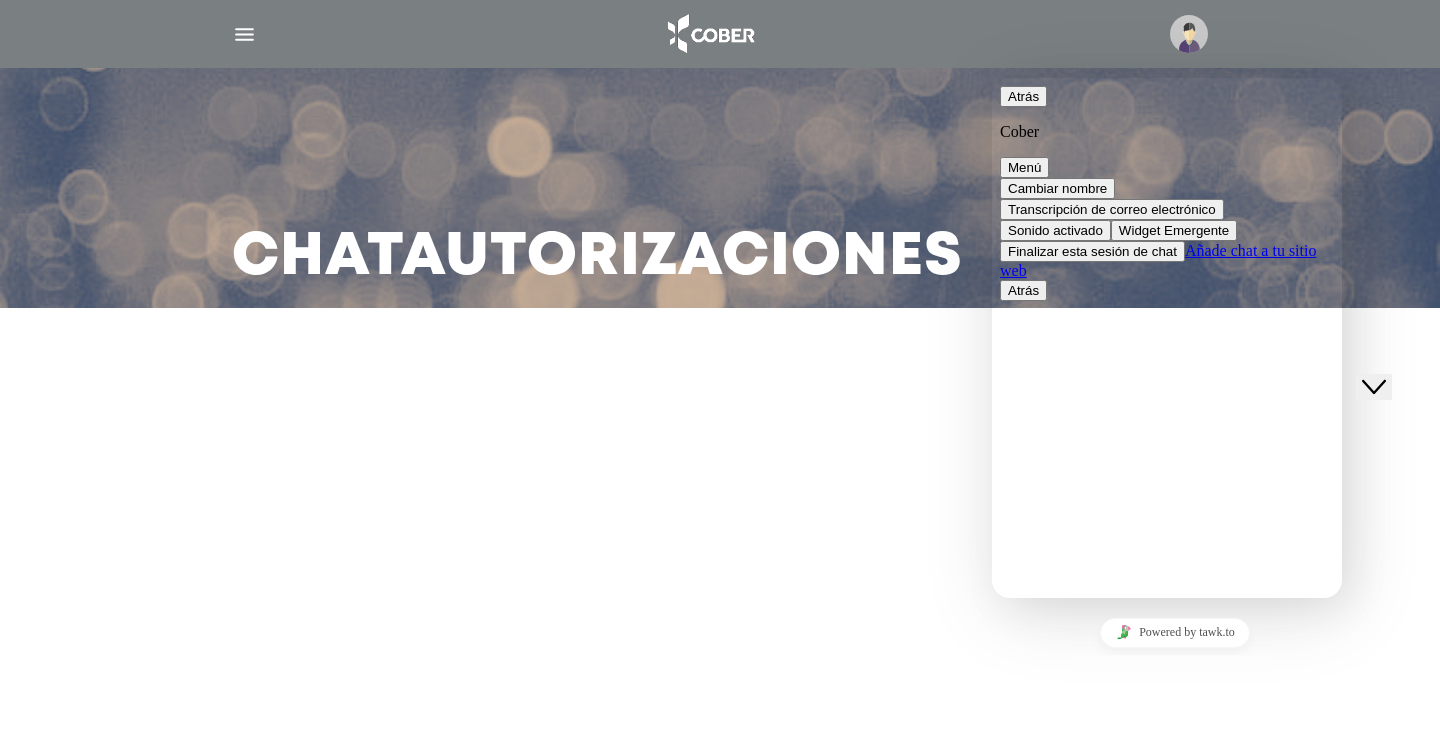 click on "Finalizar esta sesión de chat" at bounding box center [1092, 251] 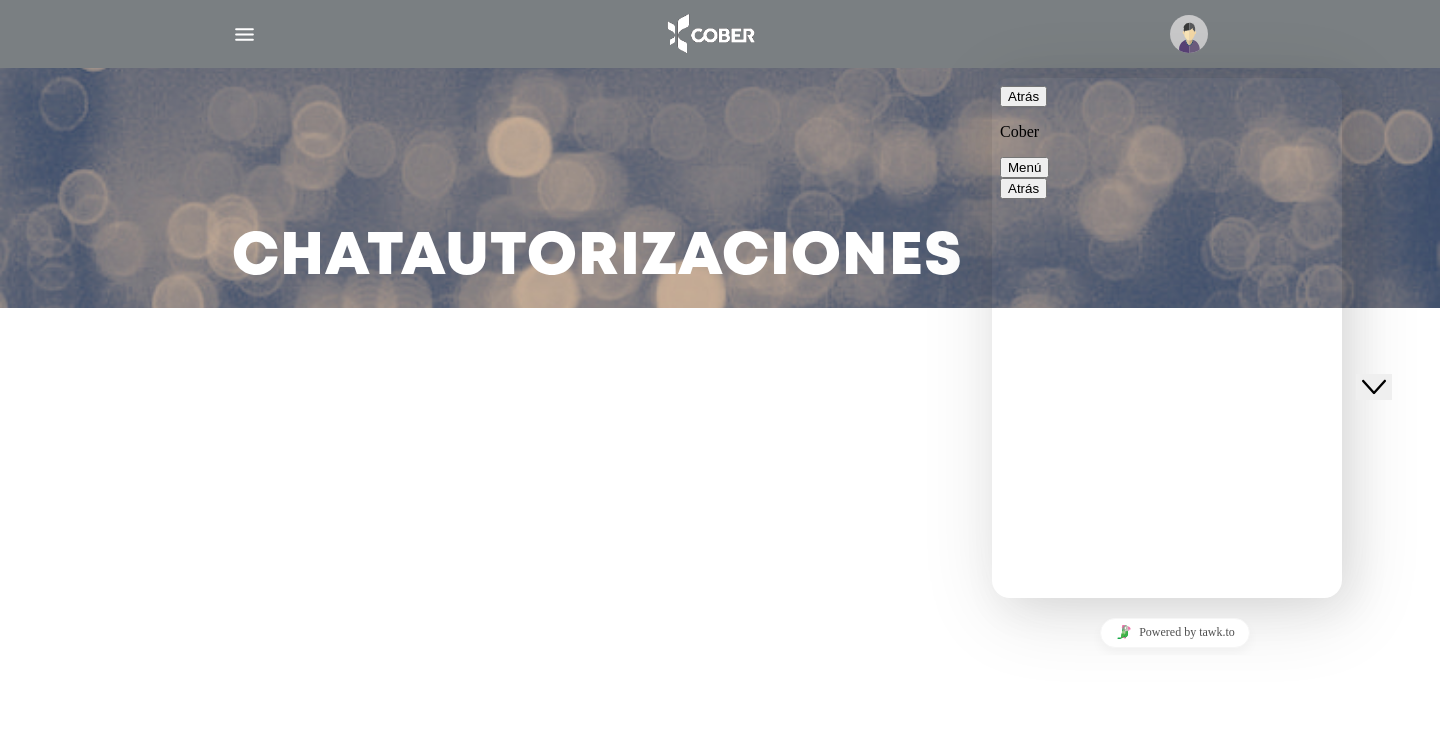 click on "Terminar sesión de chat" at bounding box center [1148, 765] 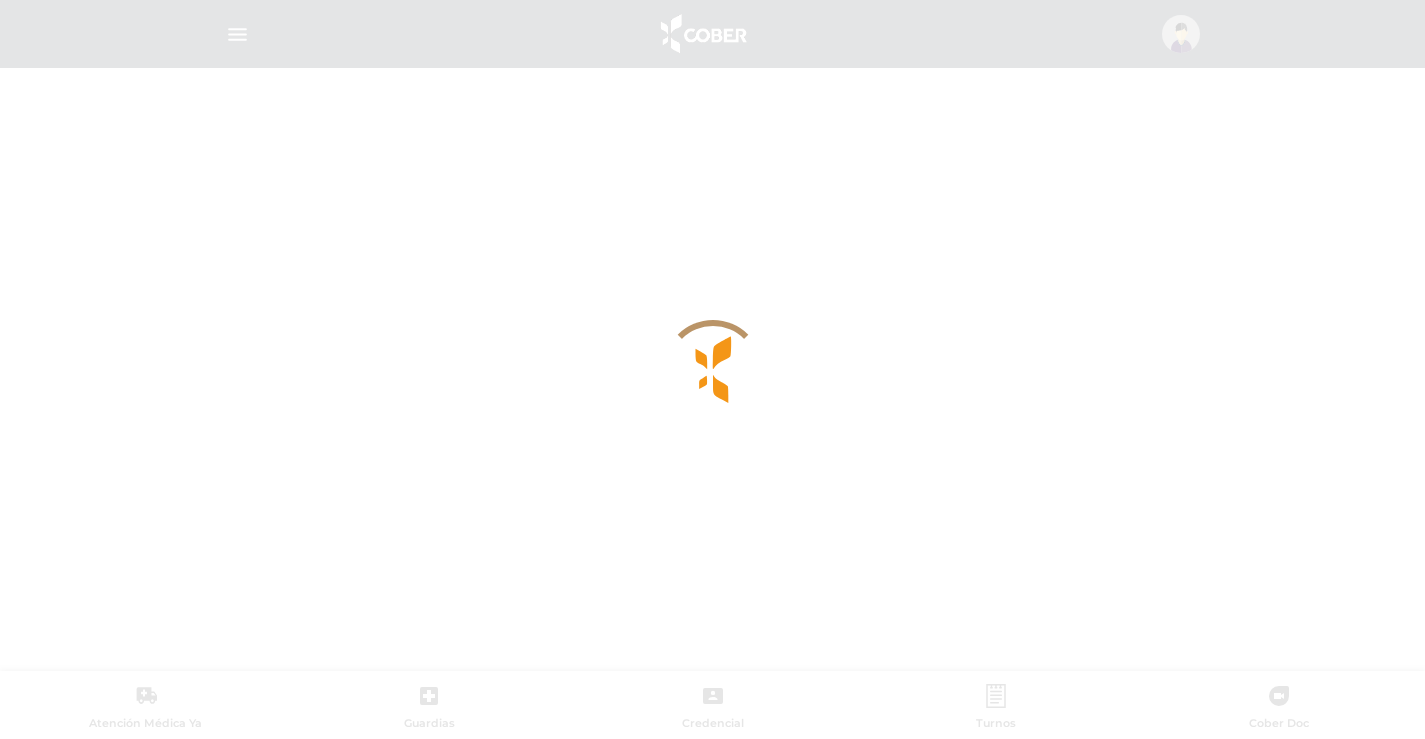 scroll, scrollTop: 0, scrollLeft: 0, axis: both 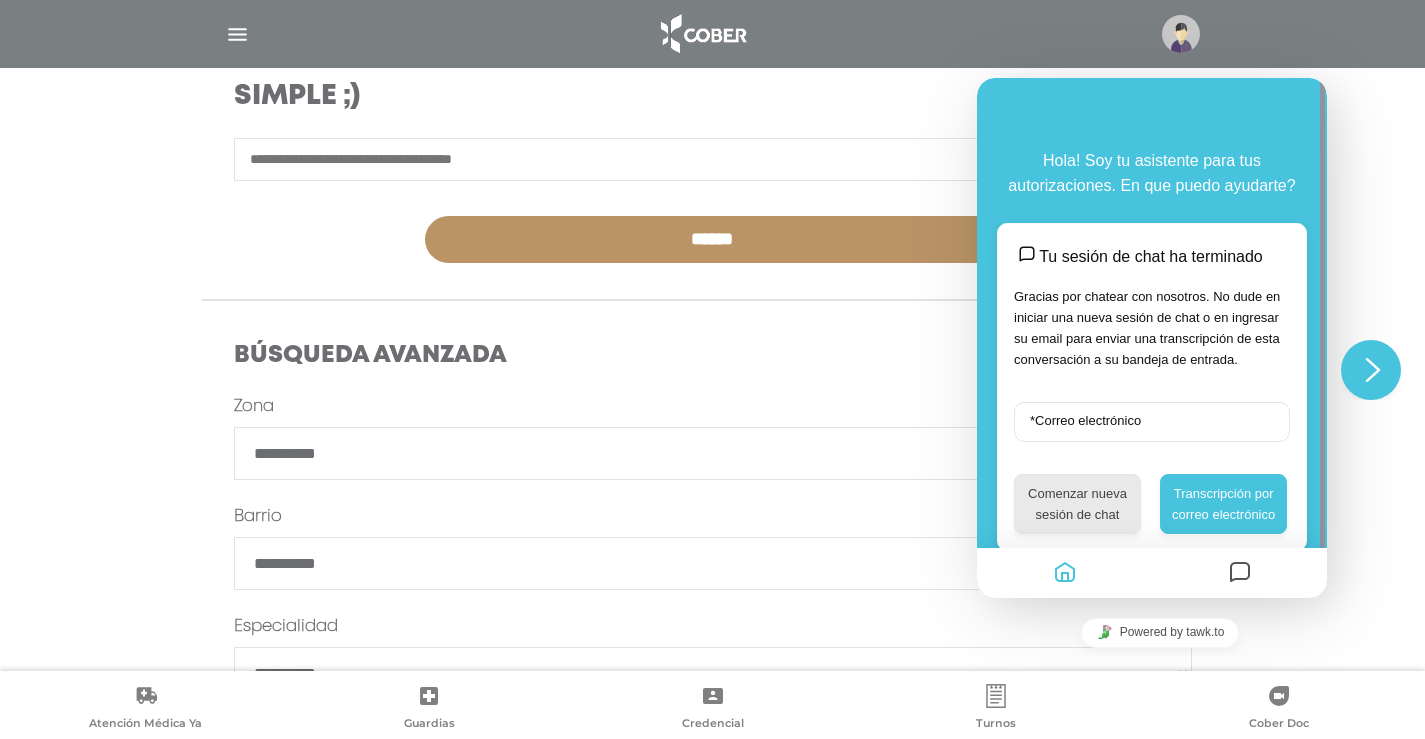 click on "Comenzar nueva sesión de chat" at bounding box center [1077, 504] 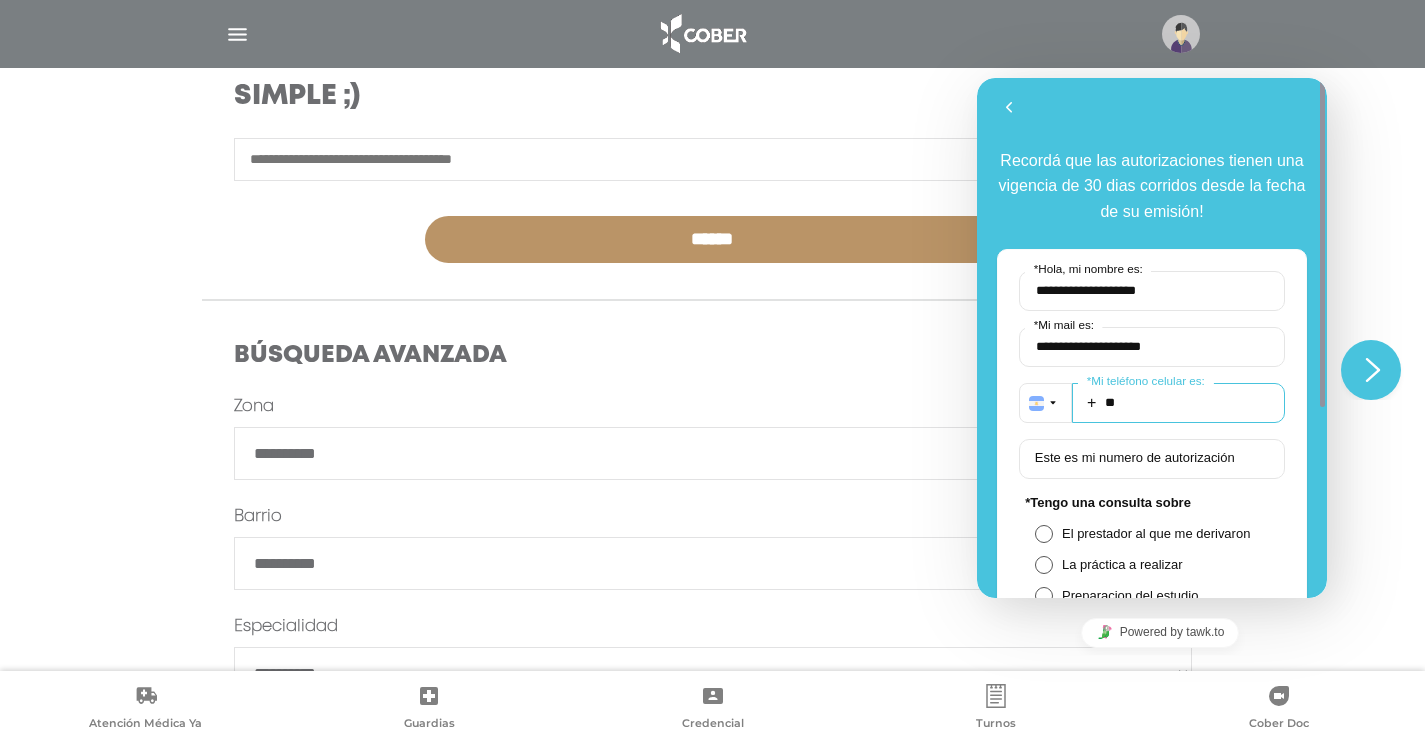 click on "**" at bounding box center (1178, 403) 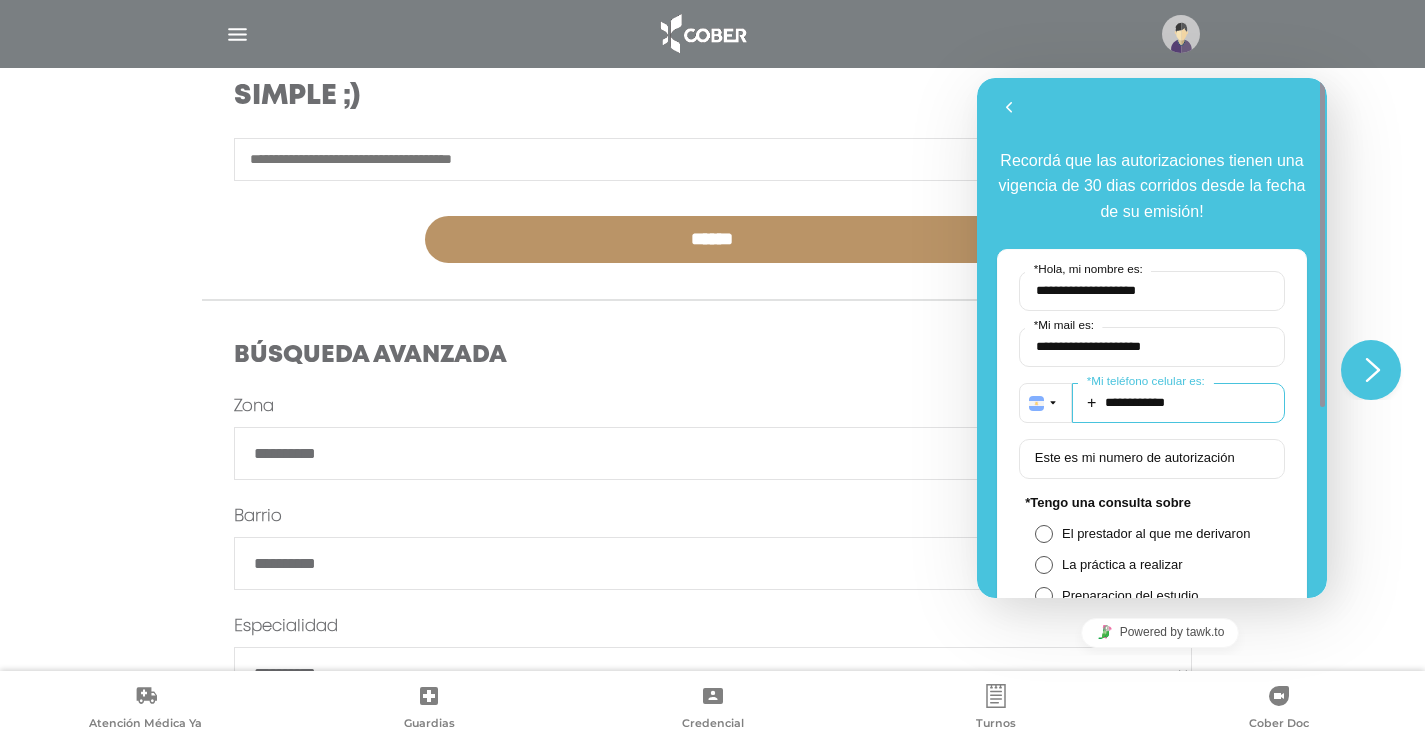 scroll, scrollTop: 200, scrollLeft: 0, axis: vertical 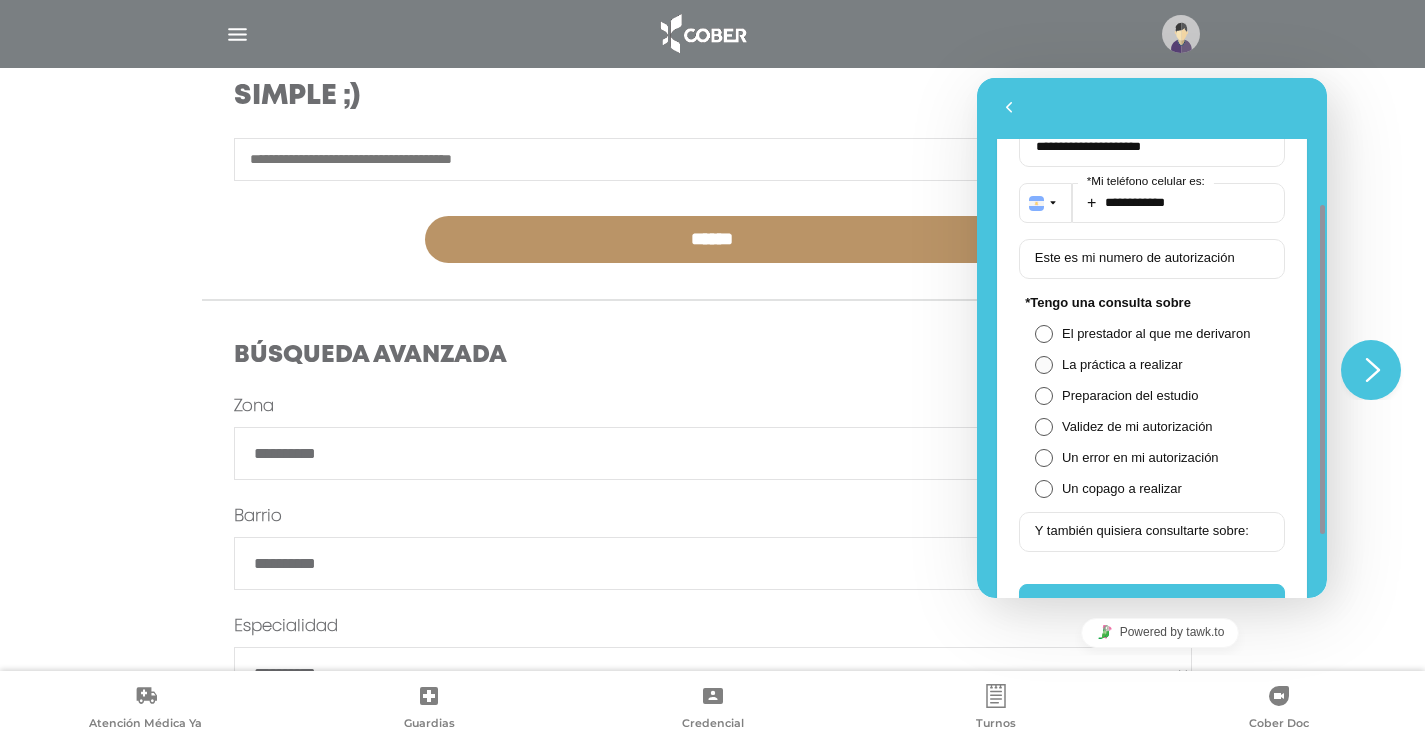 click at bounding box center [1044, 365] 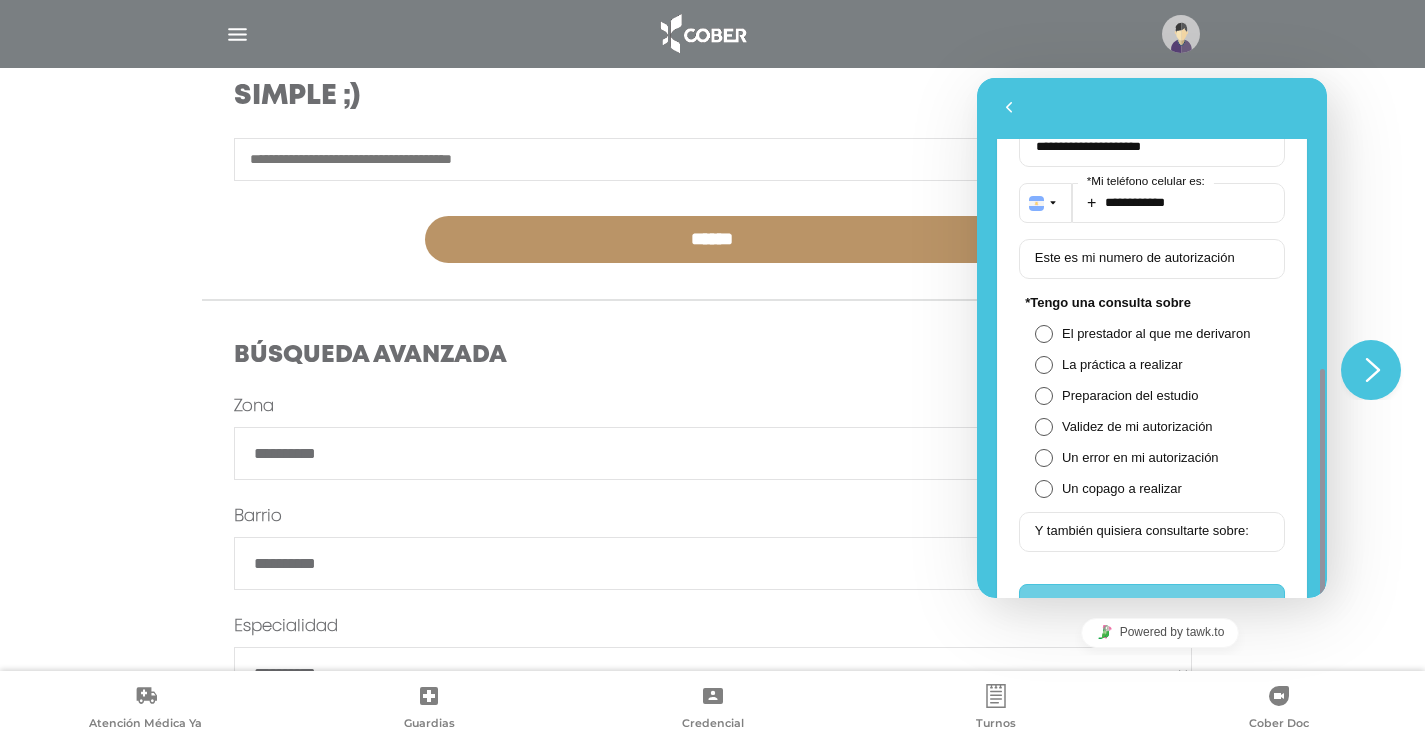 scroll, scrollTop: 300, scrollLeft: 0, axis: vertical 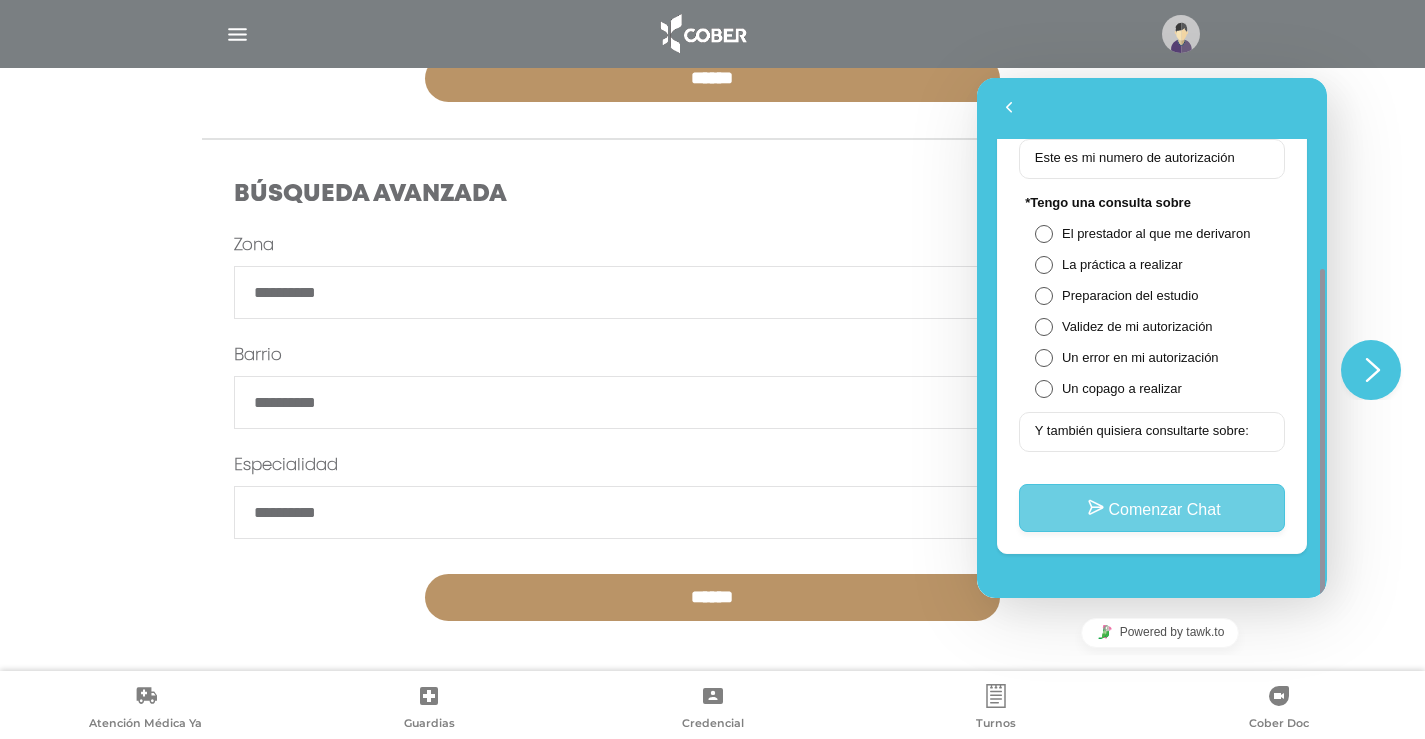 click on "Comenzar Chat" at bounding box center [1152, 508] 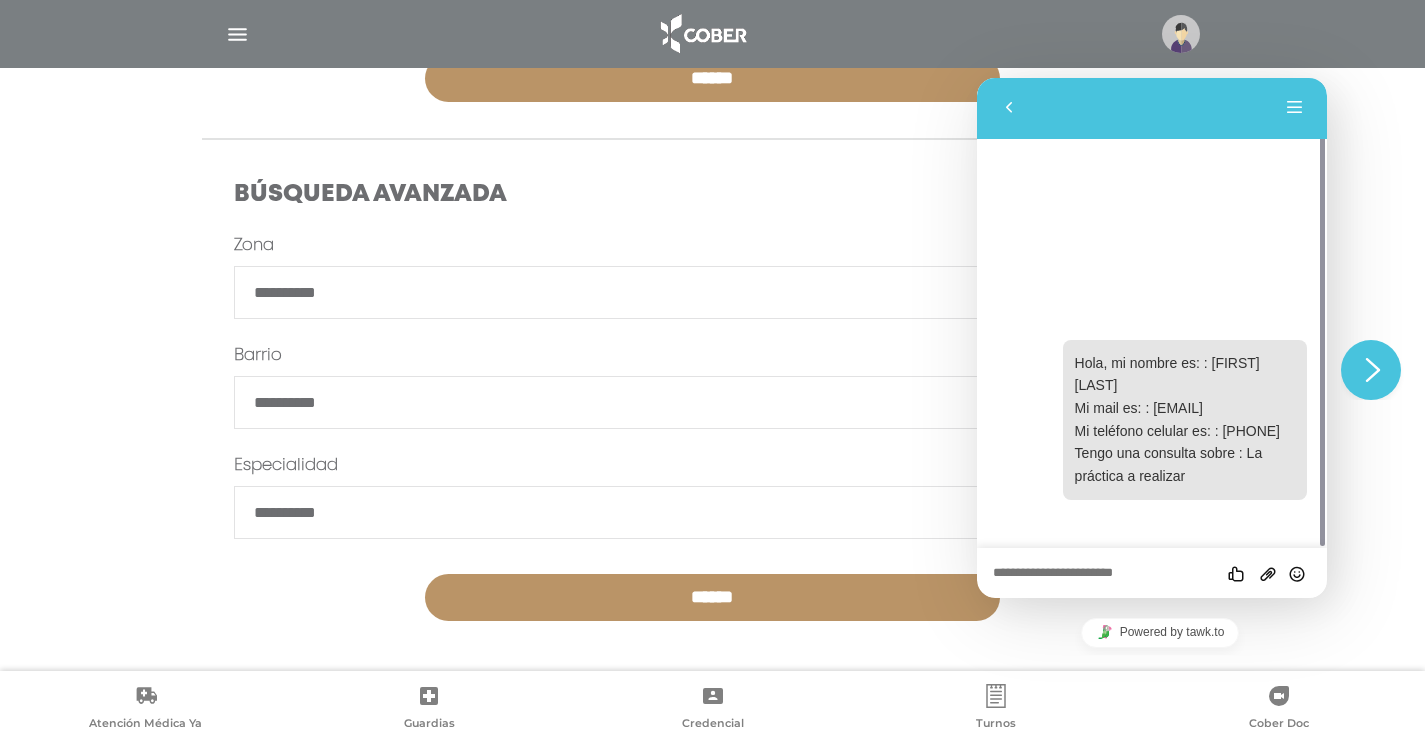 click at bounding box center [977, 78] 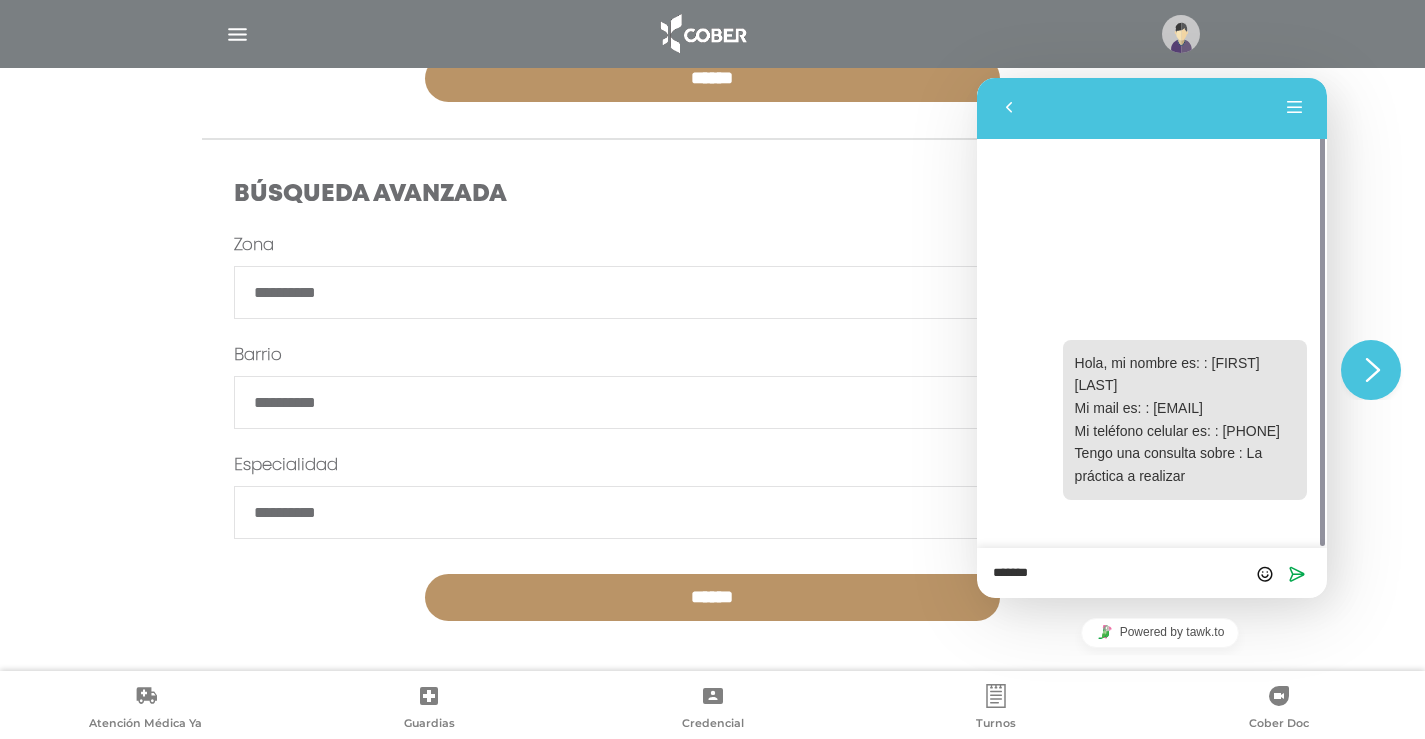 type on "********" 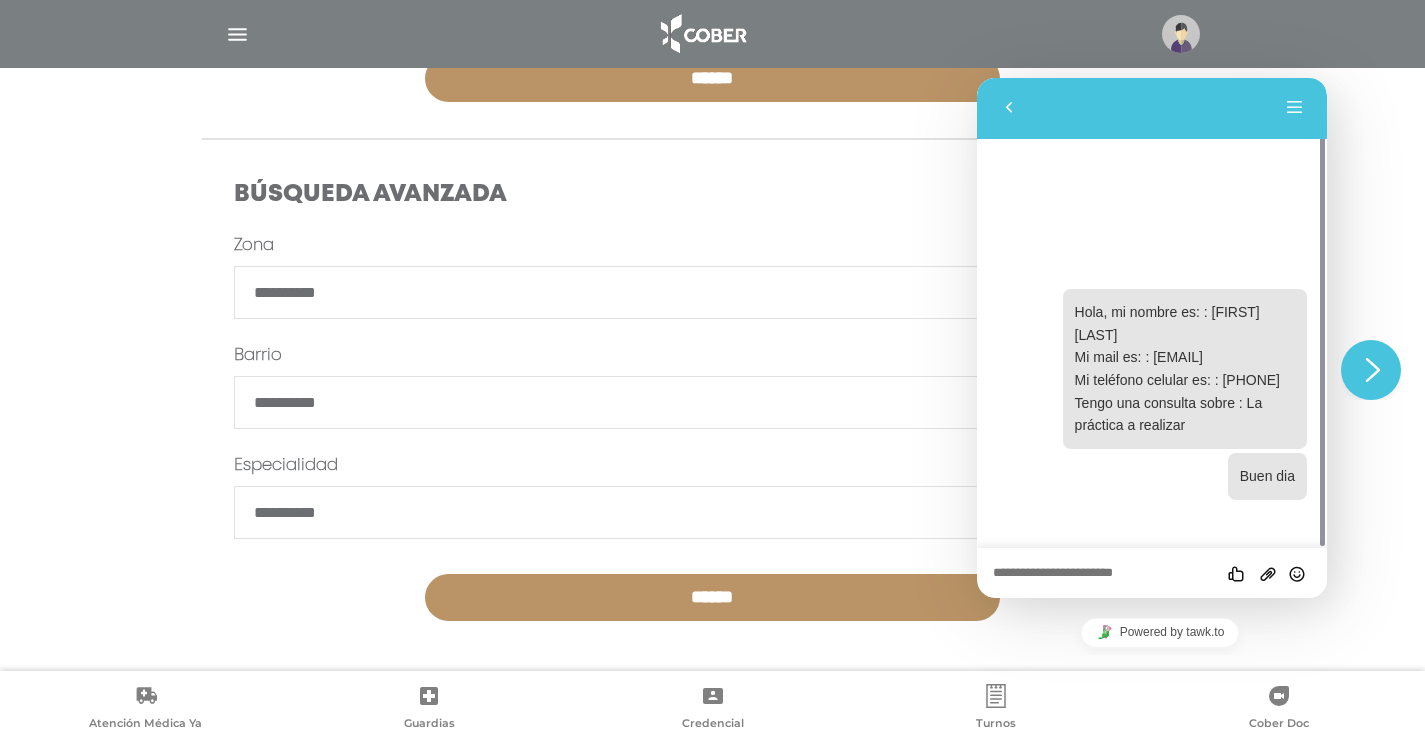 click at bounding box center (977, 78) 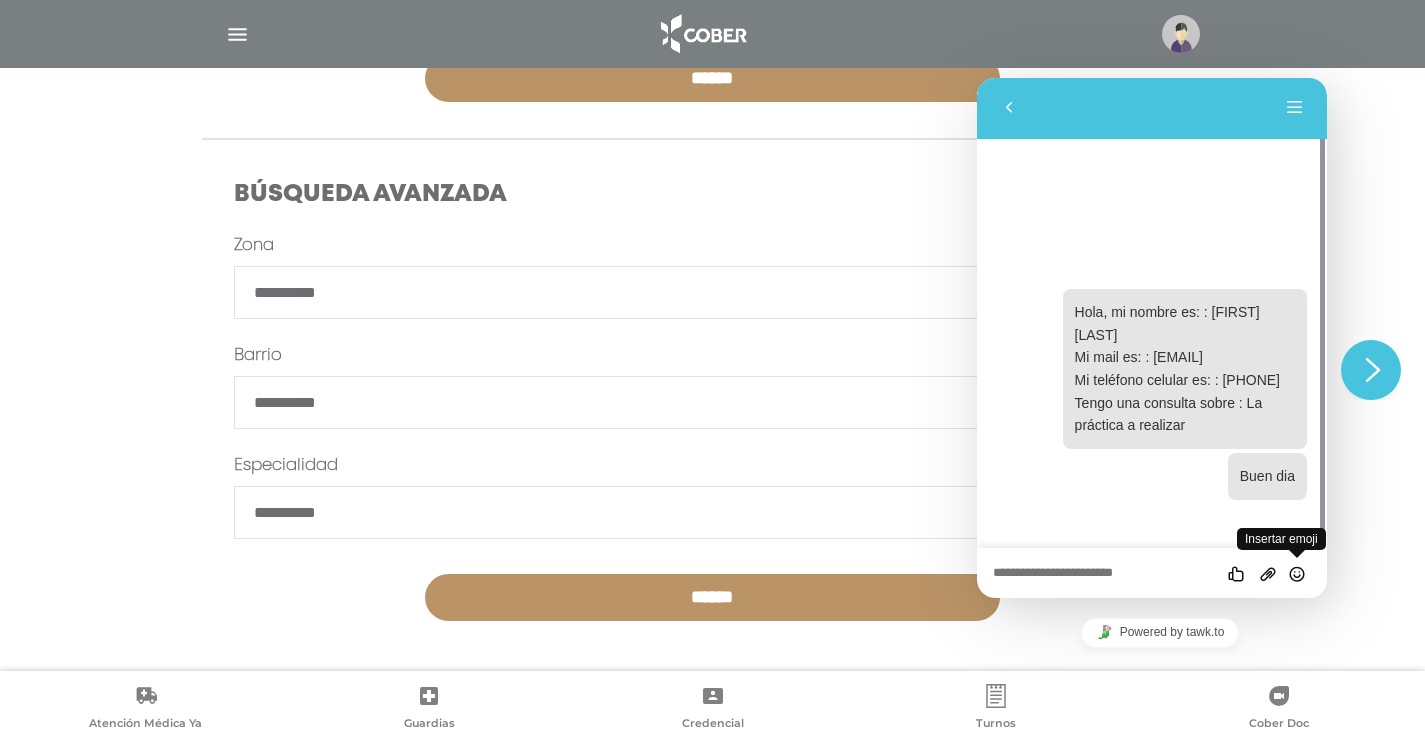 click at bounding box center [1297, 574] 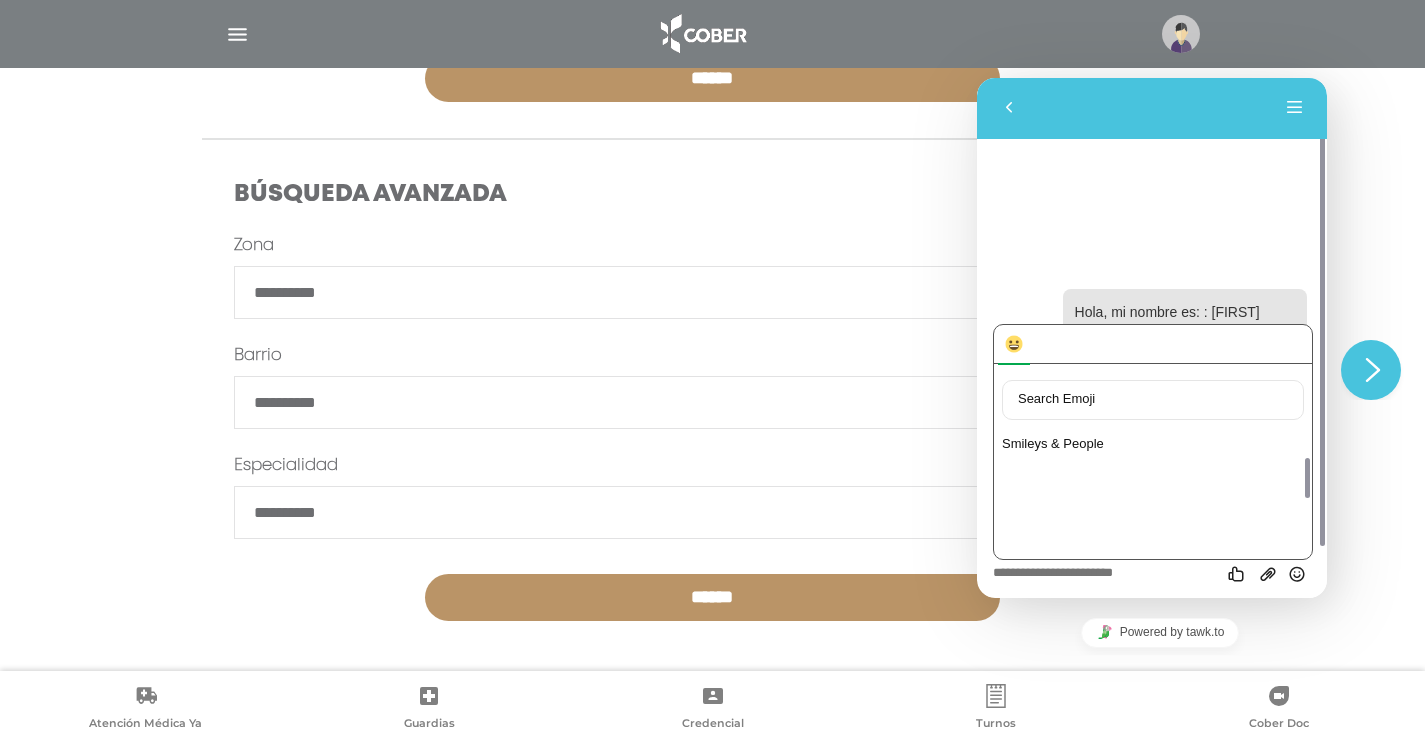scroll, scrollTop: 1300, scrollLeft: 0, axis: vertical 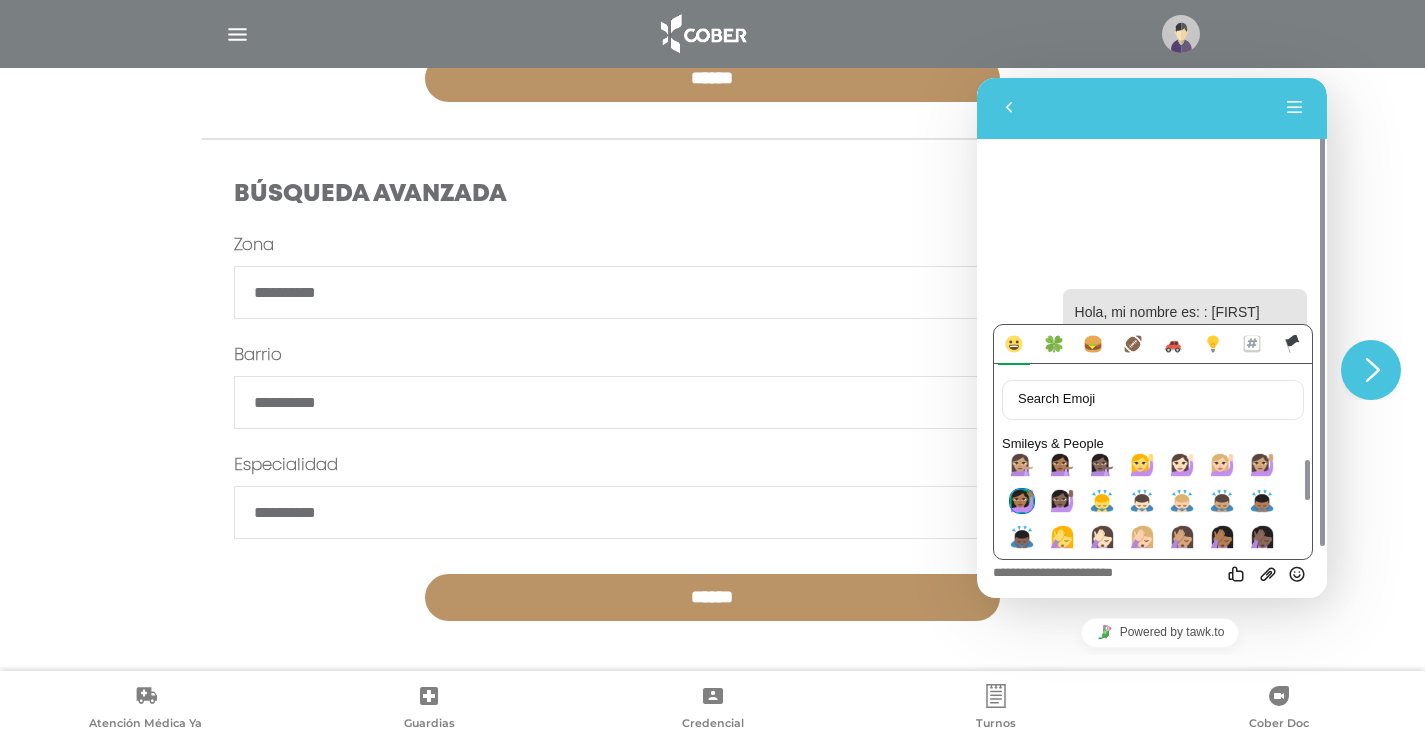 click at bounding box center (1022, 501) 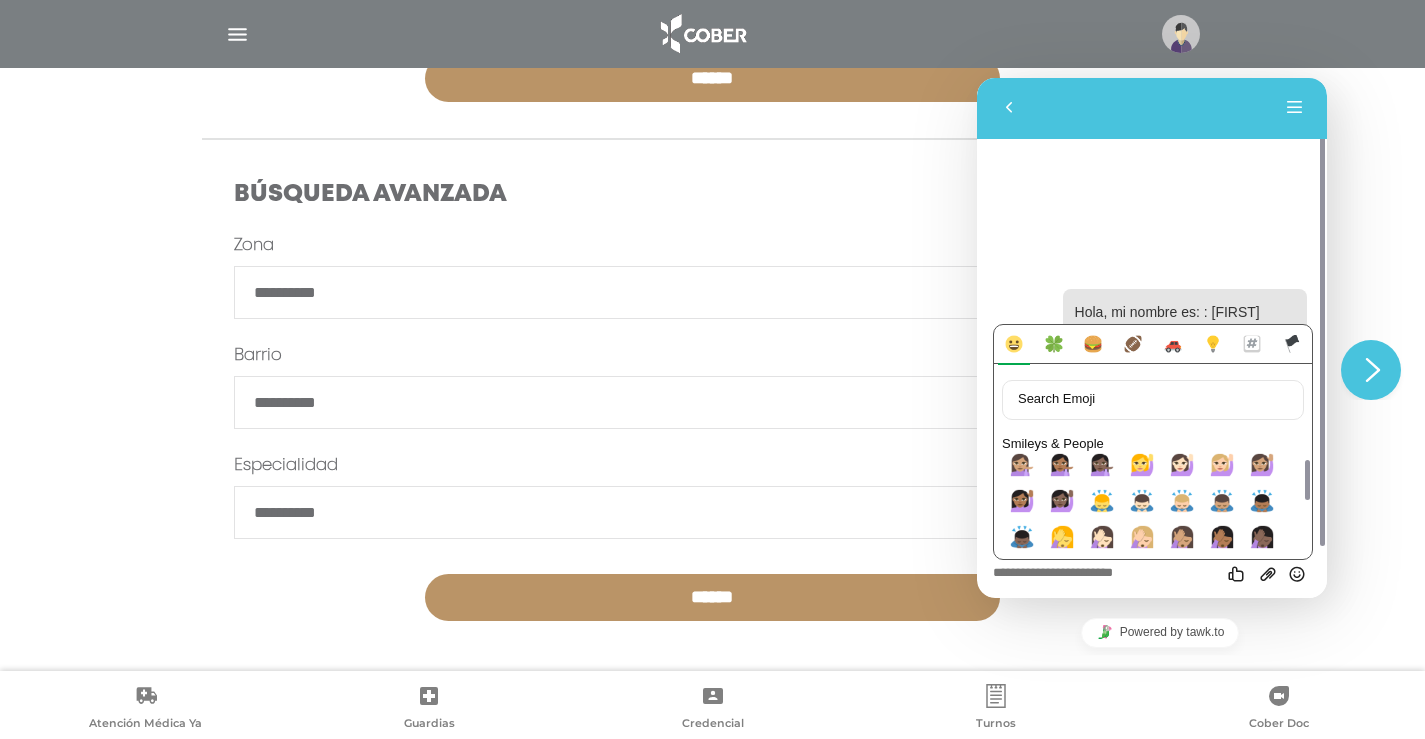 scroll, scrollTop: 1, scrollLeft: 0, axis: vertical 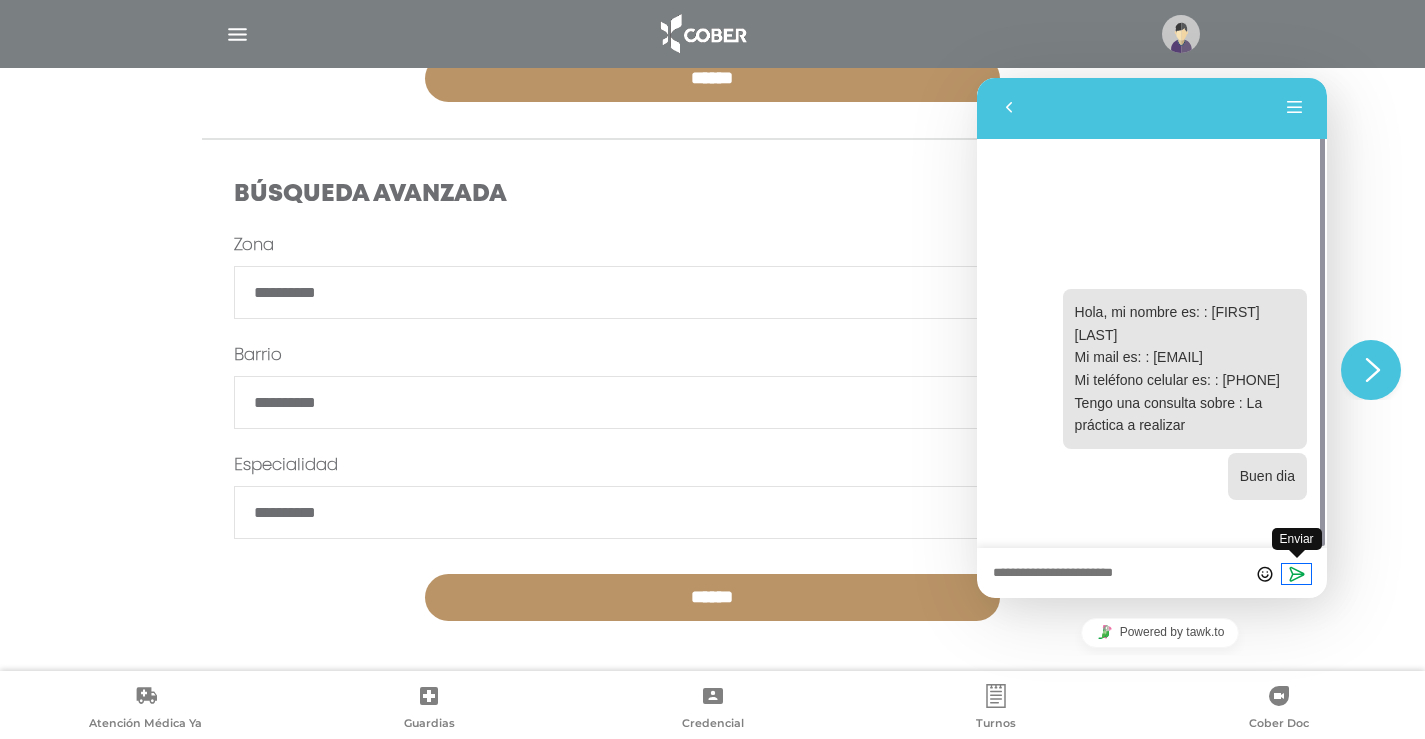 click at bounding box center [1297, 574] 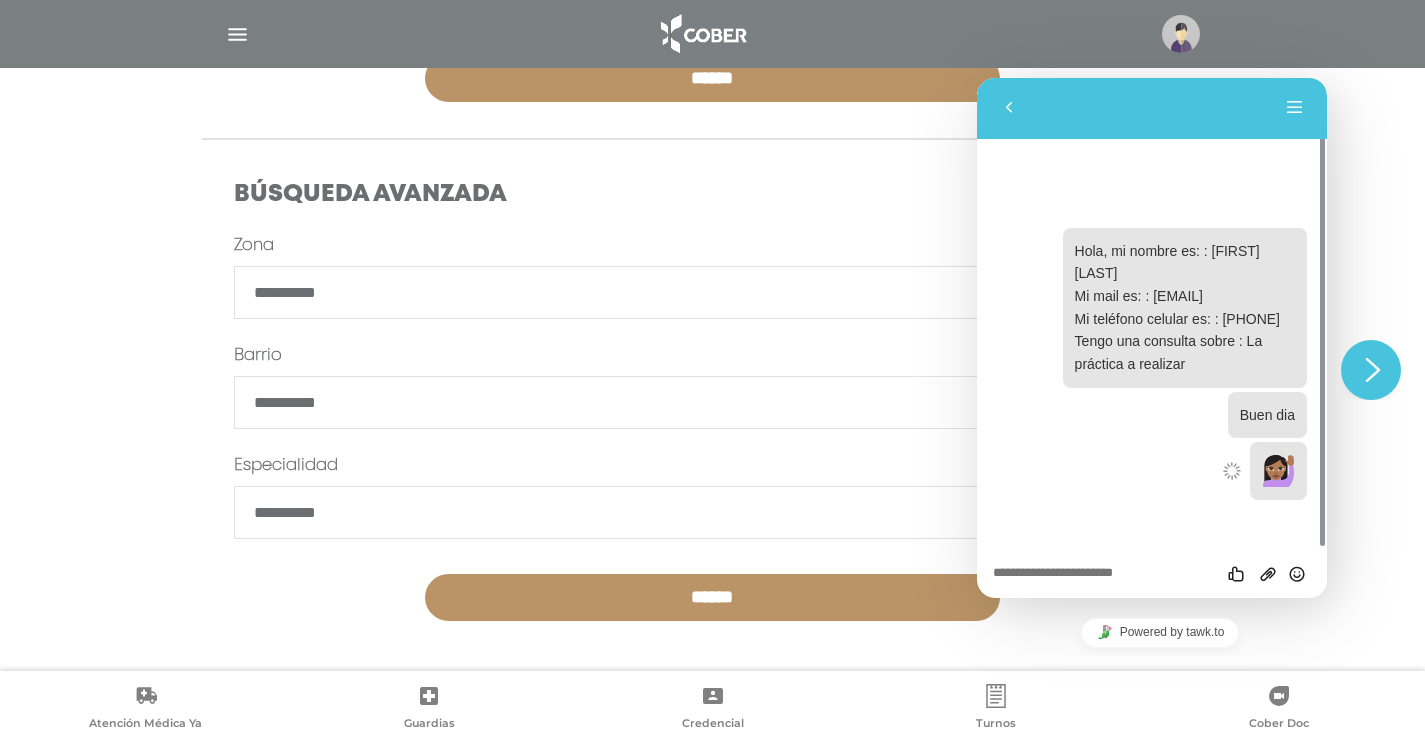 scroll, scrollTop: 0, scrollLeft: 0, axis: both 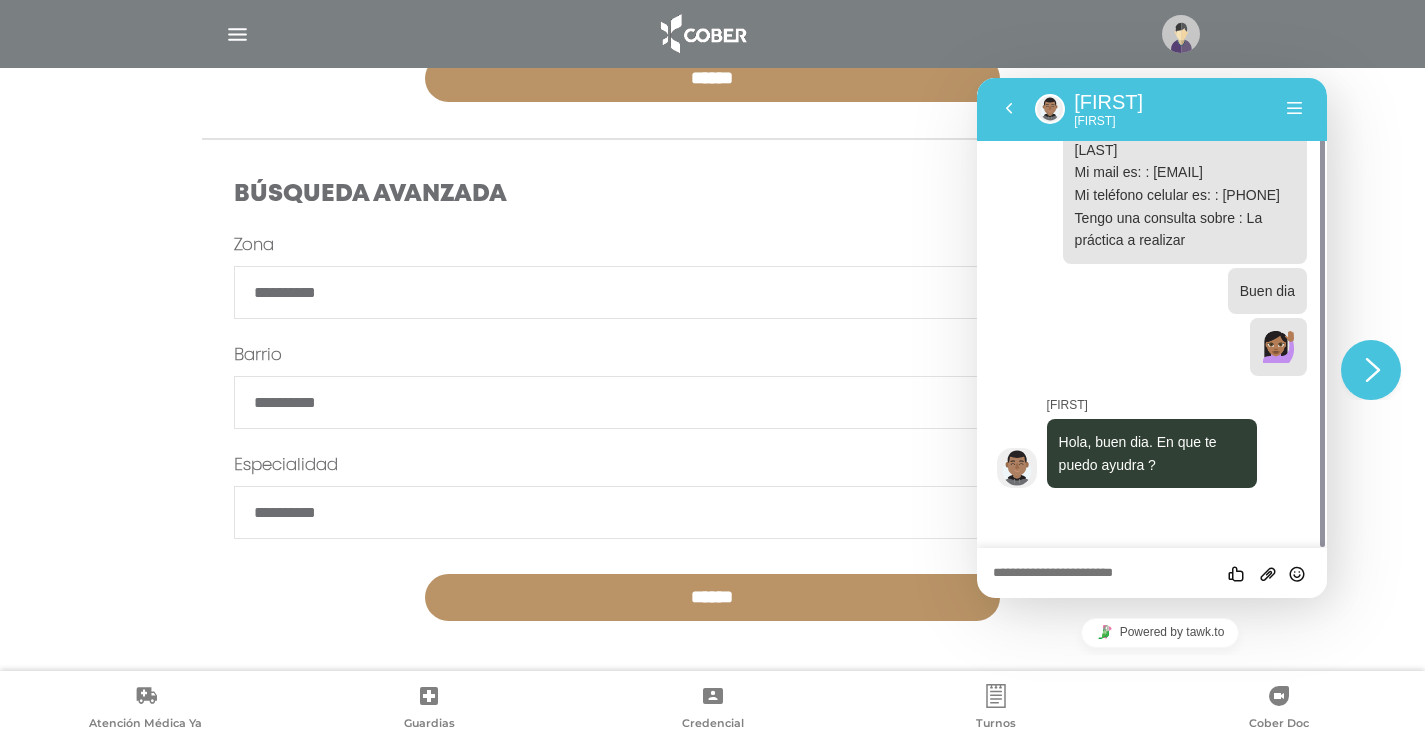 click at bounding box center [977, 78] 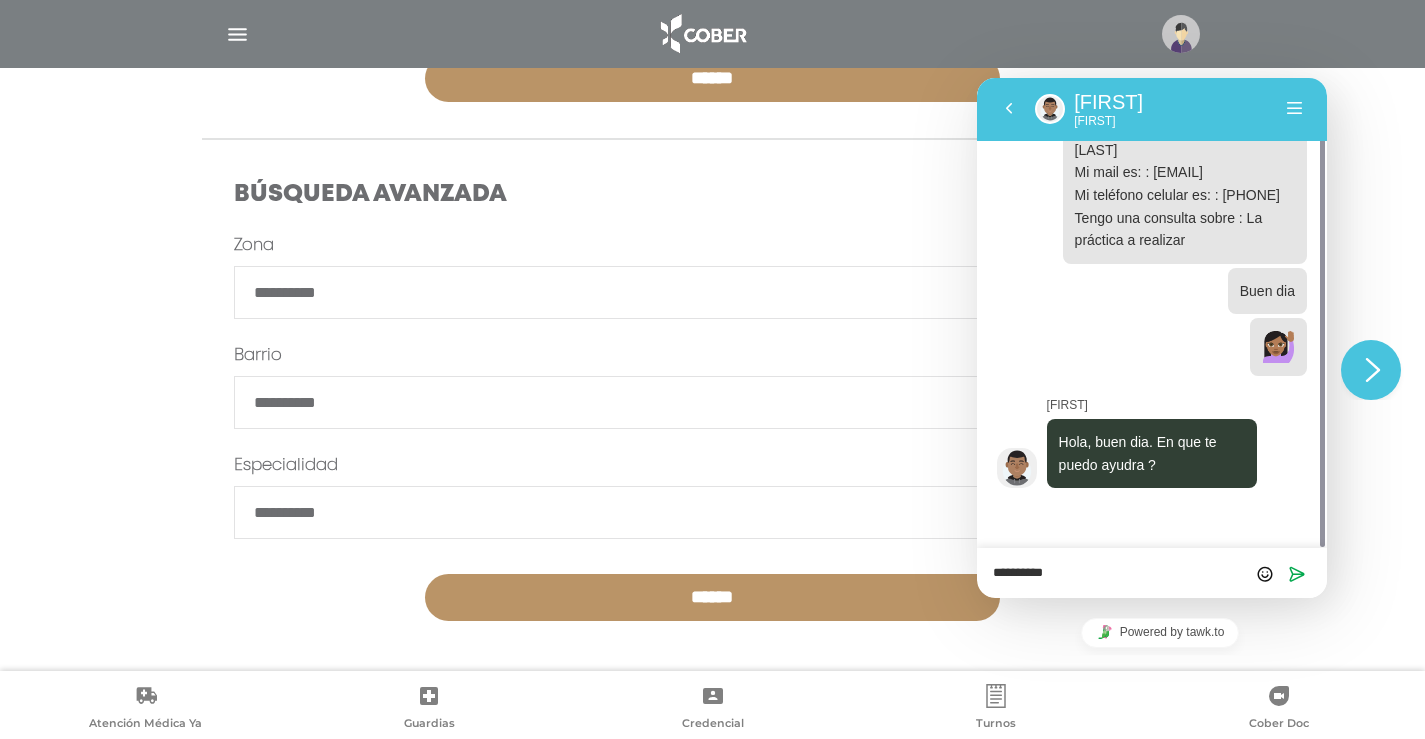 click on "*********" at bounding box center [977, 78] 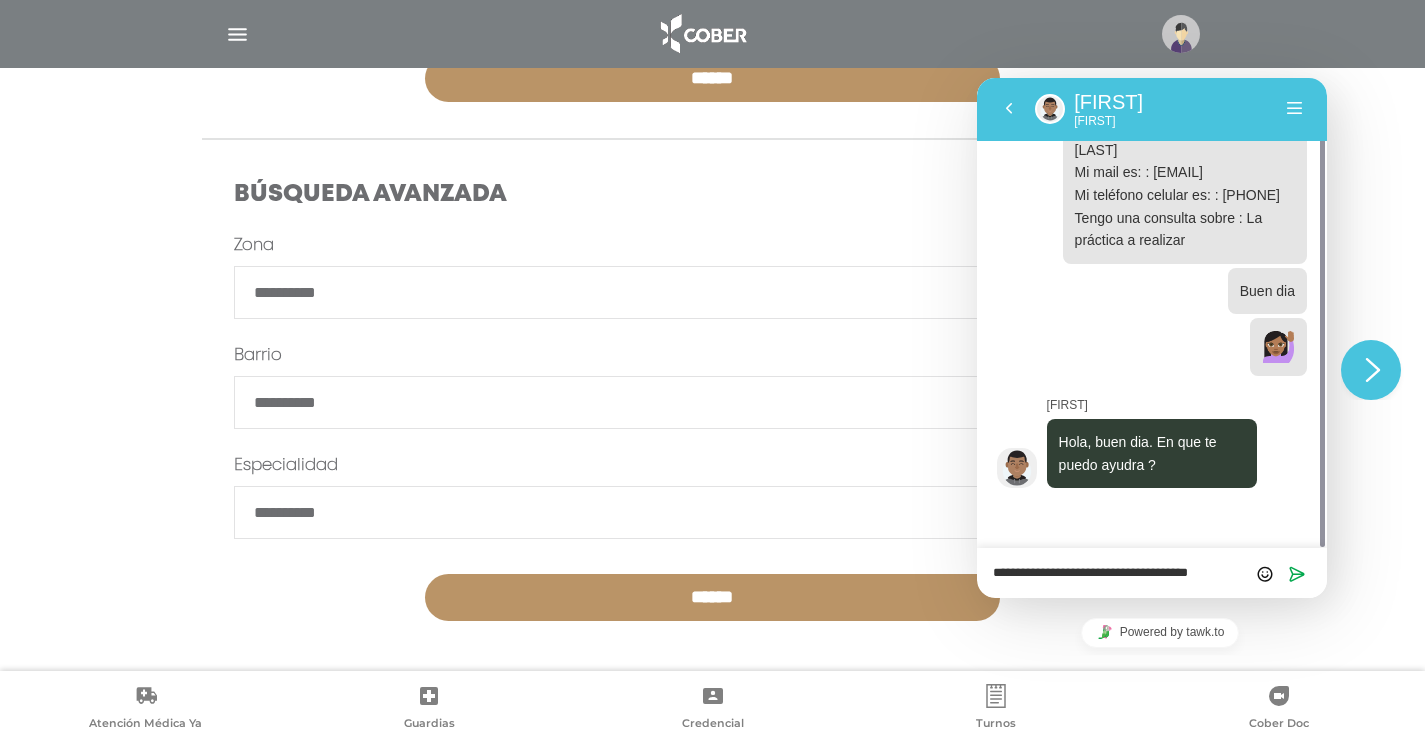 scroll, scrollTop: 0, scrollLeft: 0, axis: both 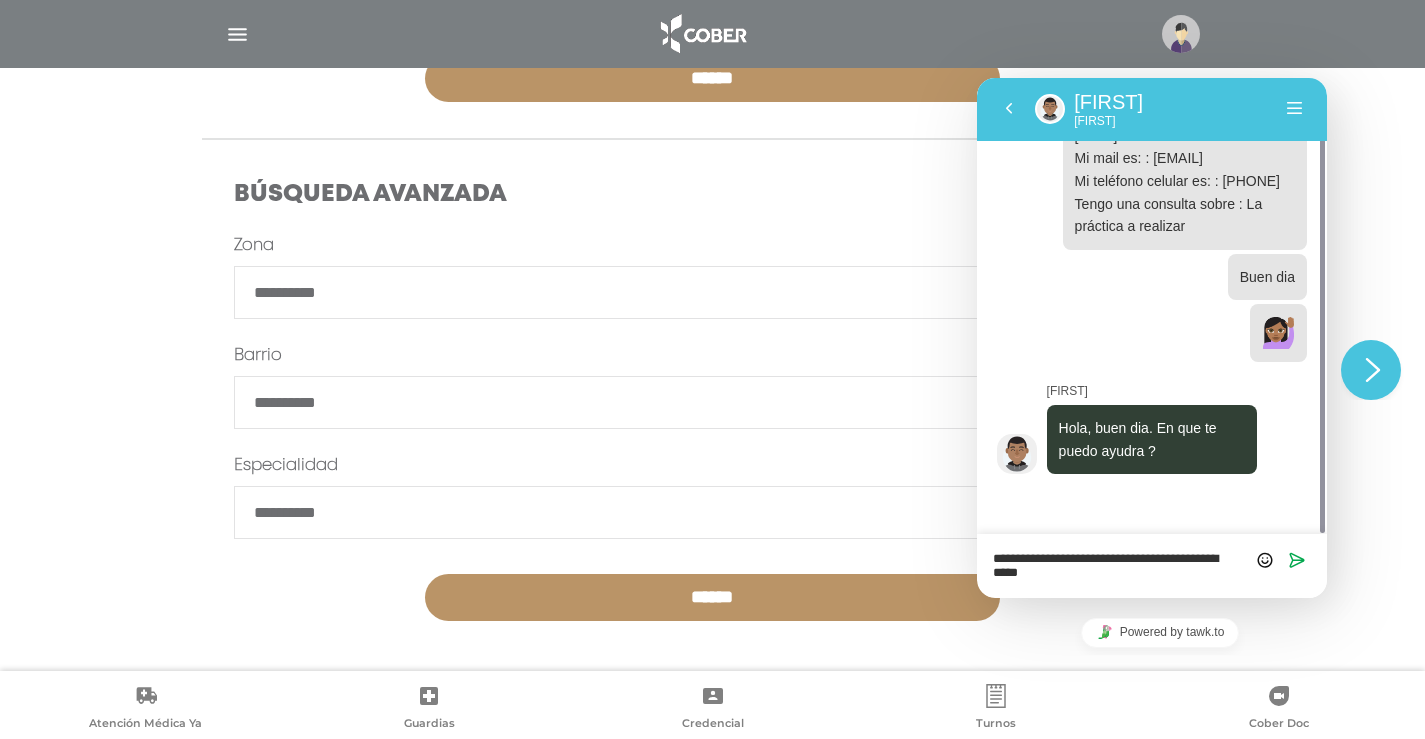 type on "**********" 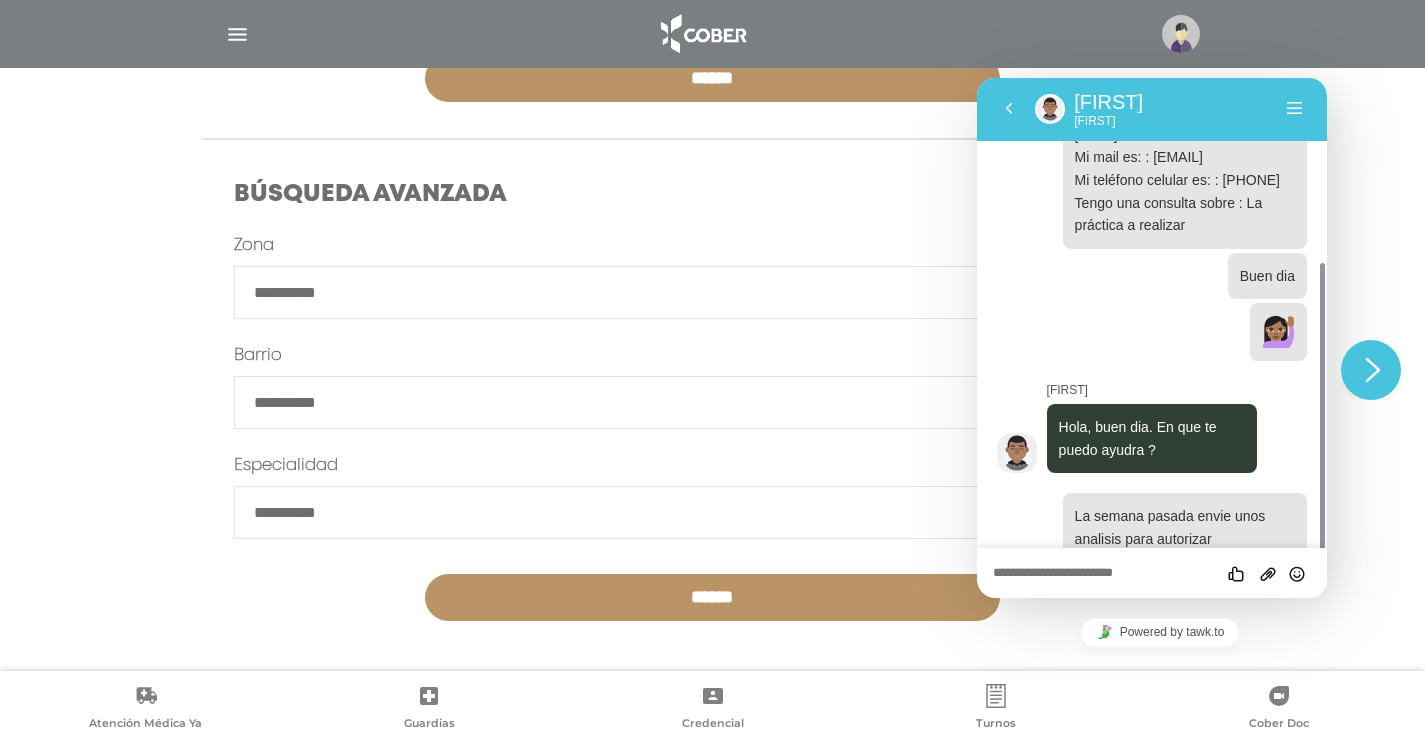 scroll, scrollTop: 144, scrollLeft: 0, axis: vertical 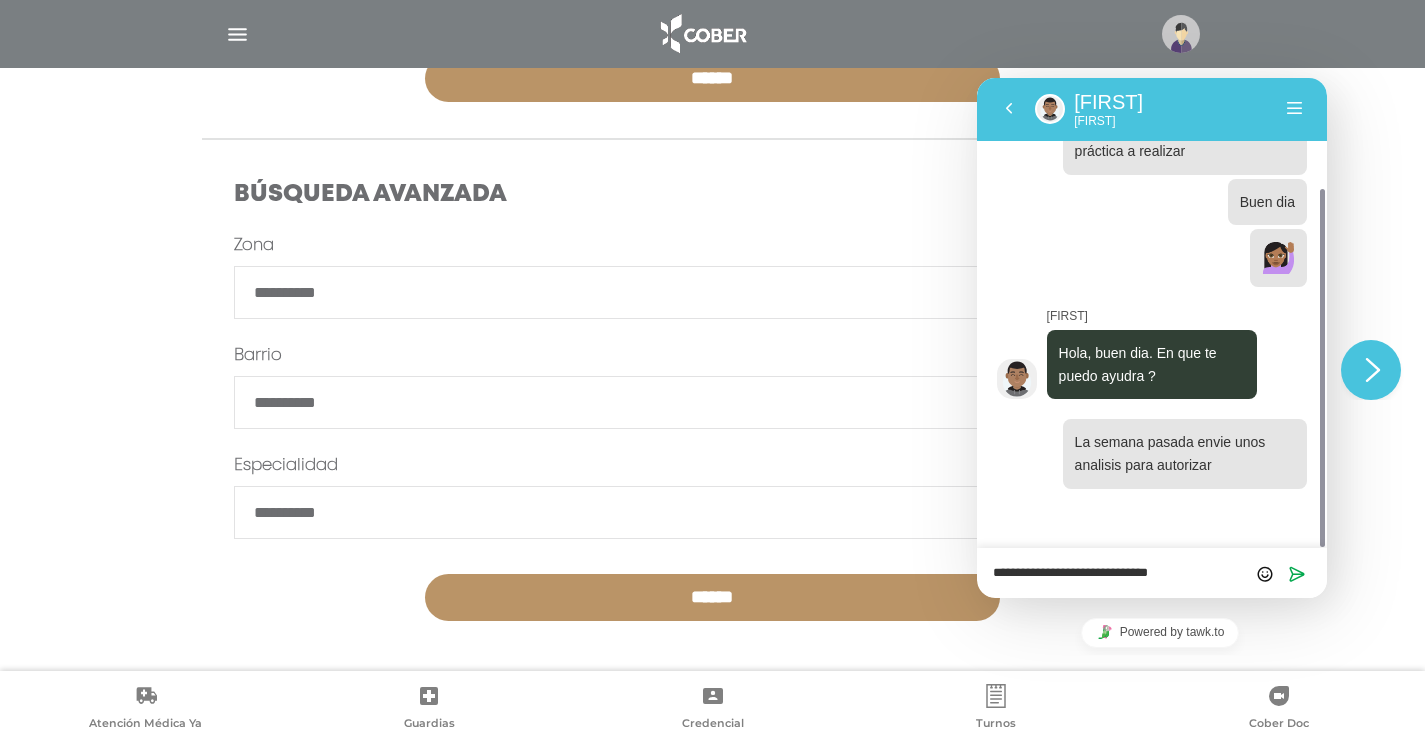 type on "**********" 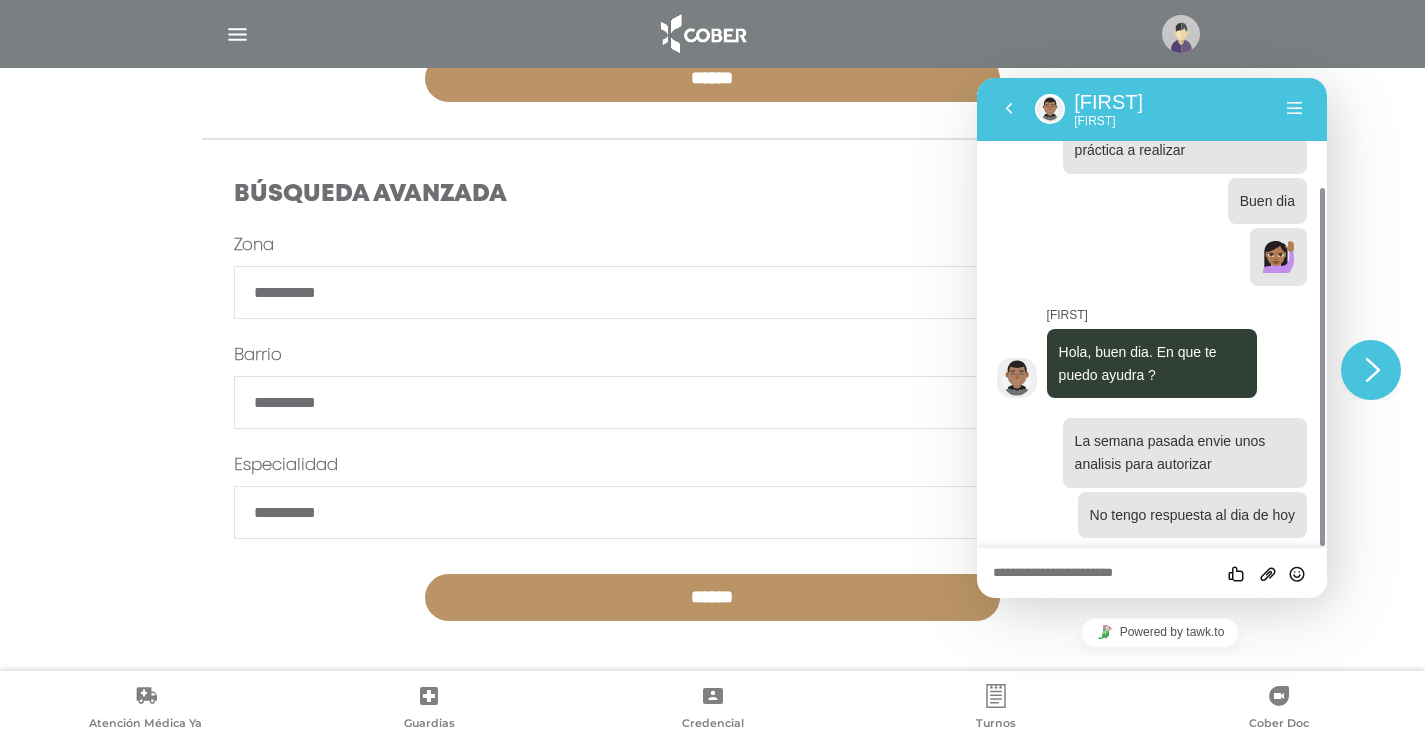 scroll, scrollTop: 195, scrollLeft: 0, axis: vertical 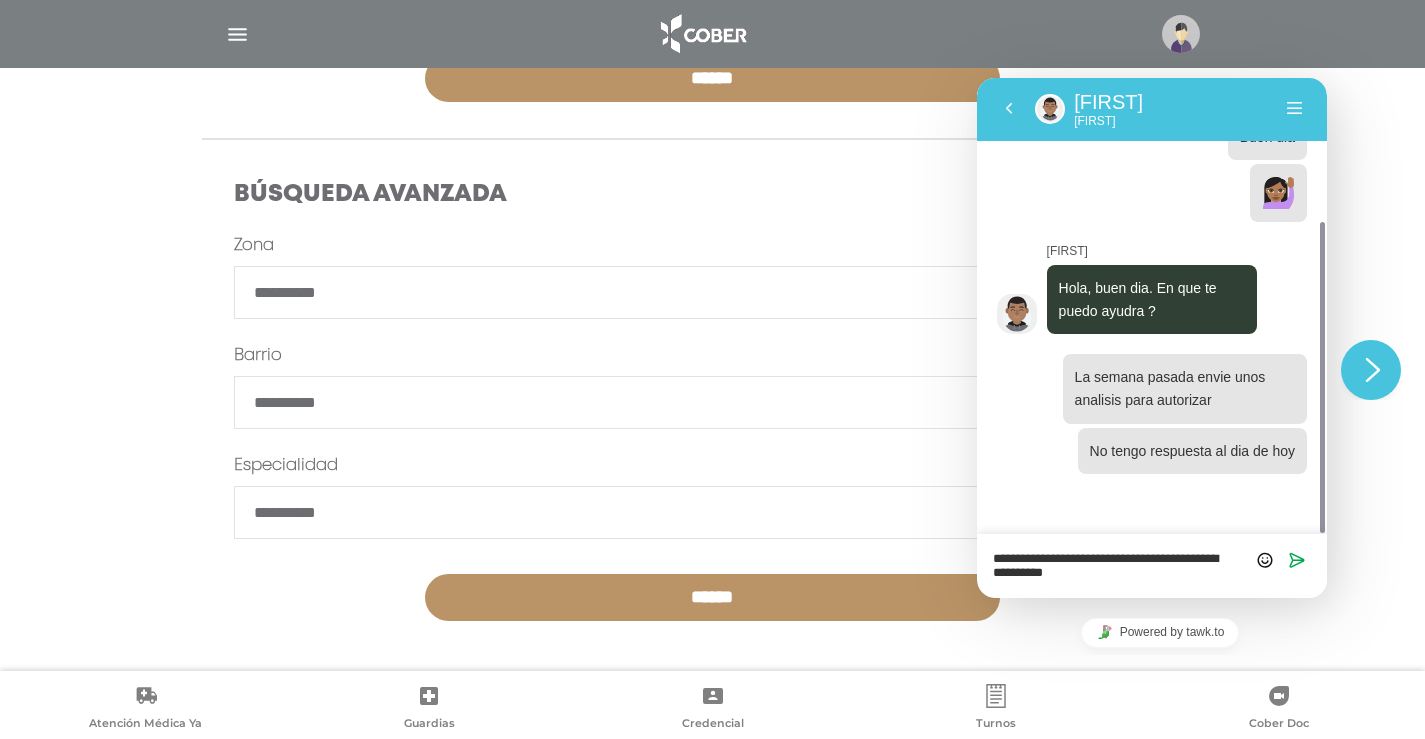 type on "**********" 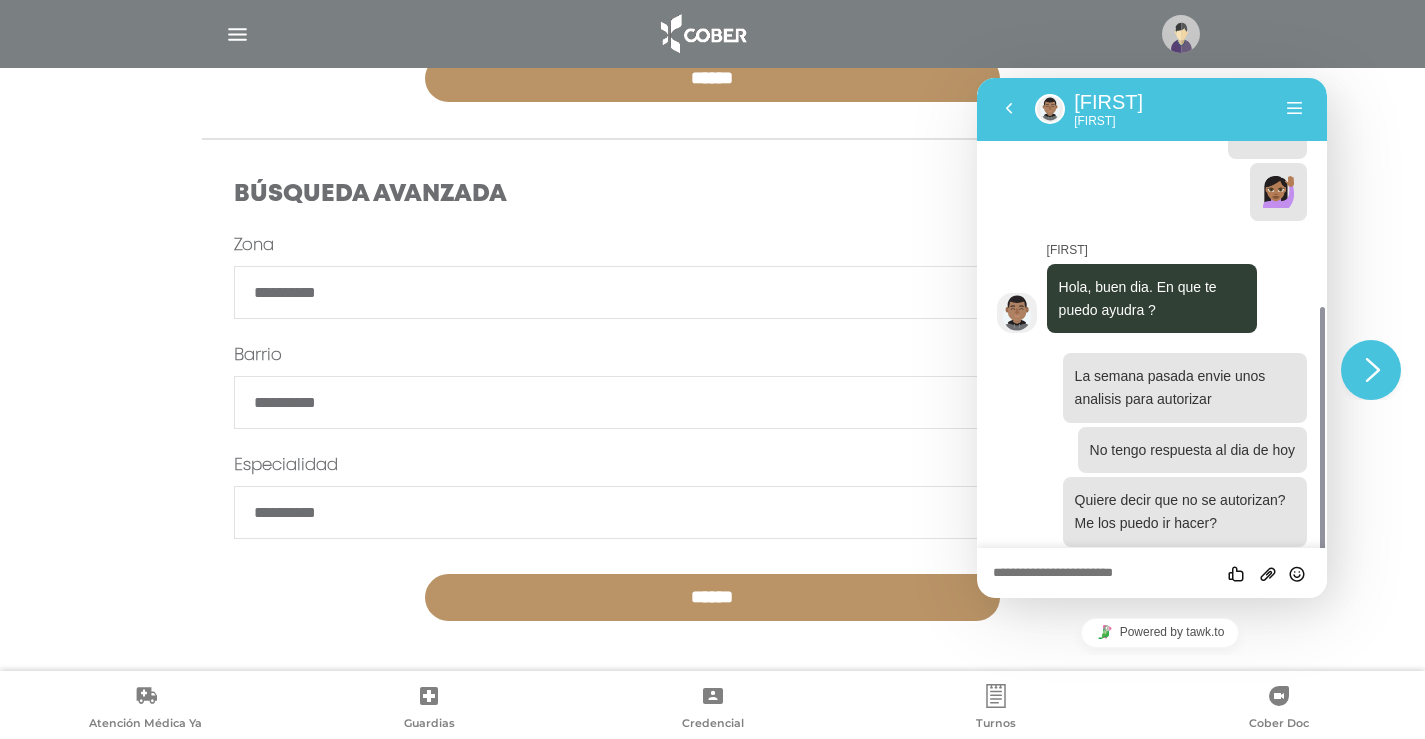 scroll, scrollTop: 268, scrollLeft: 0, axis: vertical 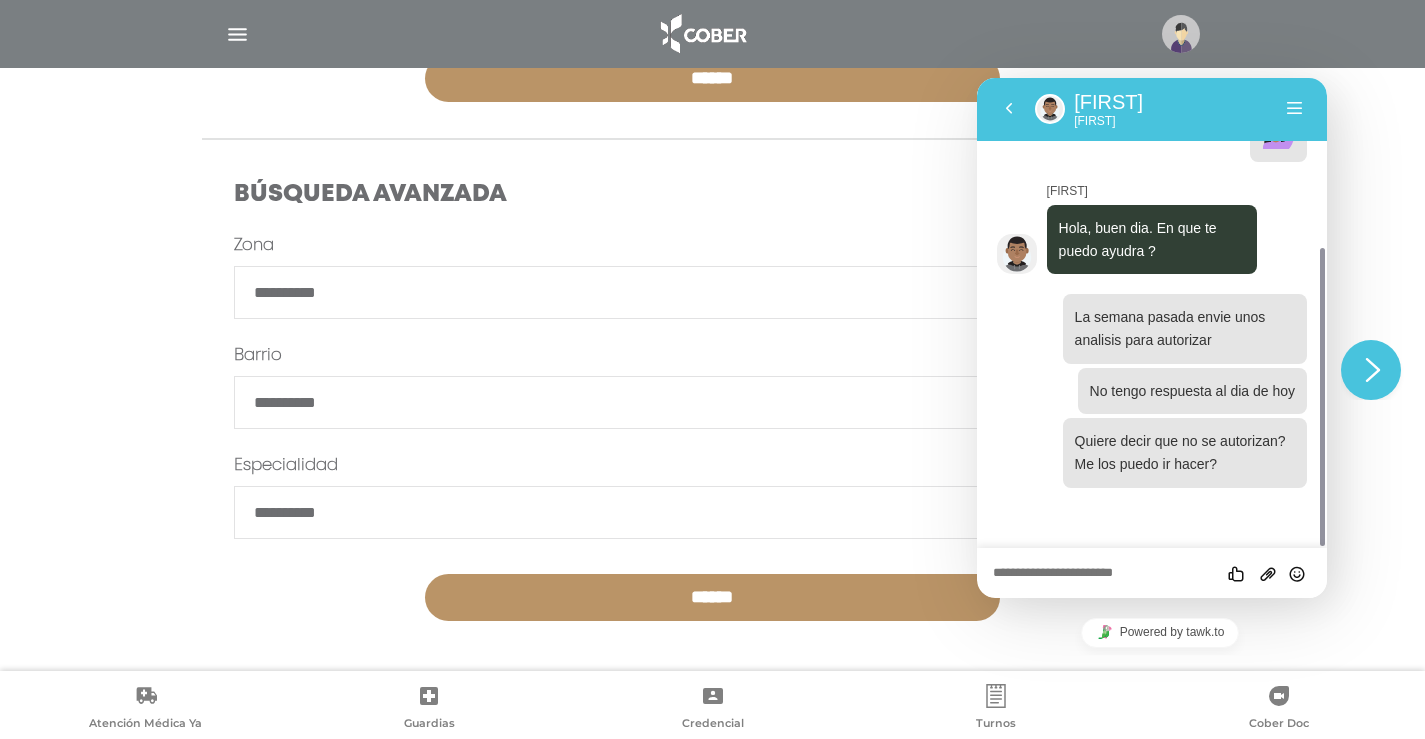 click at bounding box center [977, 78] 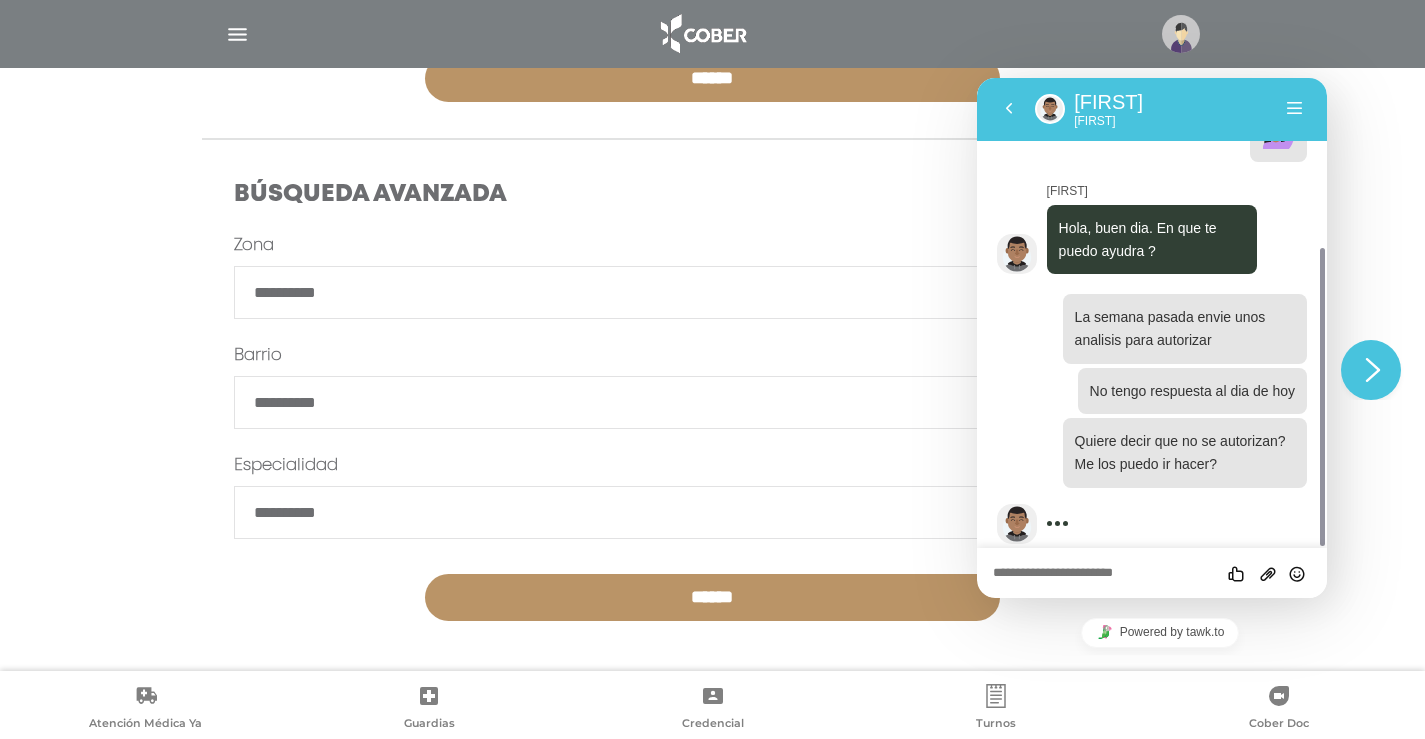 scroll, scrollTop: 324, scrollLeft: 0, axis: vertical 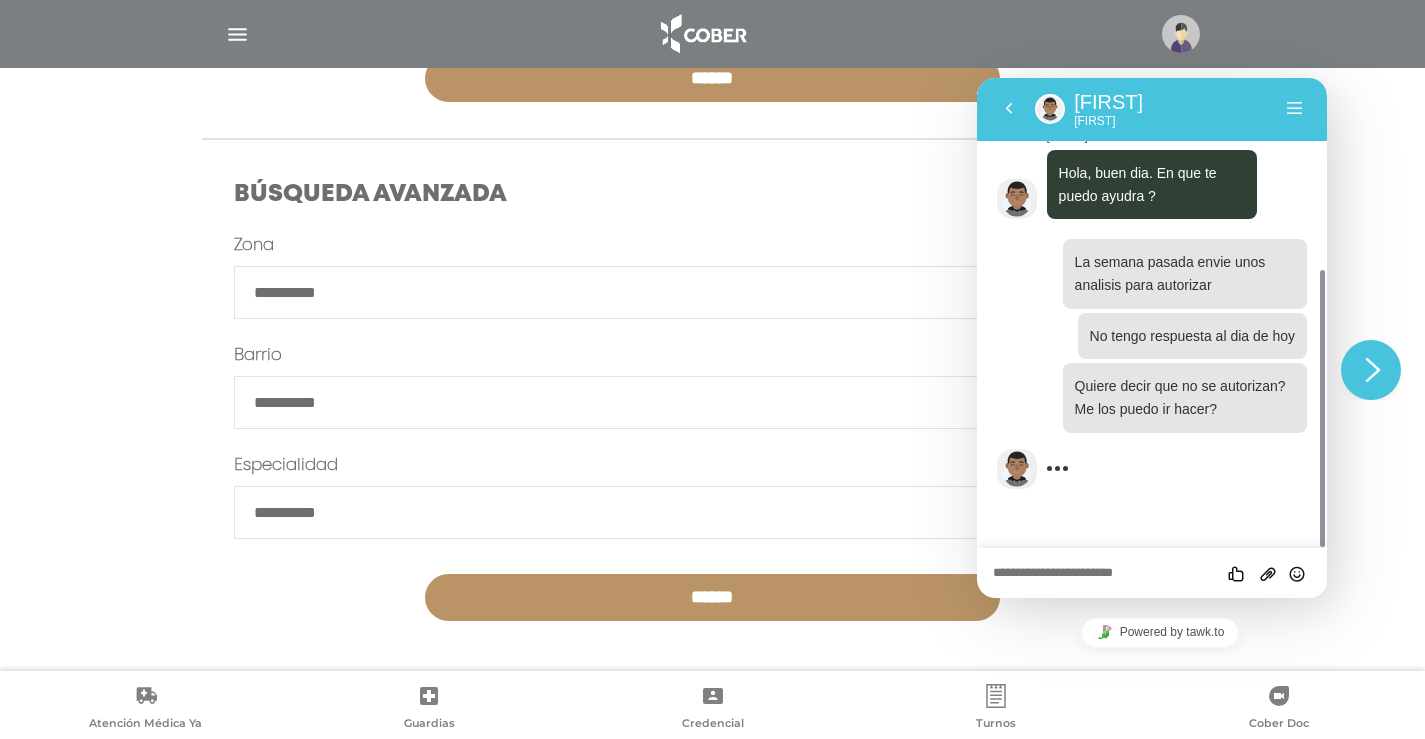 click at bounding box center [977, 78] 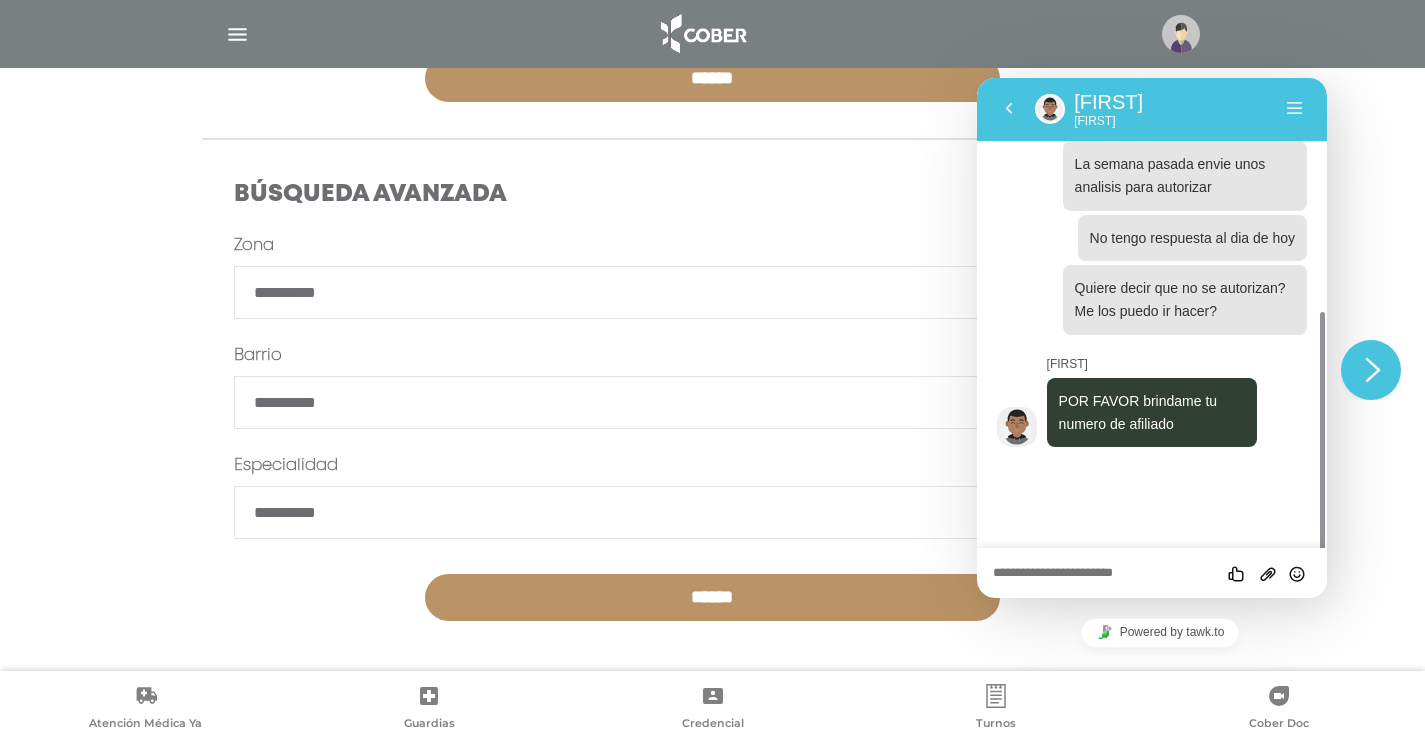 scroll, scrollTop: 381, scrollLeft: 0, axis: vertical 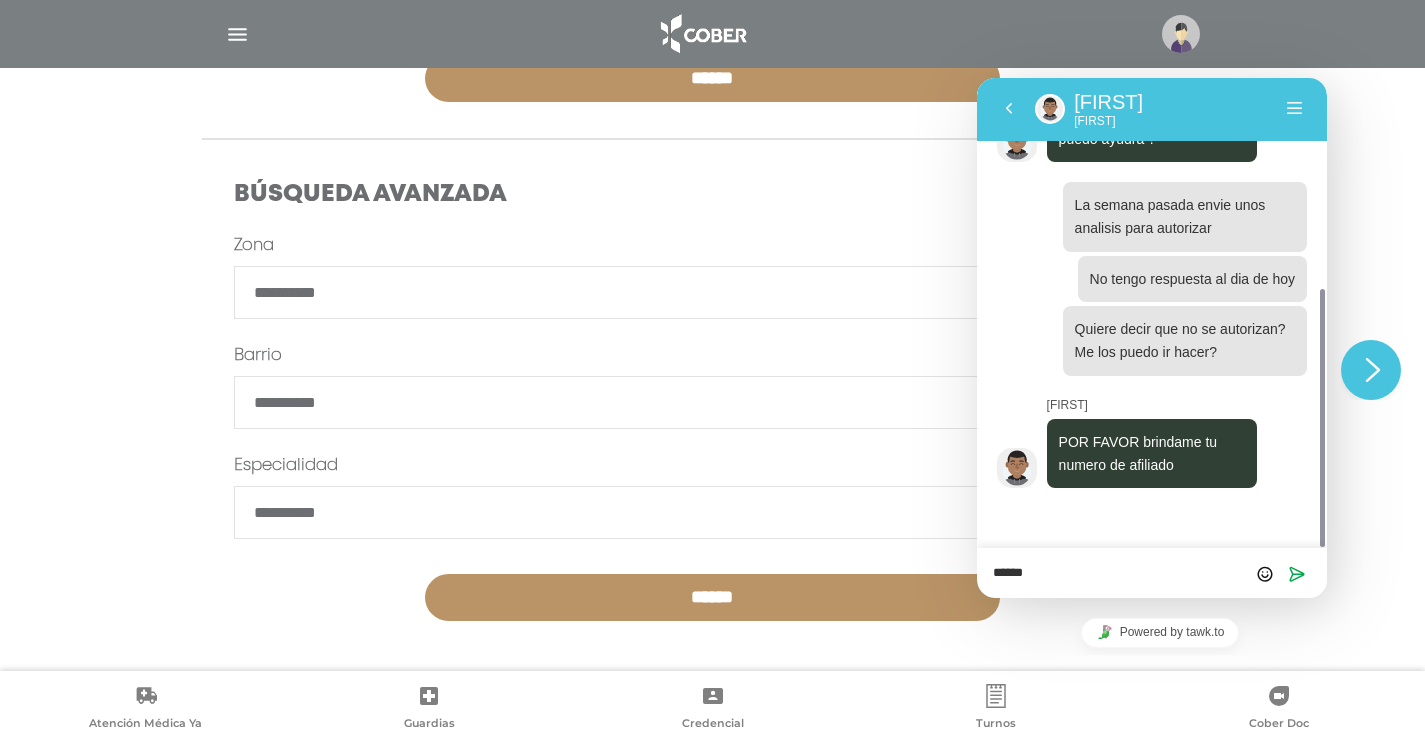 type on "*******" 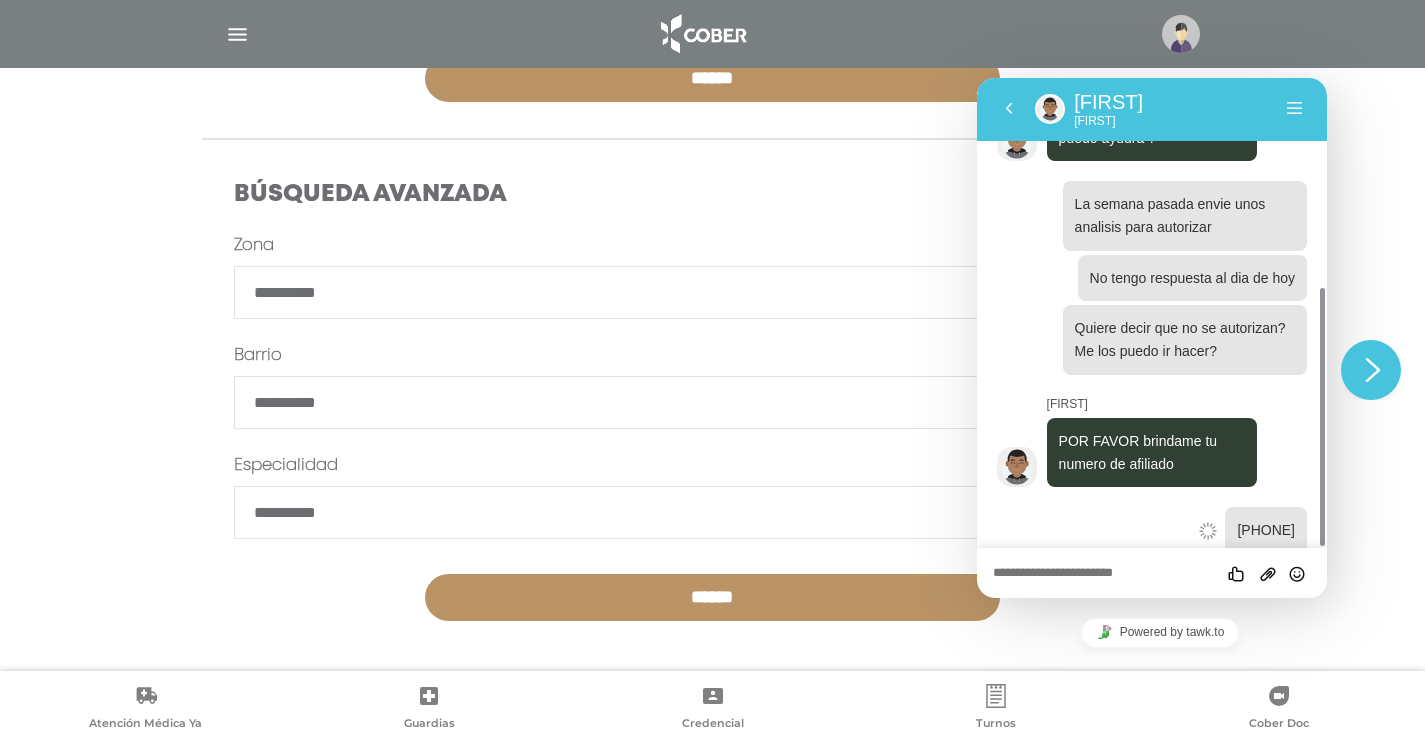 scroll, scrollTop: 448, scrollLeft: 0, axis: vertical 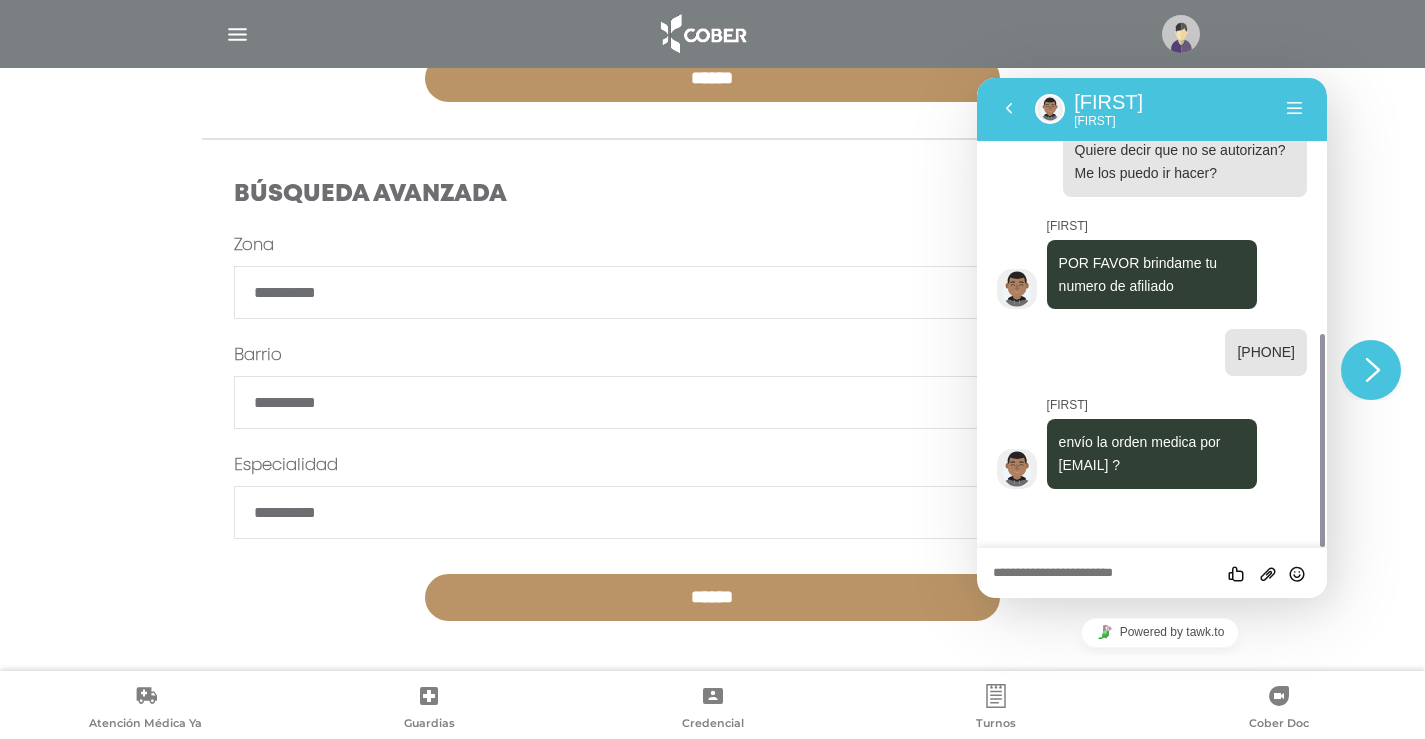 click at bounding box center (977, 78) 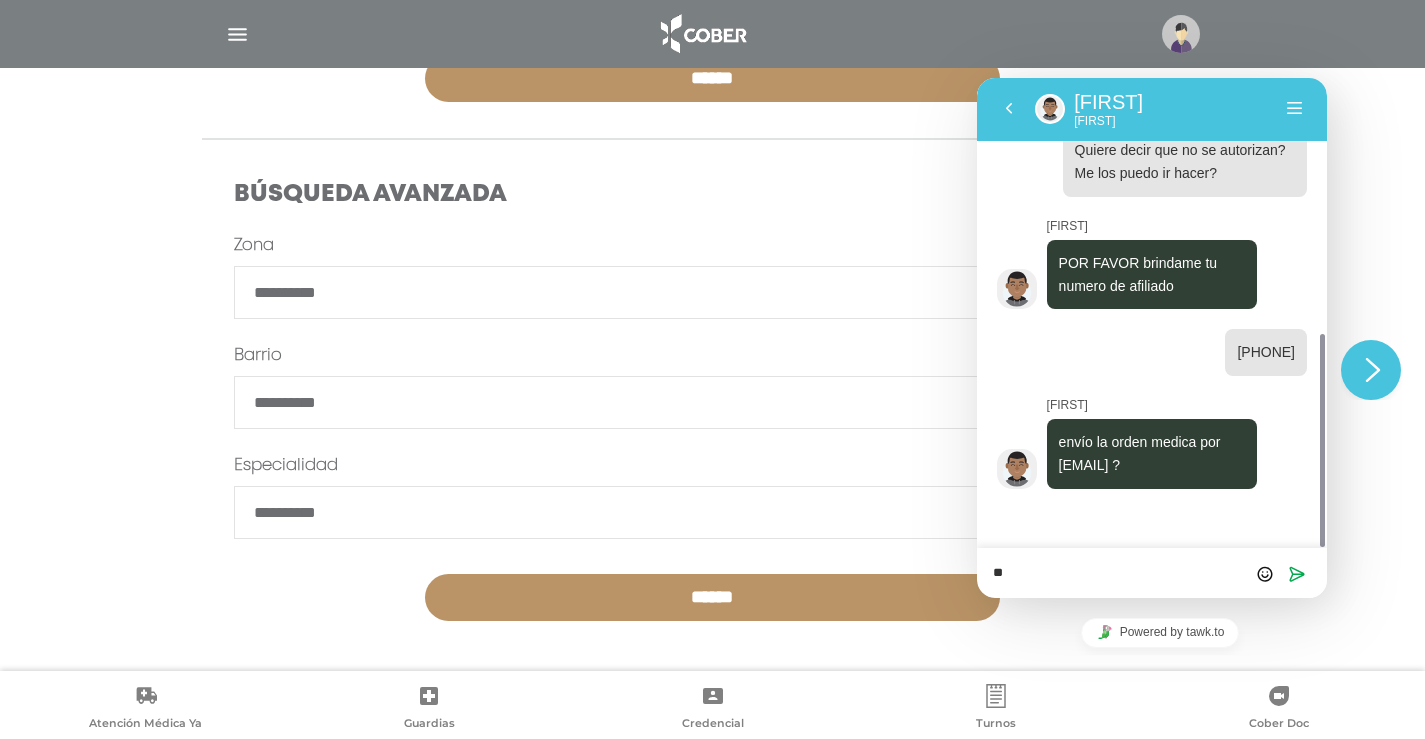 type on "***" 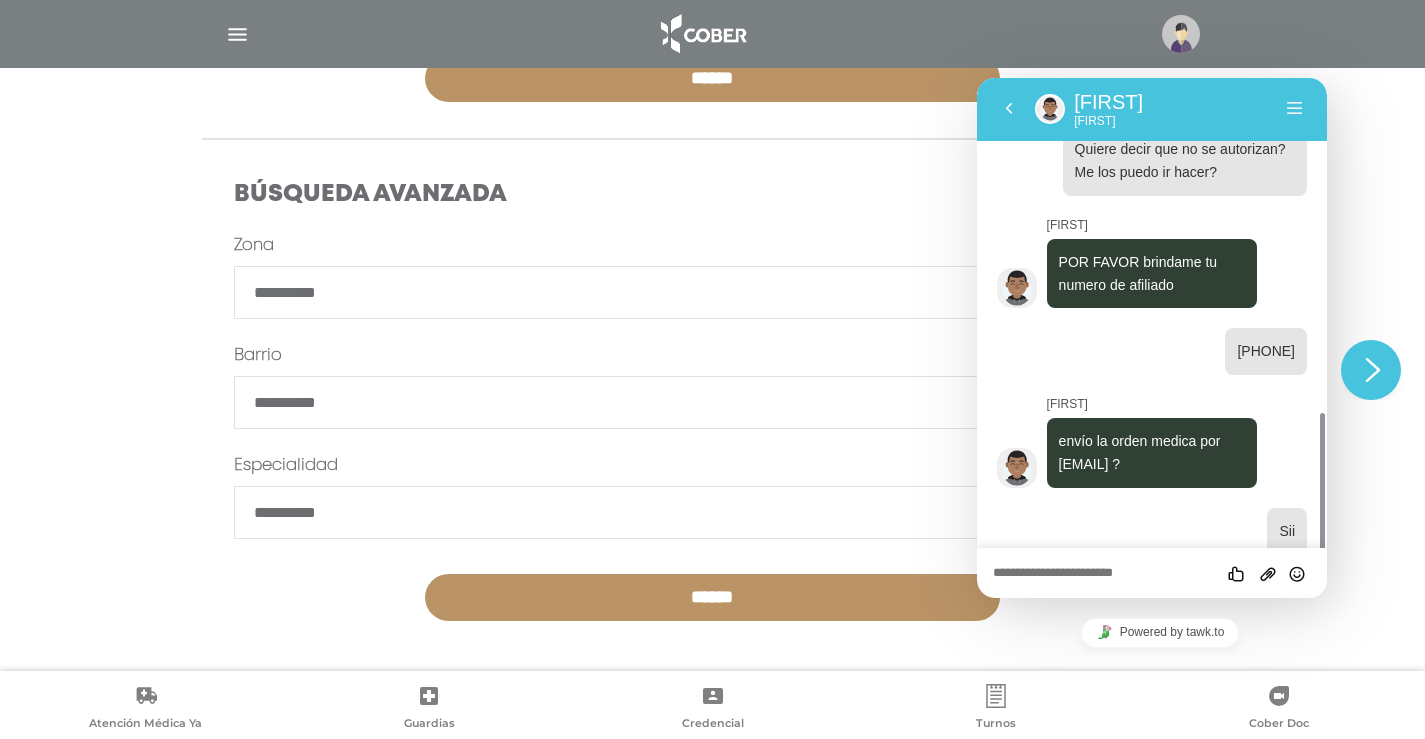 scroll, scrollTop: 627, scrollLeft: 0, axis: vertical 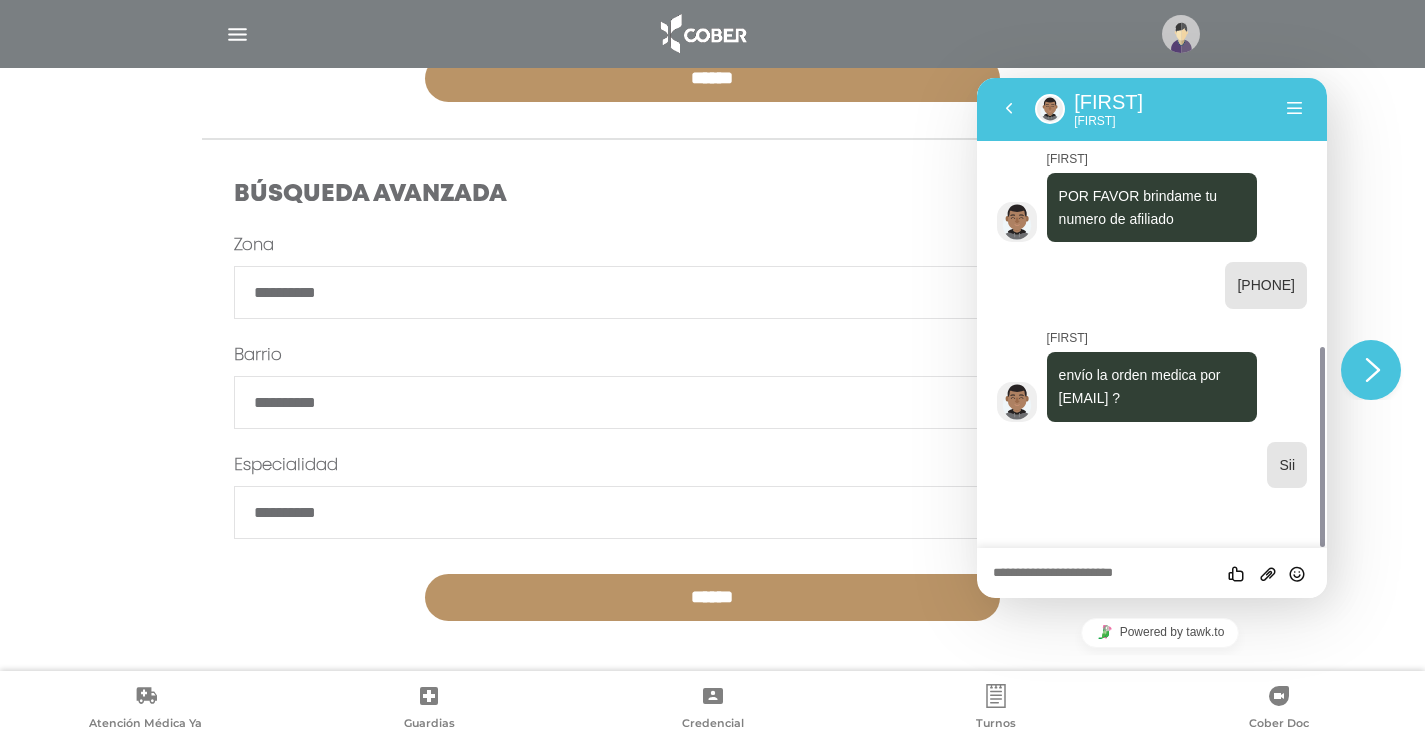 click at bounding box center [977, 78] 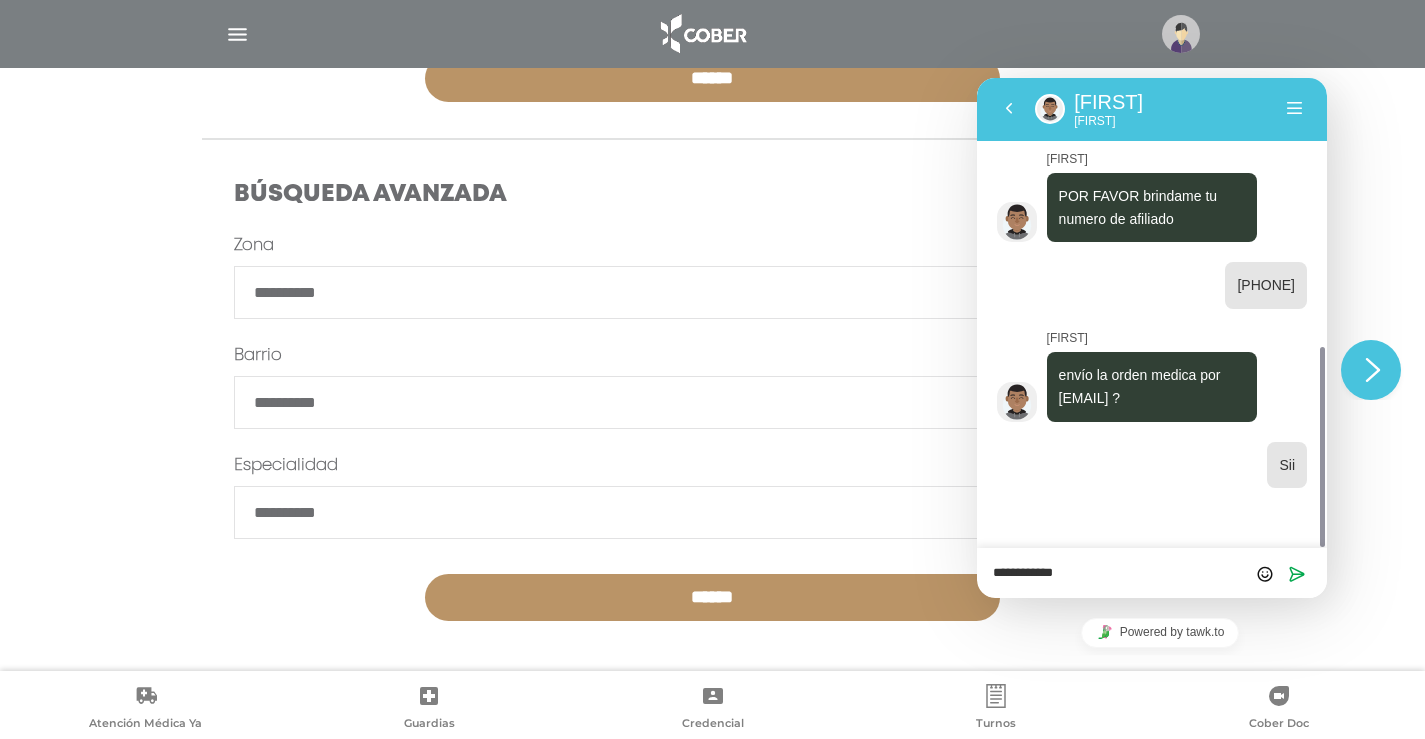 type on "**********" 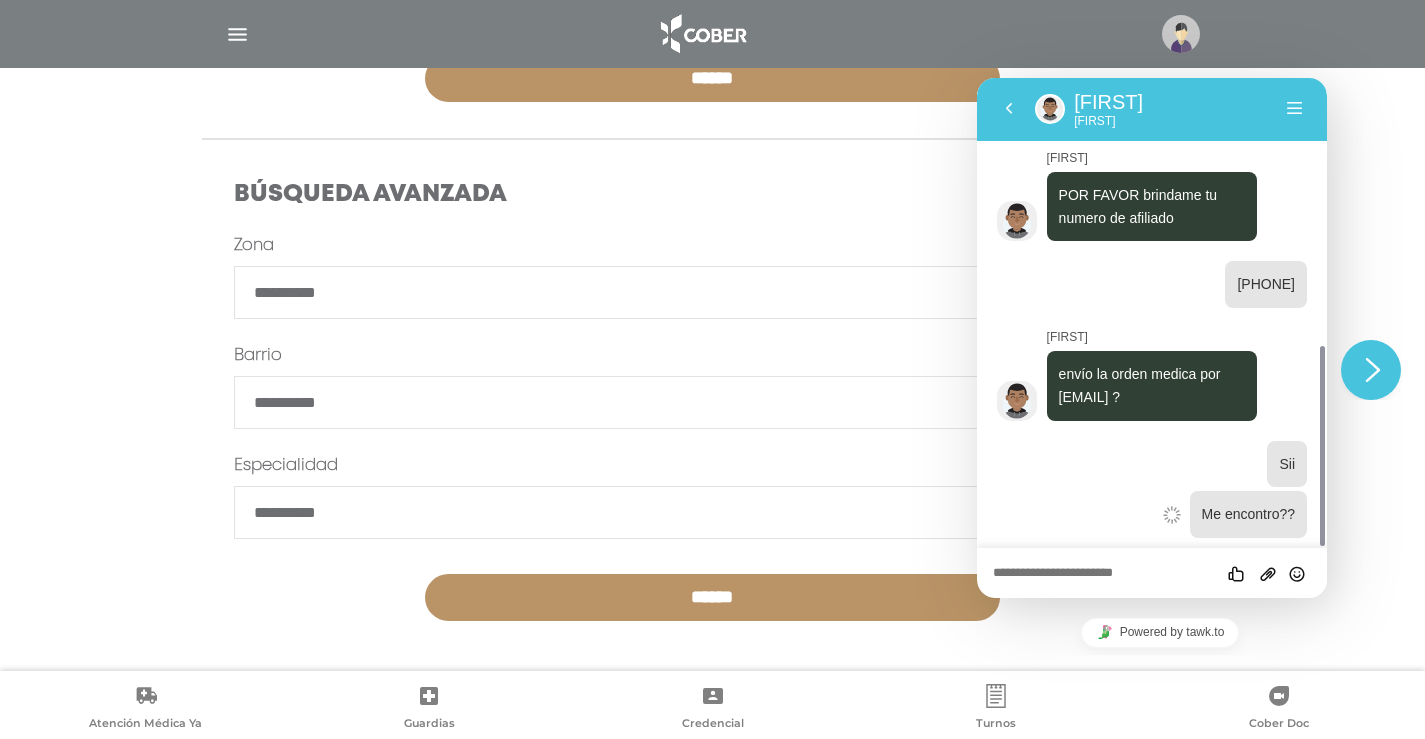 scroll, scrollTop: 678, scrollLeft: 0, axis: vertical 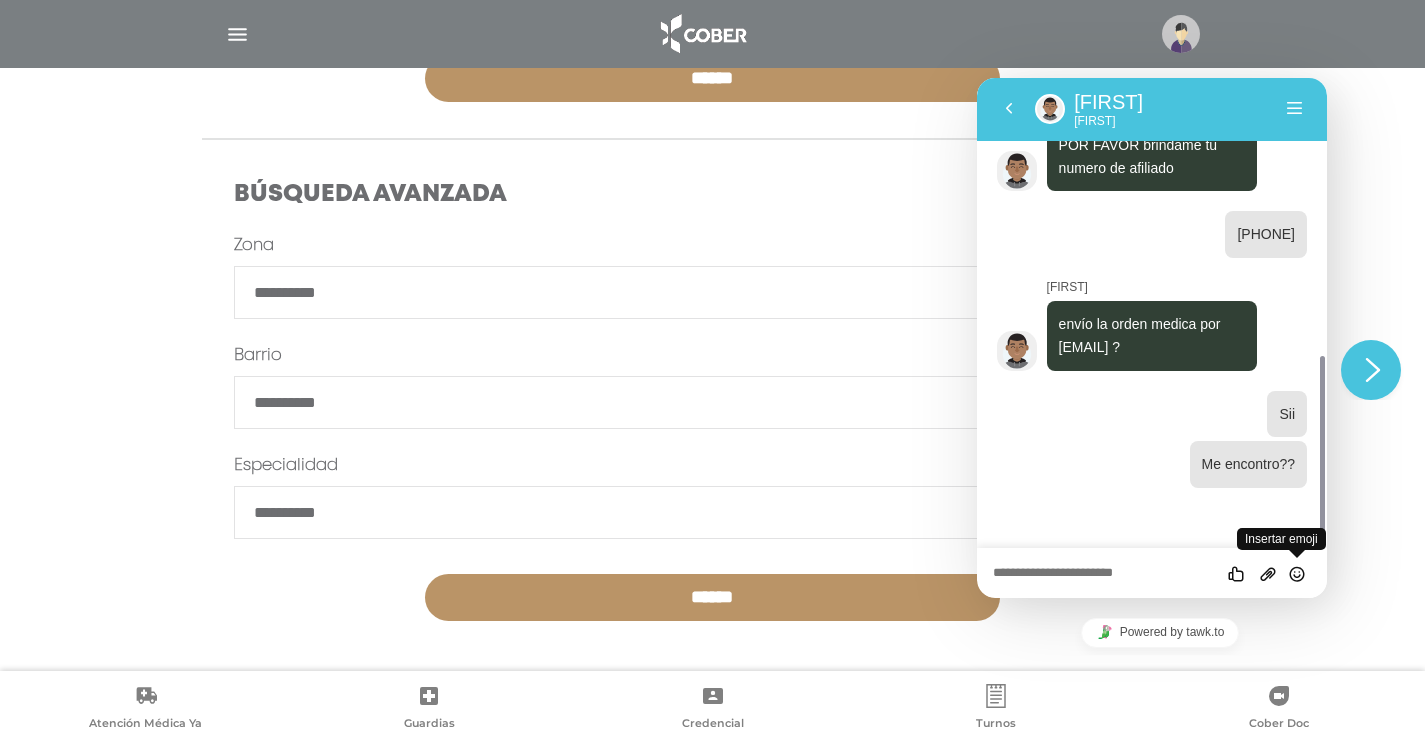 click at bounding box center [1297, 574] 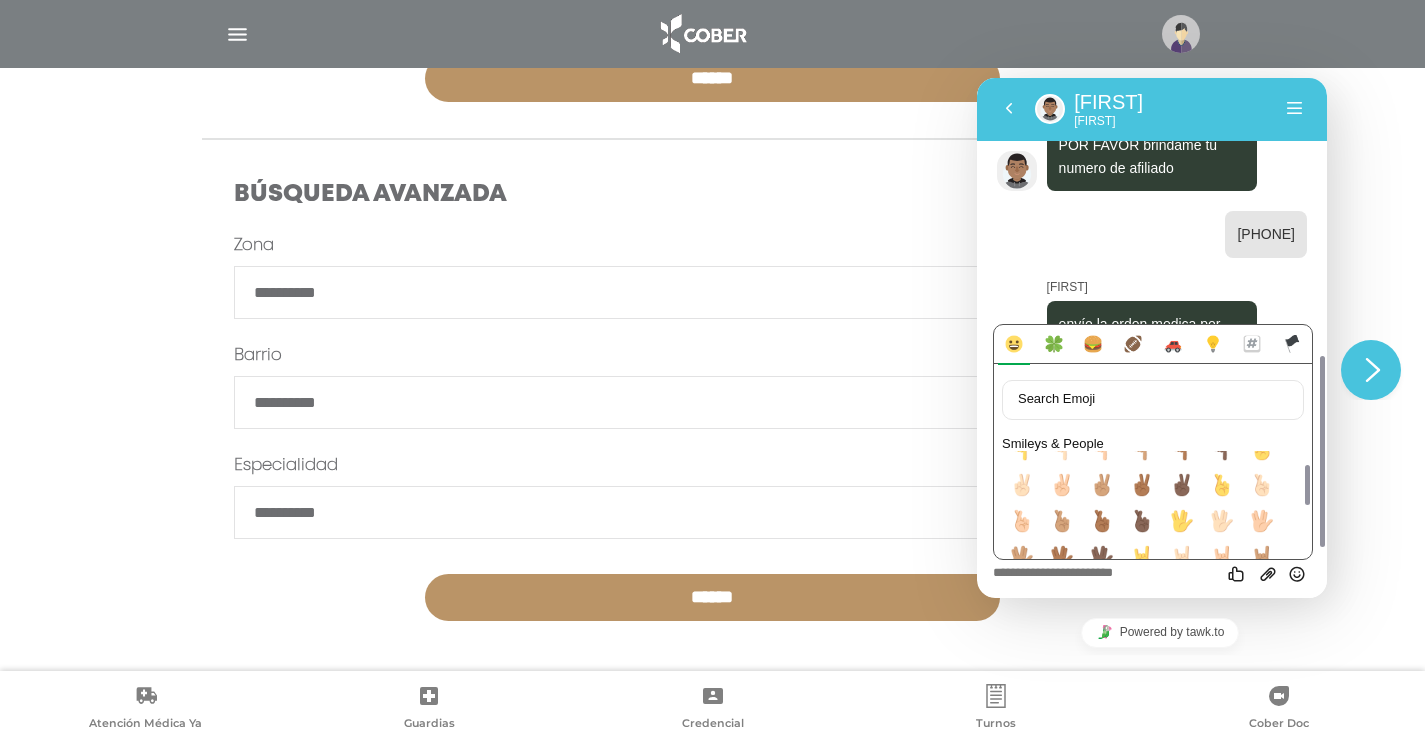 scroll, scrollTop: 2100, scrollLeft: 0, axis: vertical 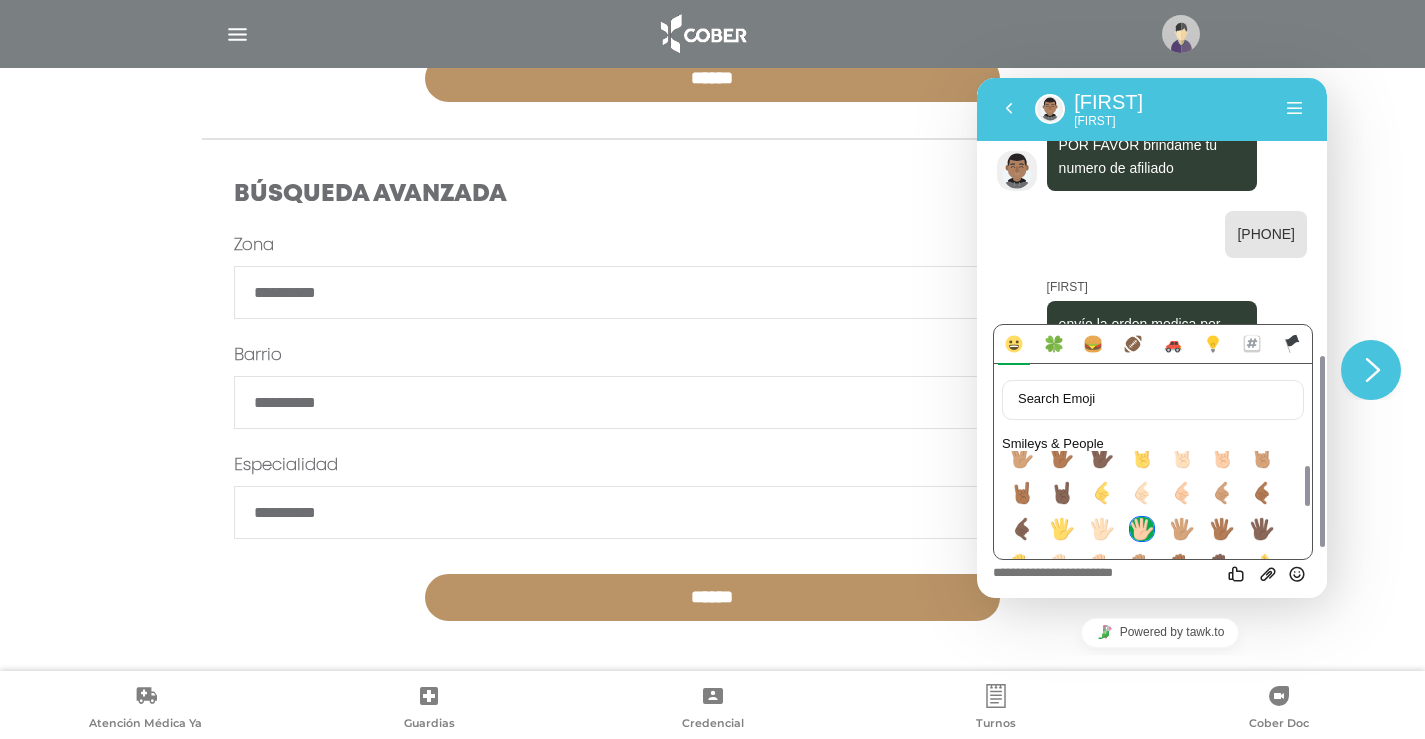 click at bounding box center (1142, 529) 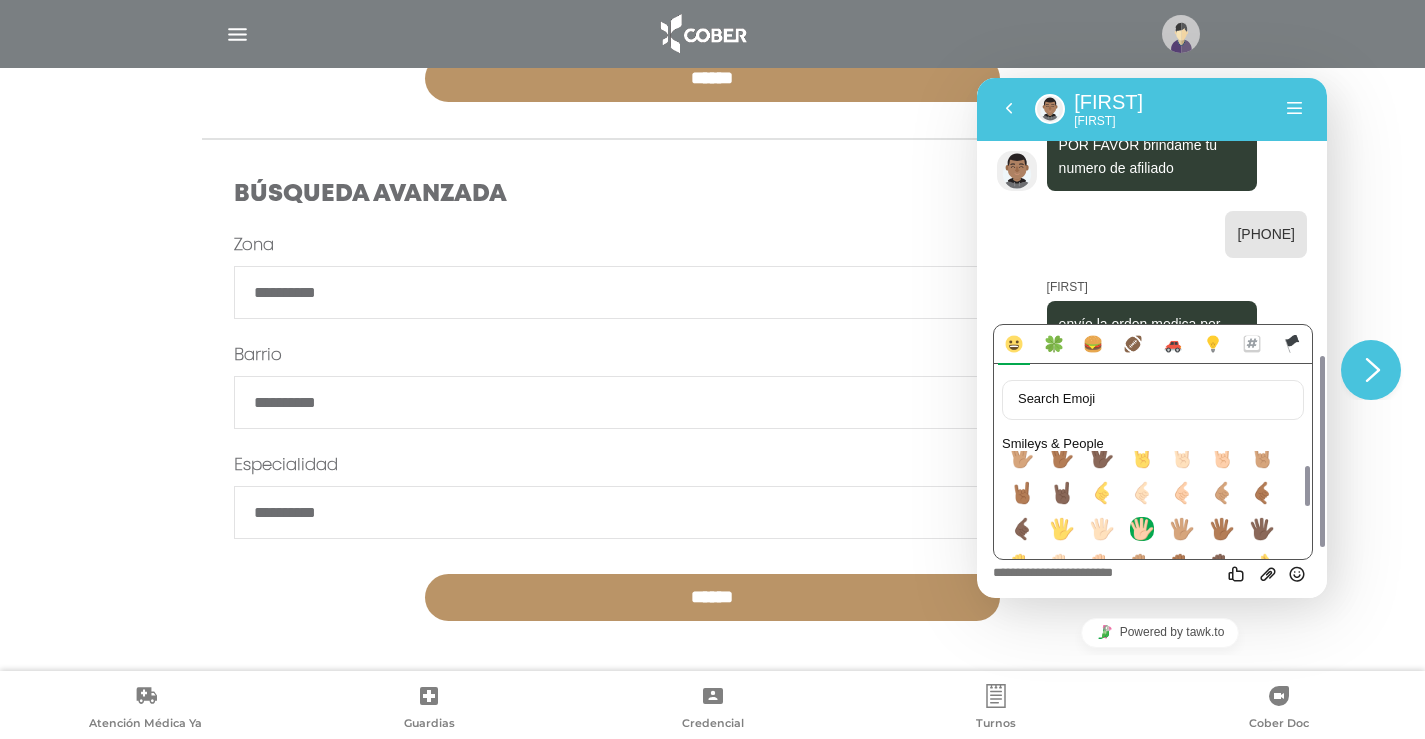 scroll, scrollTop: 1, scrollLeft: 0, axis: vertical 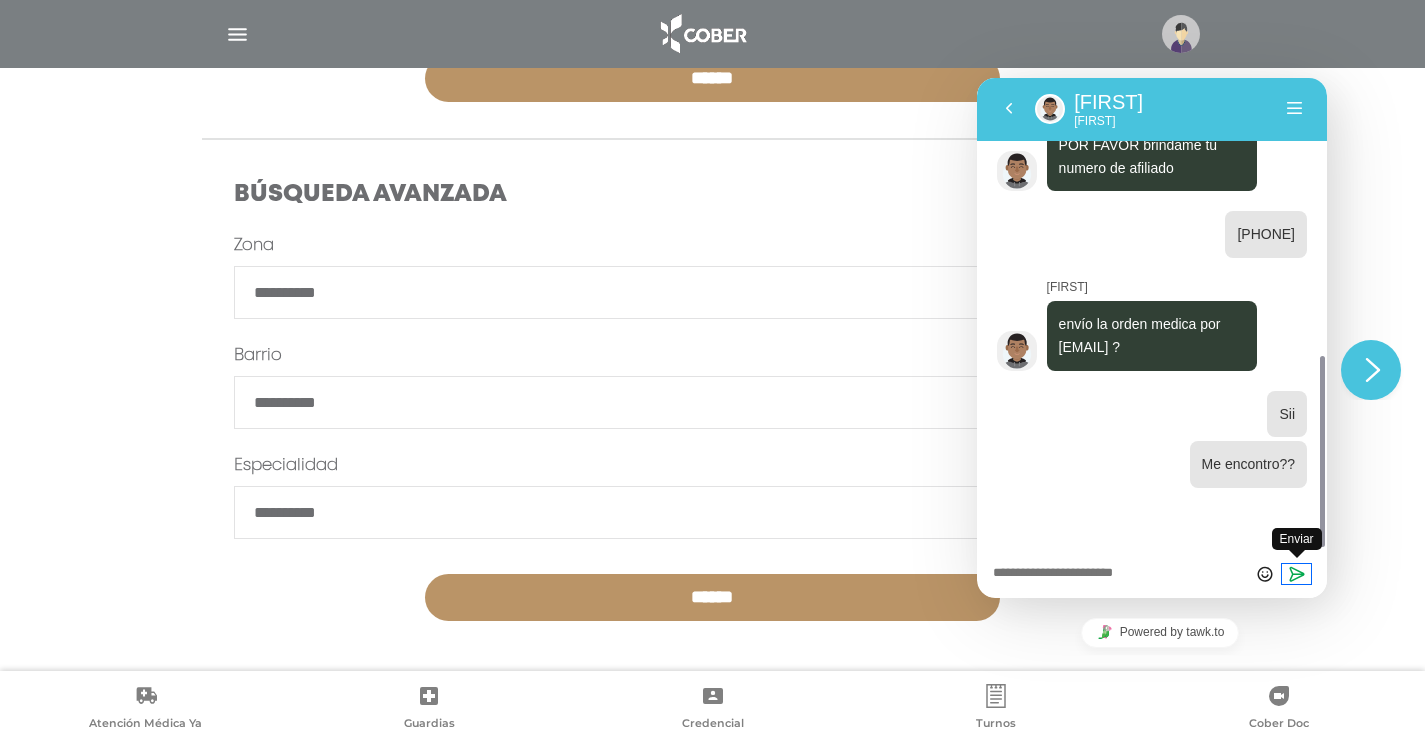 click at bounding box center (1297, 574) 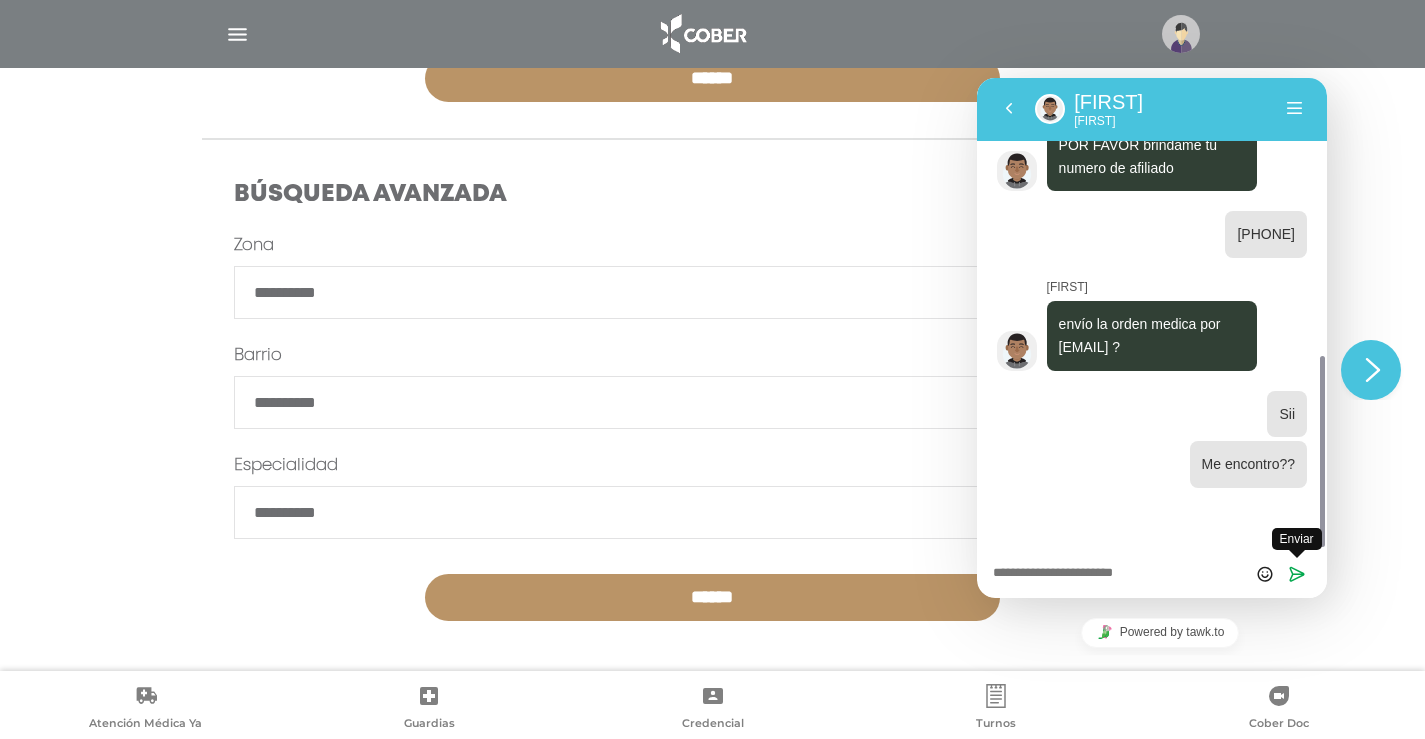 scroll, scrollTop: 0, scrollLeft: 0, axis: both 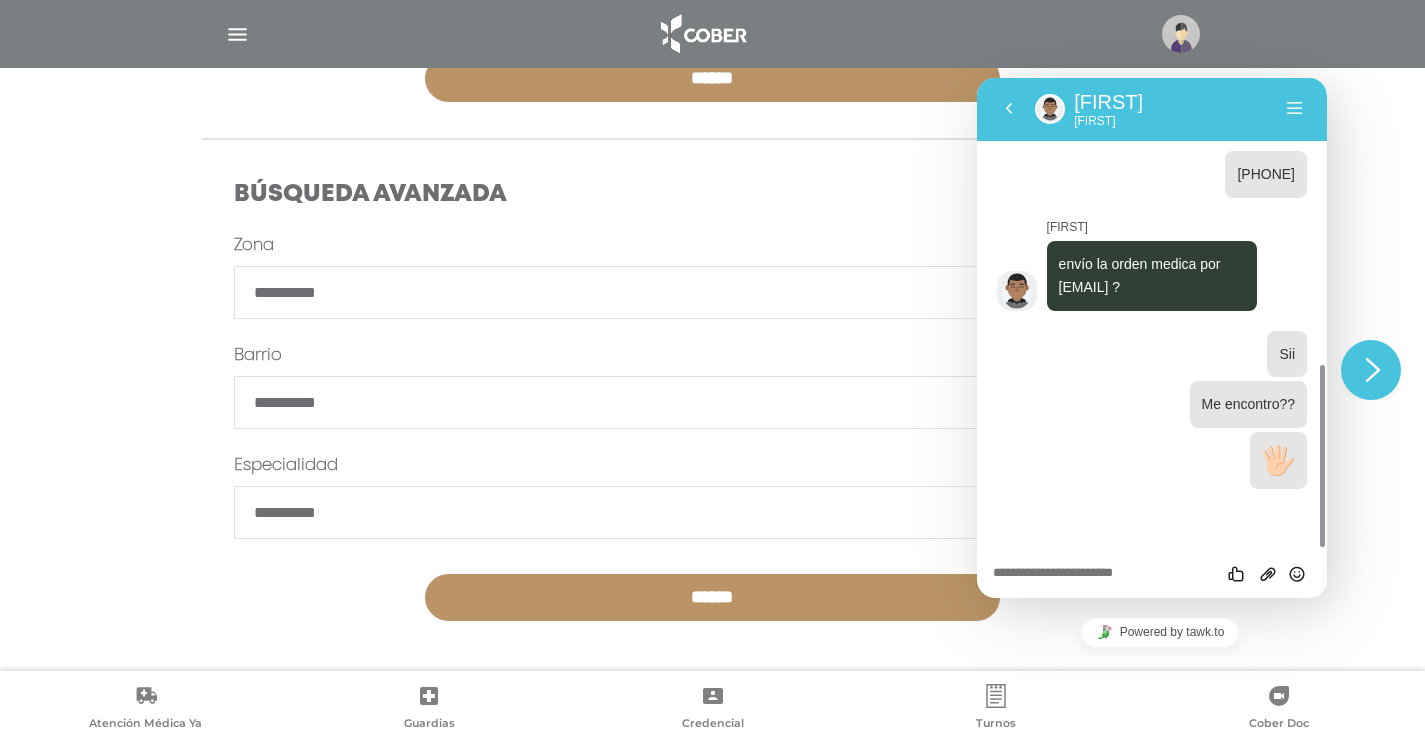 click at bounding box center (977, 78) 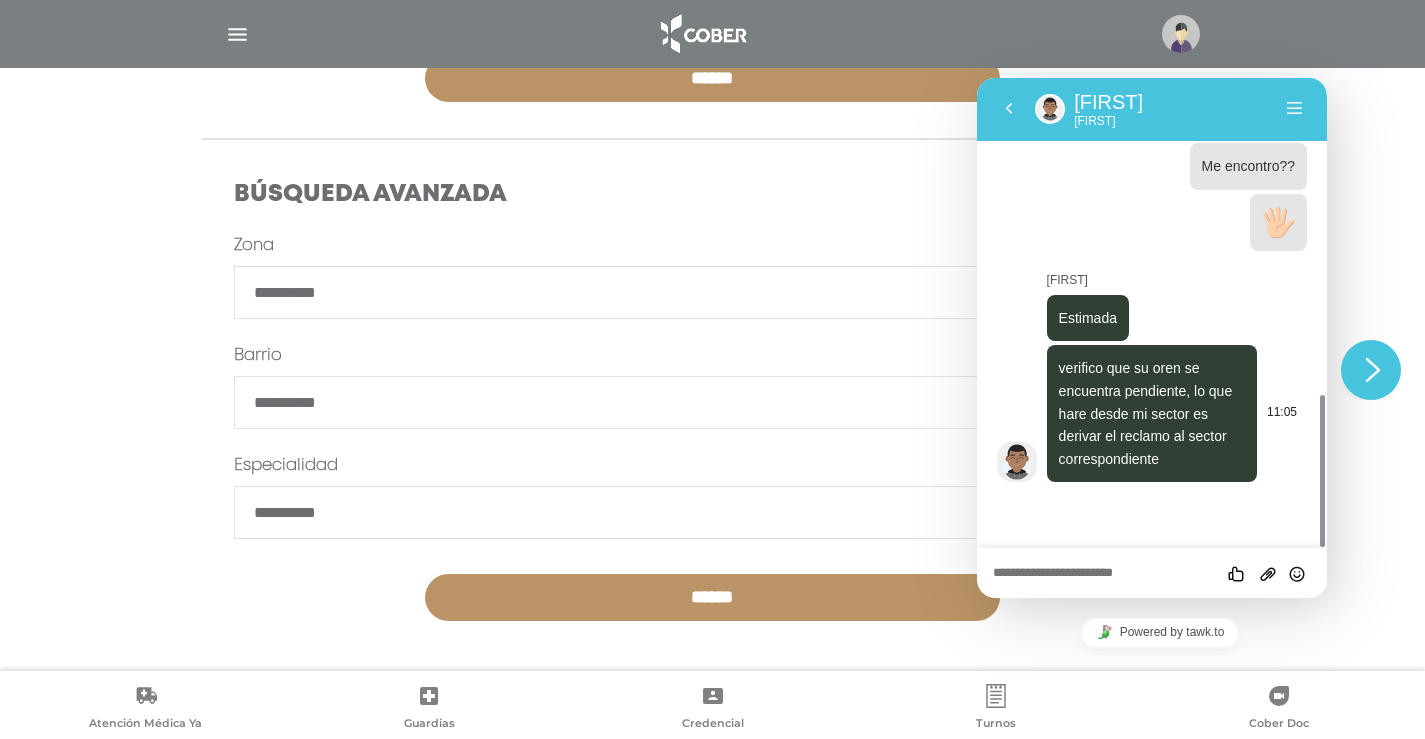 scroll, scrollTop: 970, scrollLeft: 0, axis: vertical 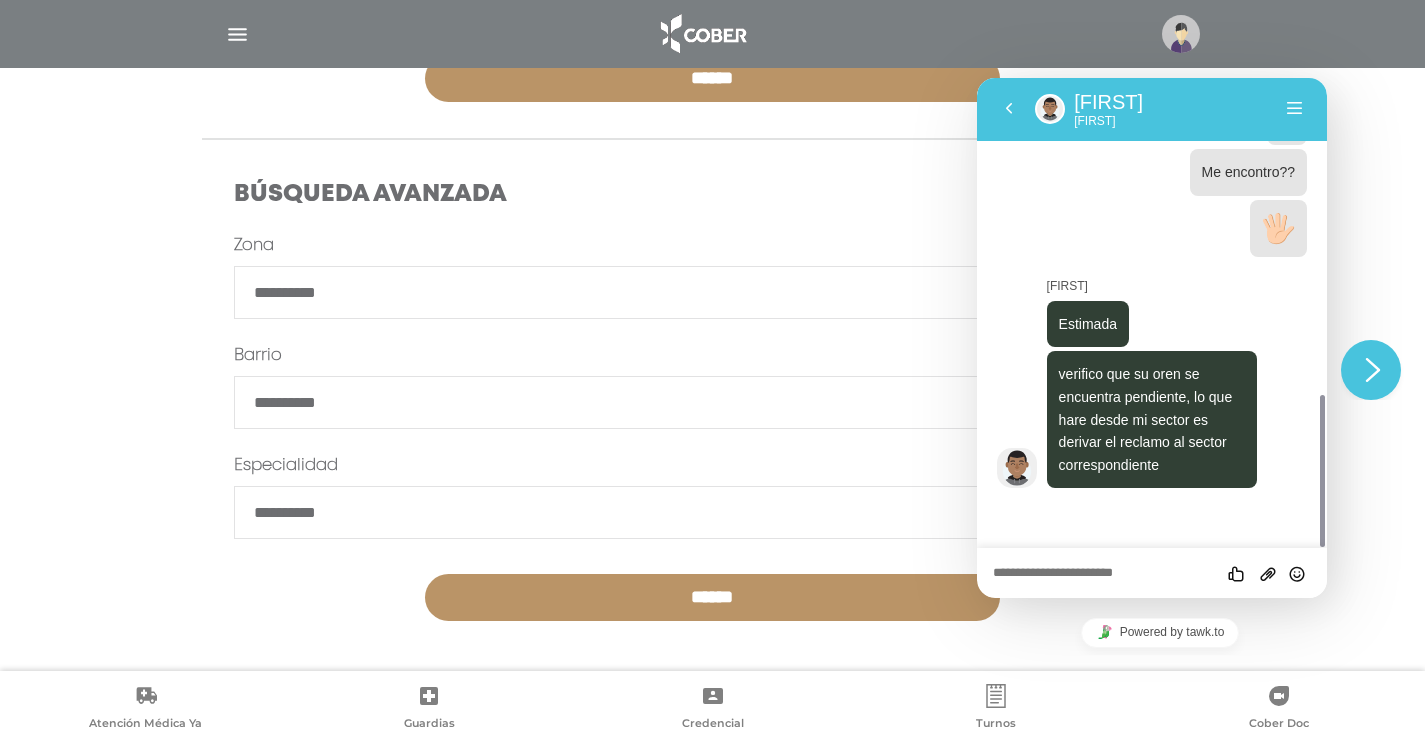 click at bounding box center [977, 78] 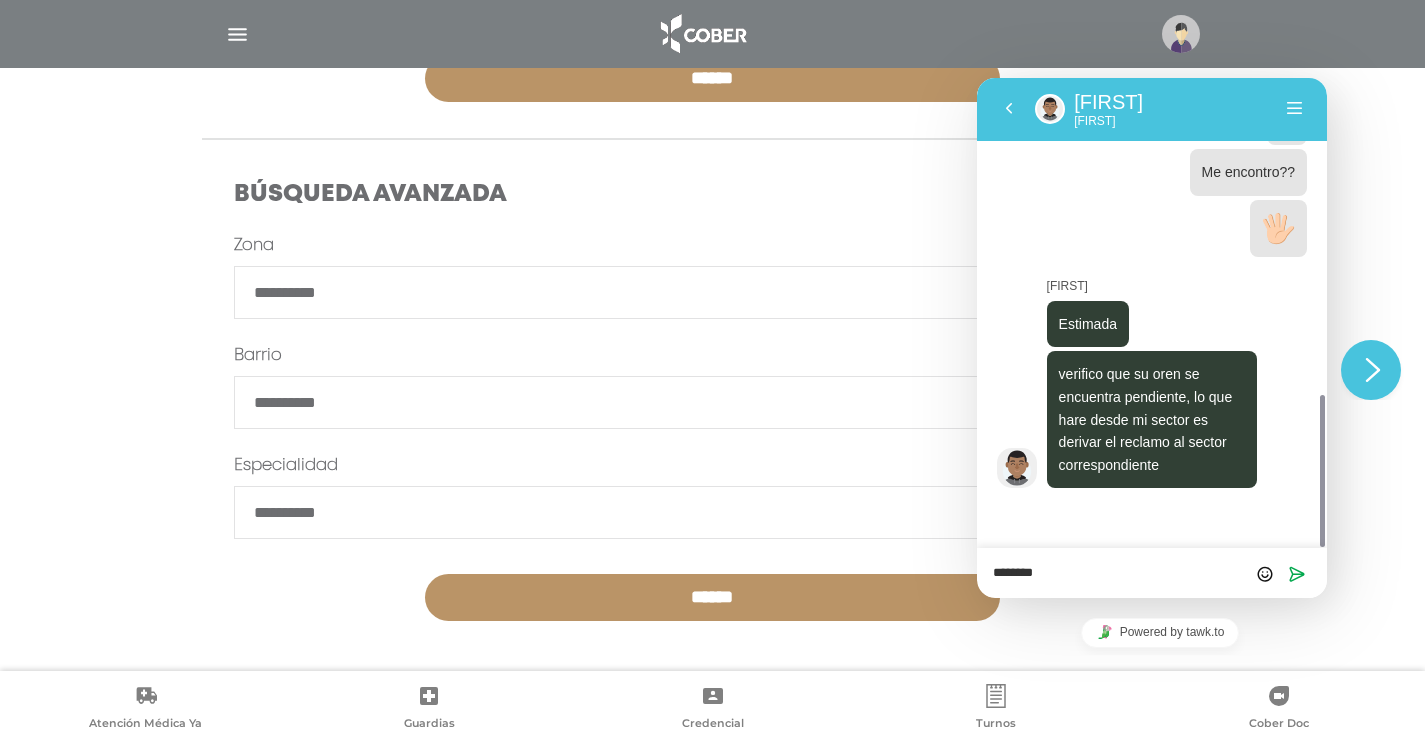 type on "*********" 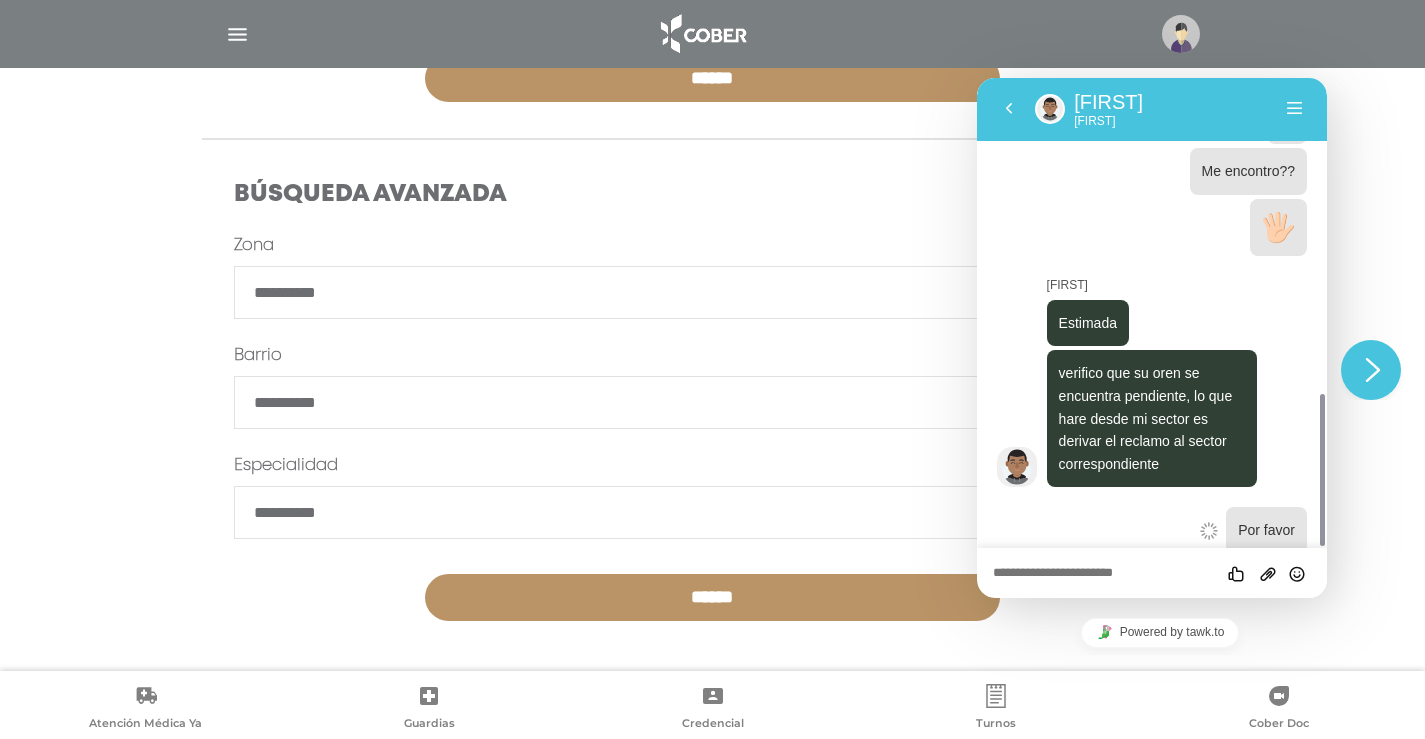 scroll, scrollTop: 1036, scrollLeft: 0, axis: vertical 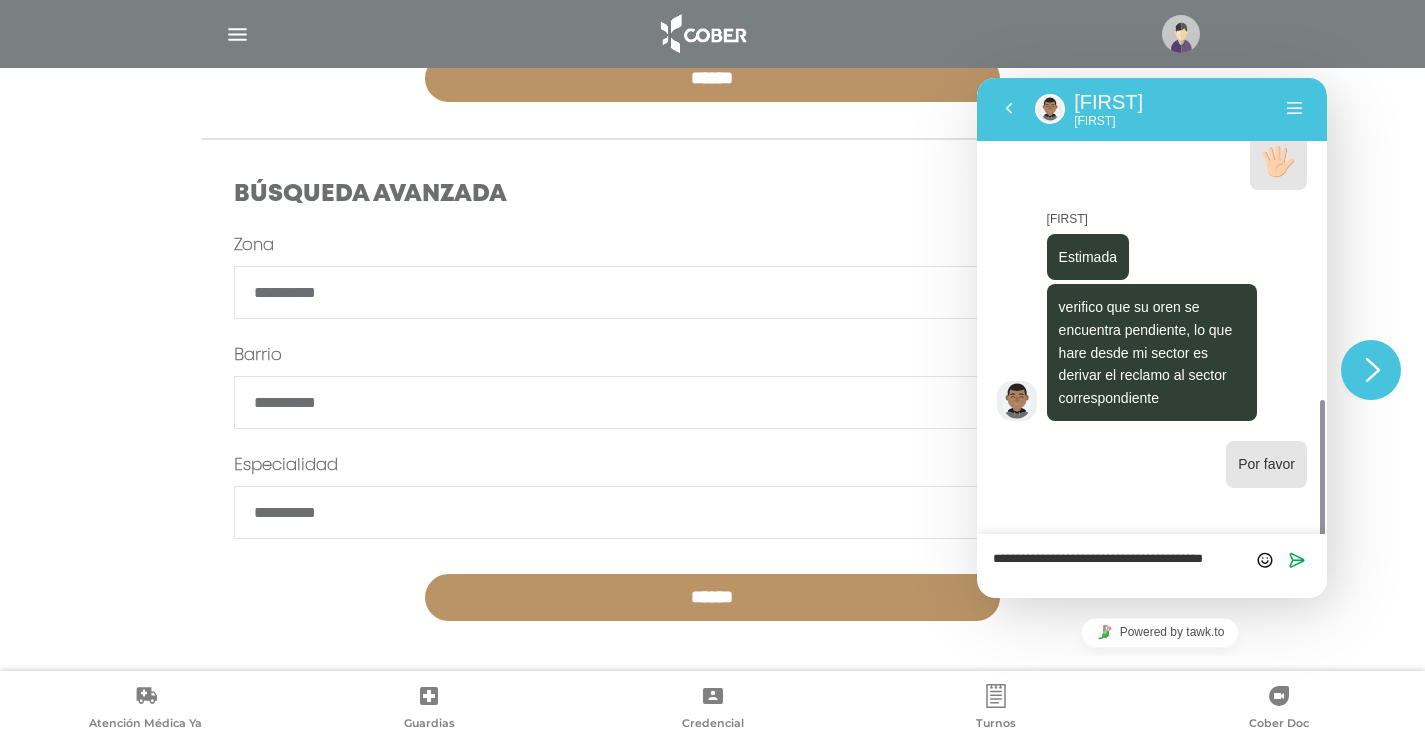type on "**********" 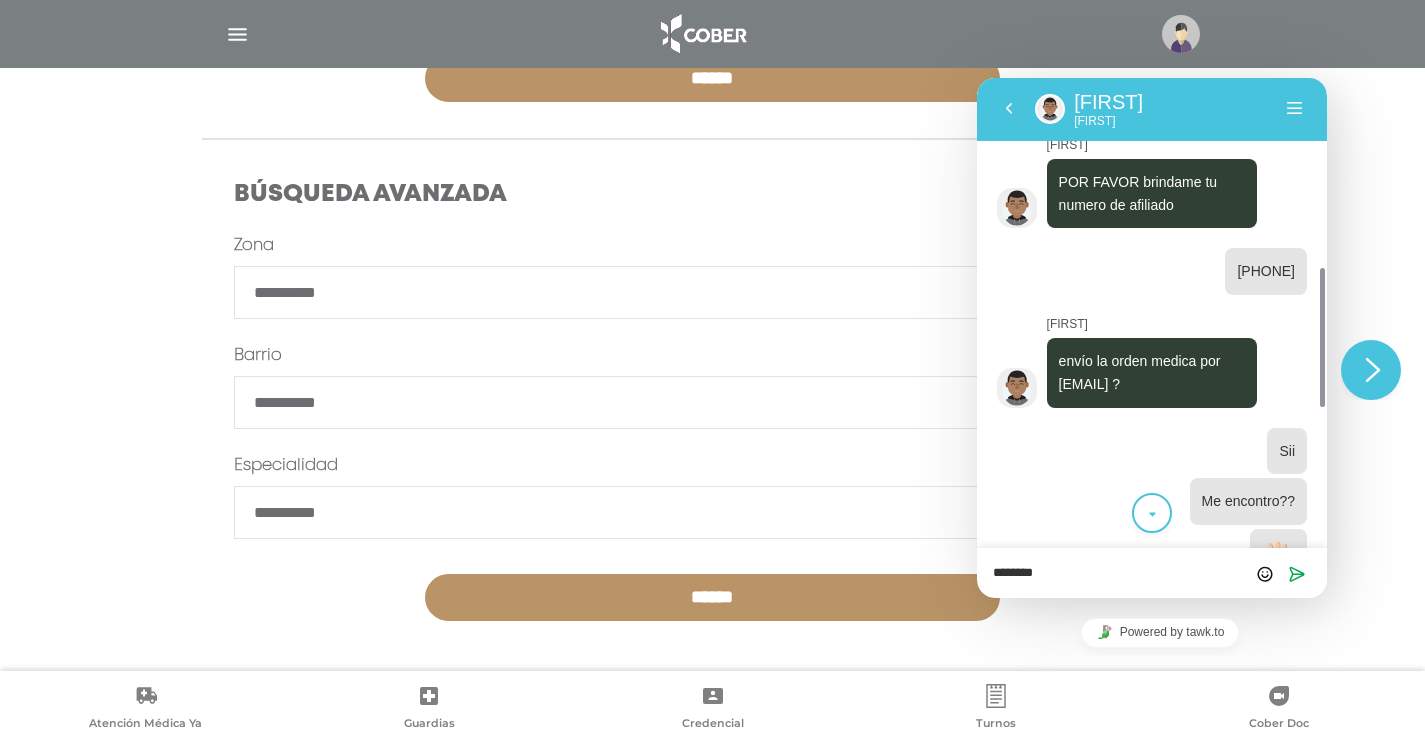 scroll, scrollTop: 1109, scrollLeft: 0, axis: vertical 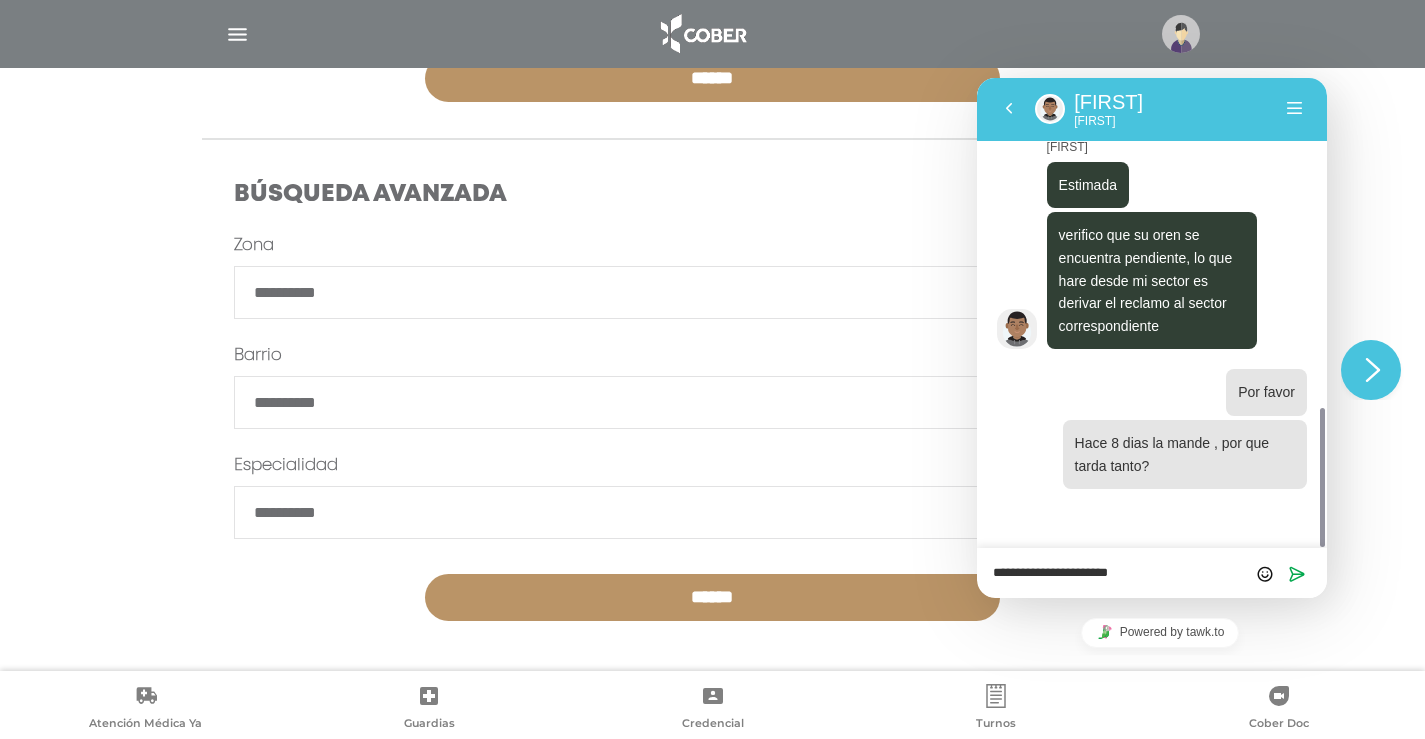 type on "**********" 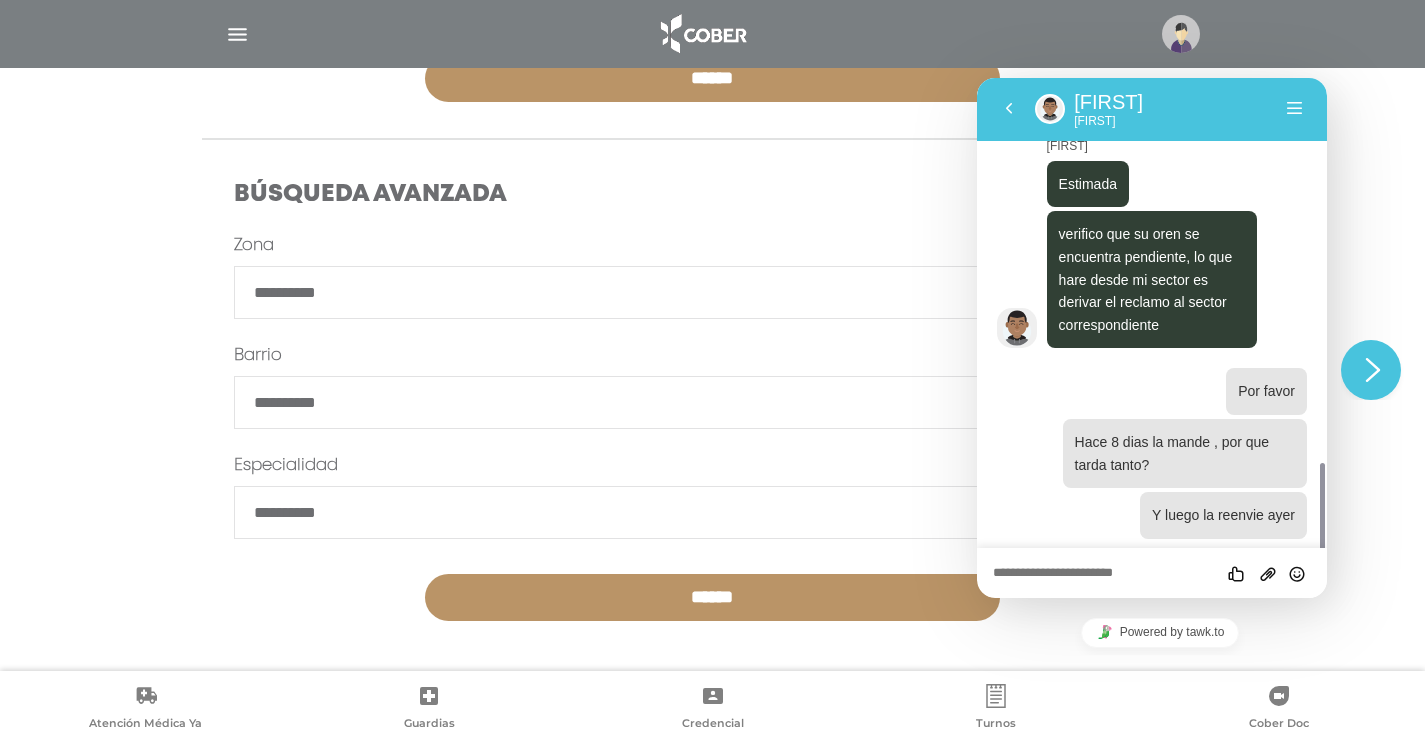 scroll, scrollTop: 1160, scrollLeft: 0, axis: vertical 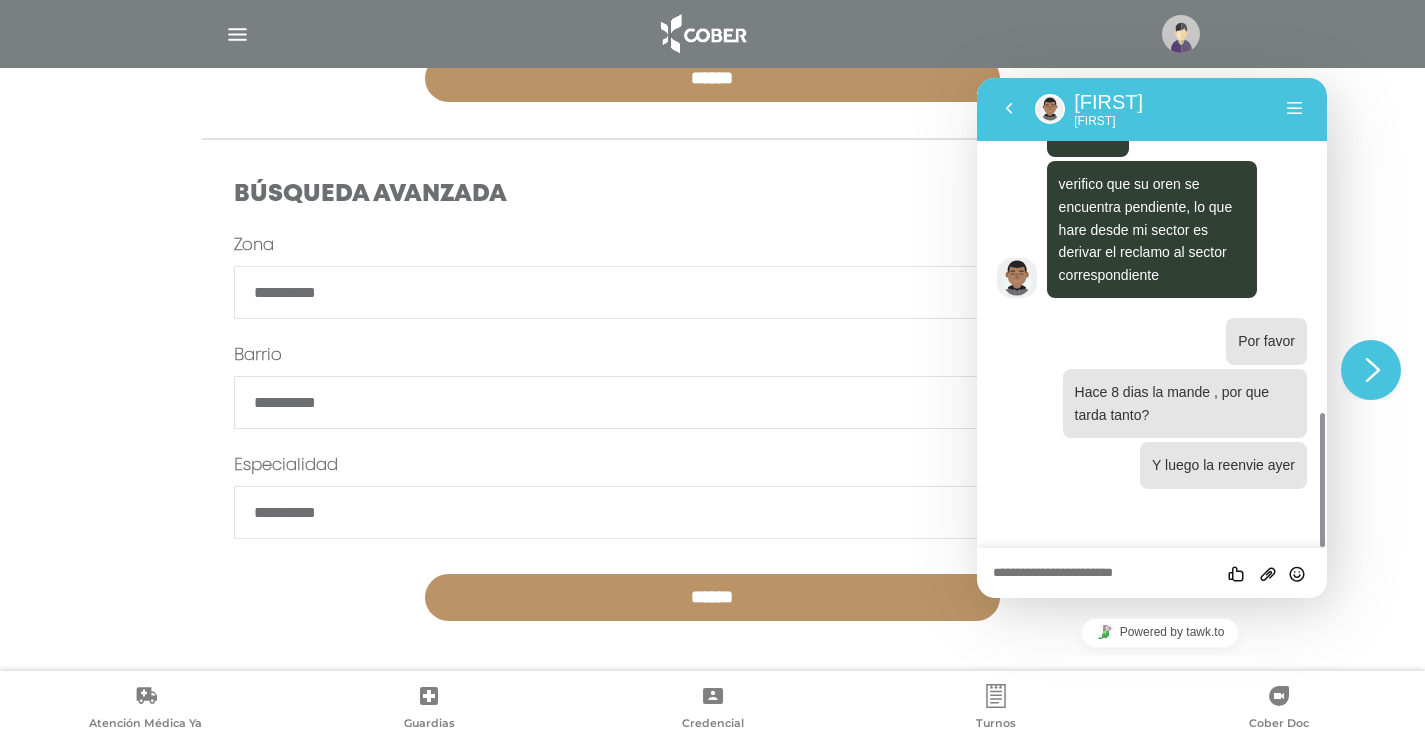click at bounding box center [977, 78] 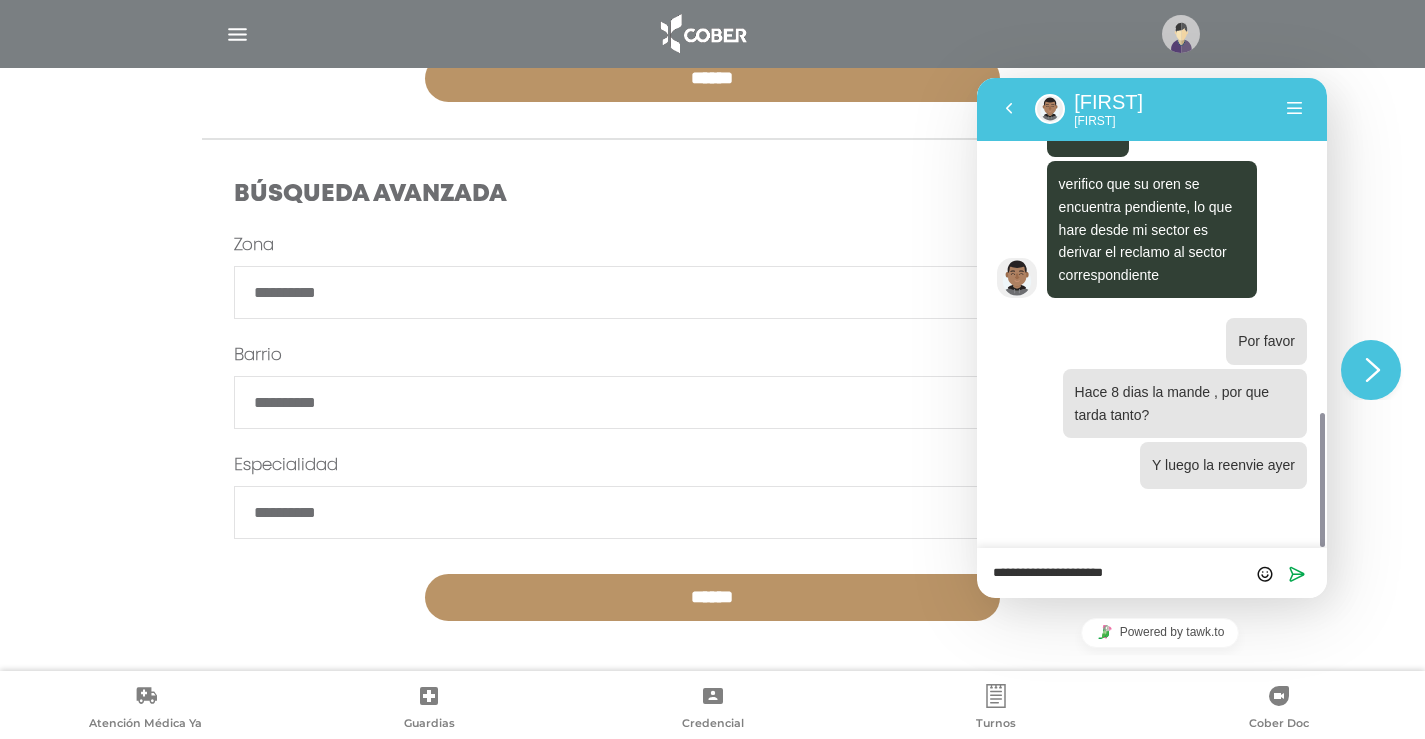 type on "**********" 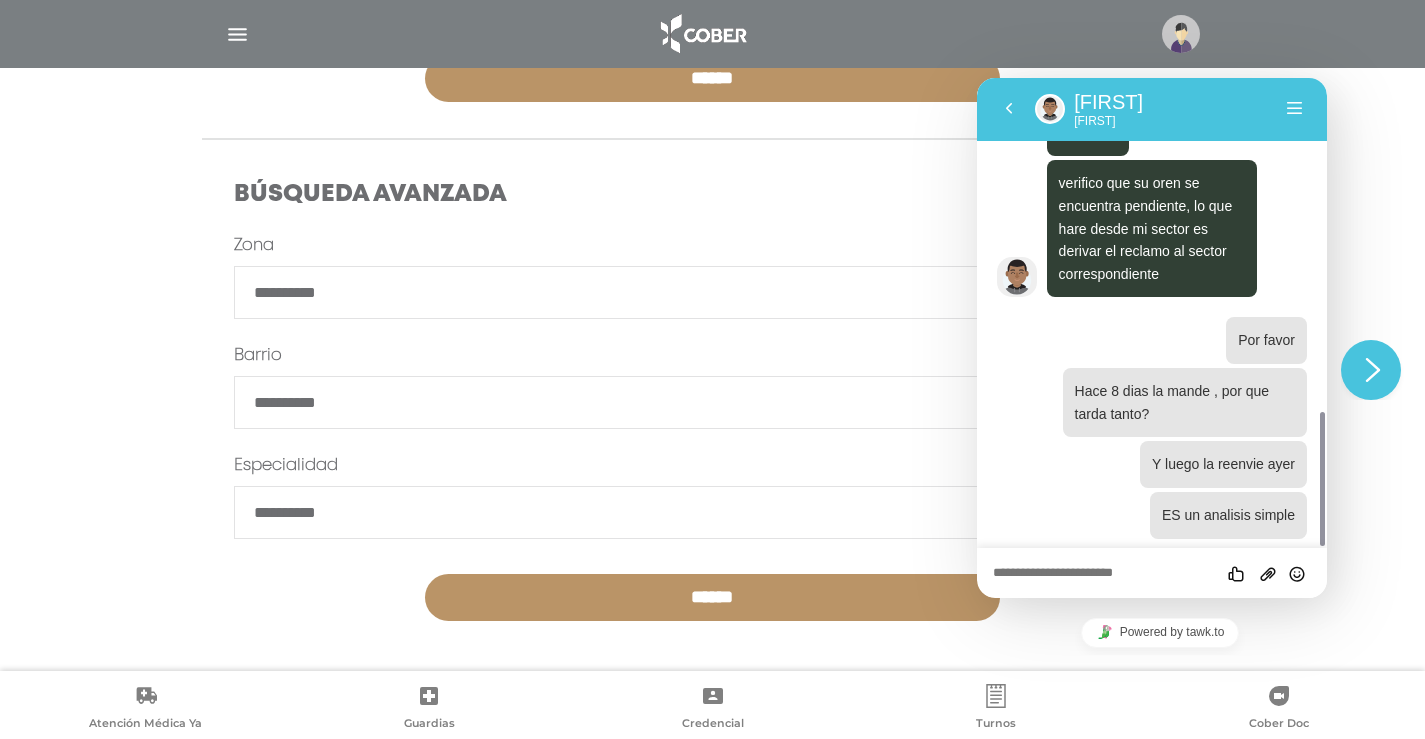 scroll, scrollTop: 1211, scrollLeft: 0, axis: vertical 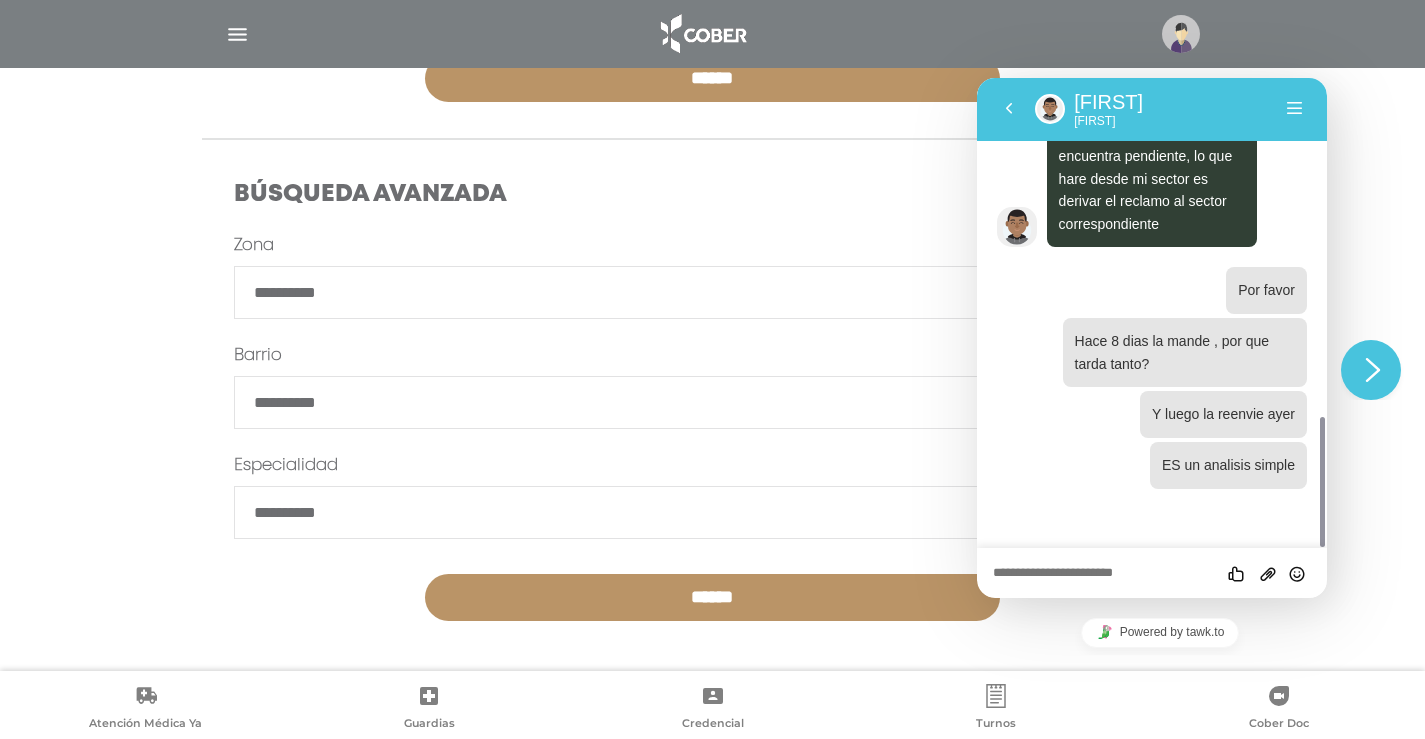 click at bounding box center [977, 78] 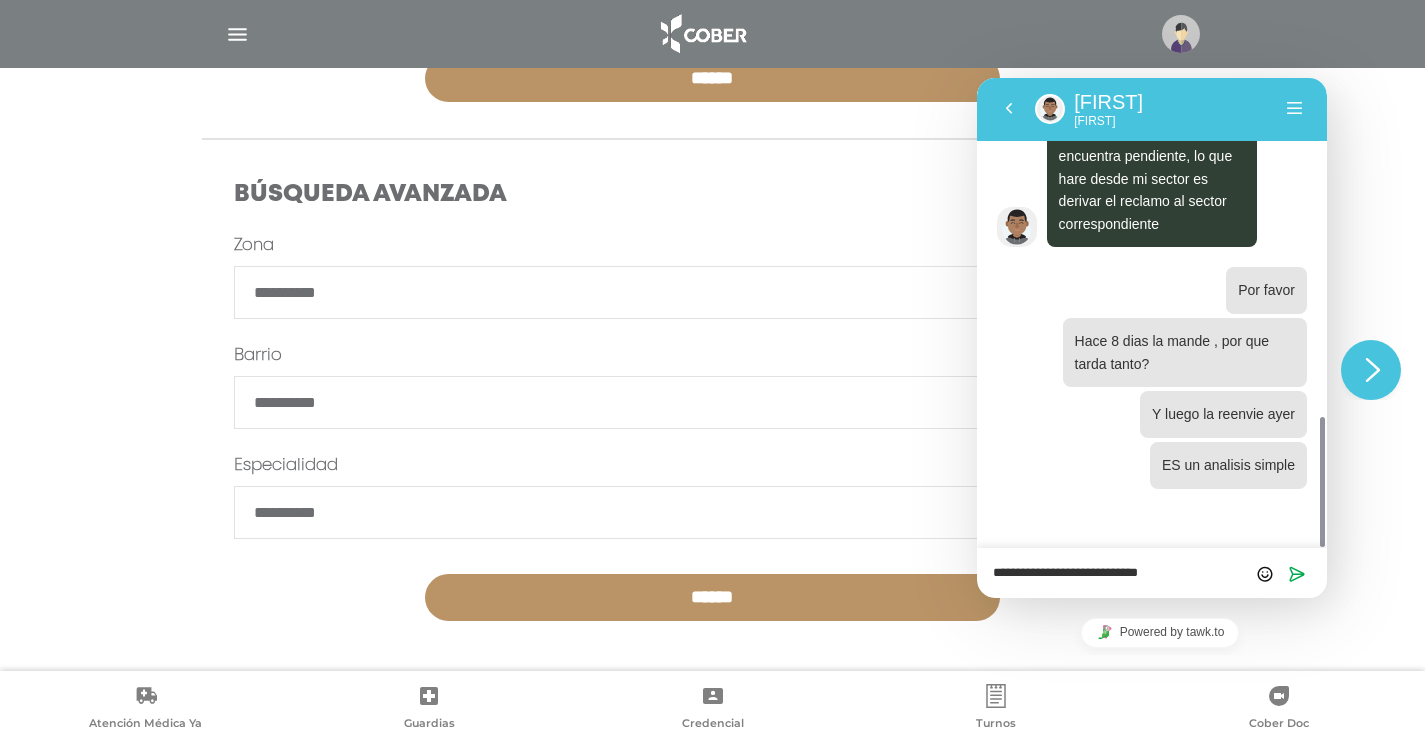 type on "**********" 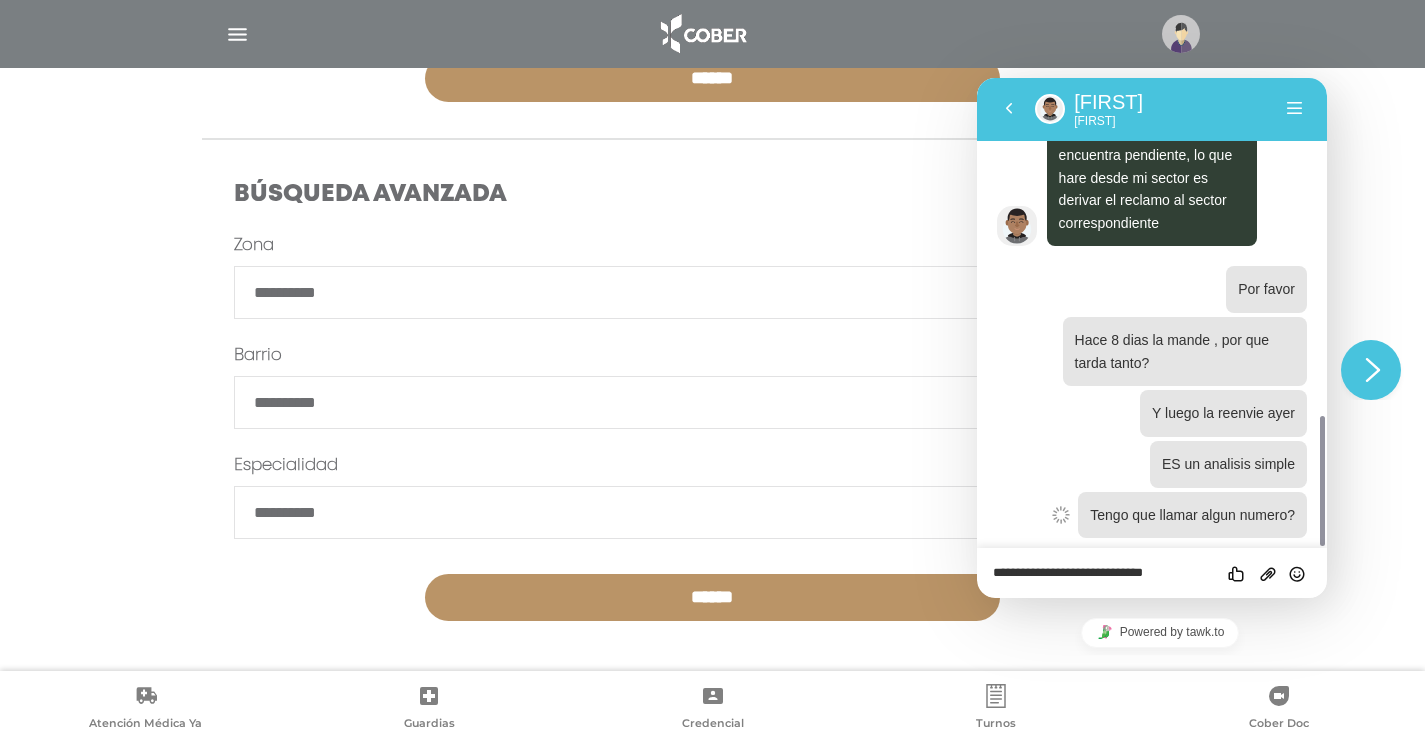 type 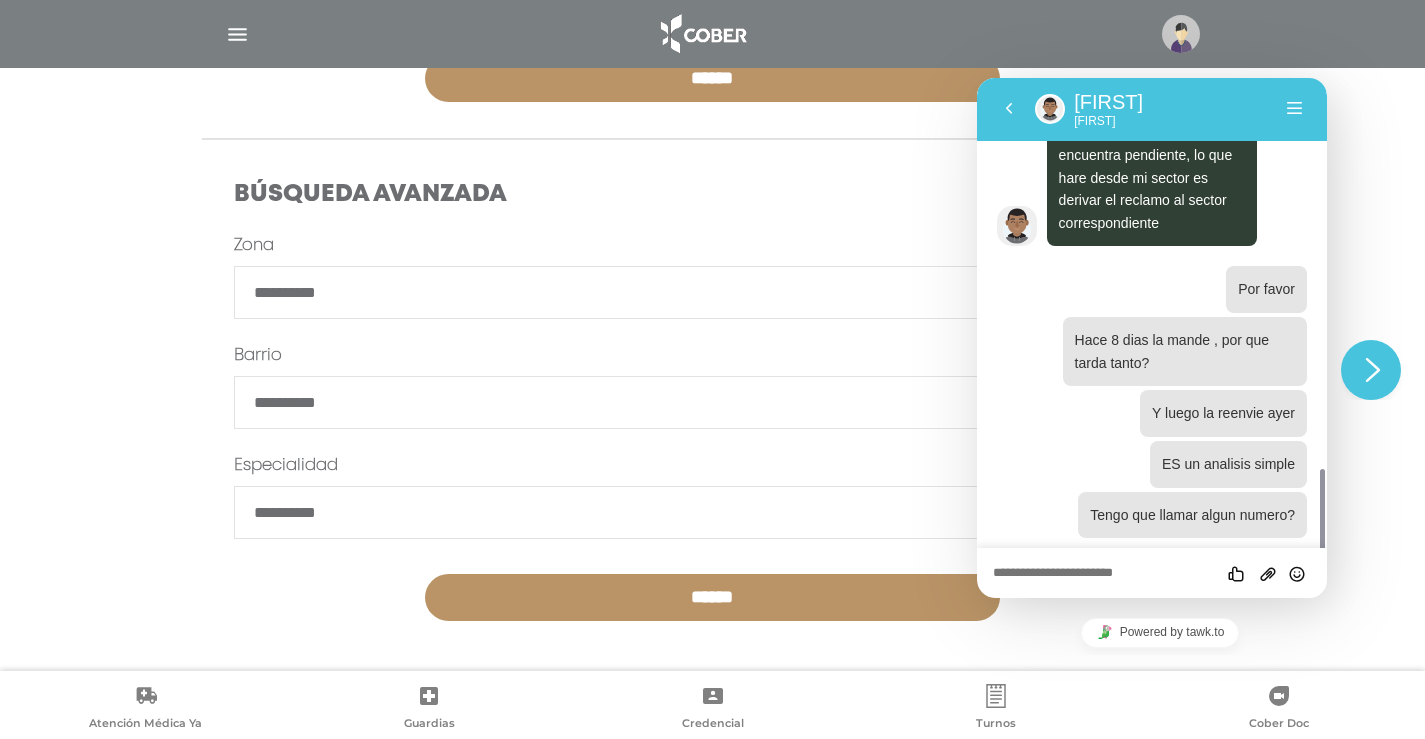 scroll, scrollTop: 1261, scrollLeft: 0, axis: vertical 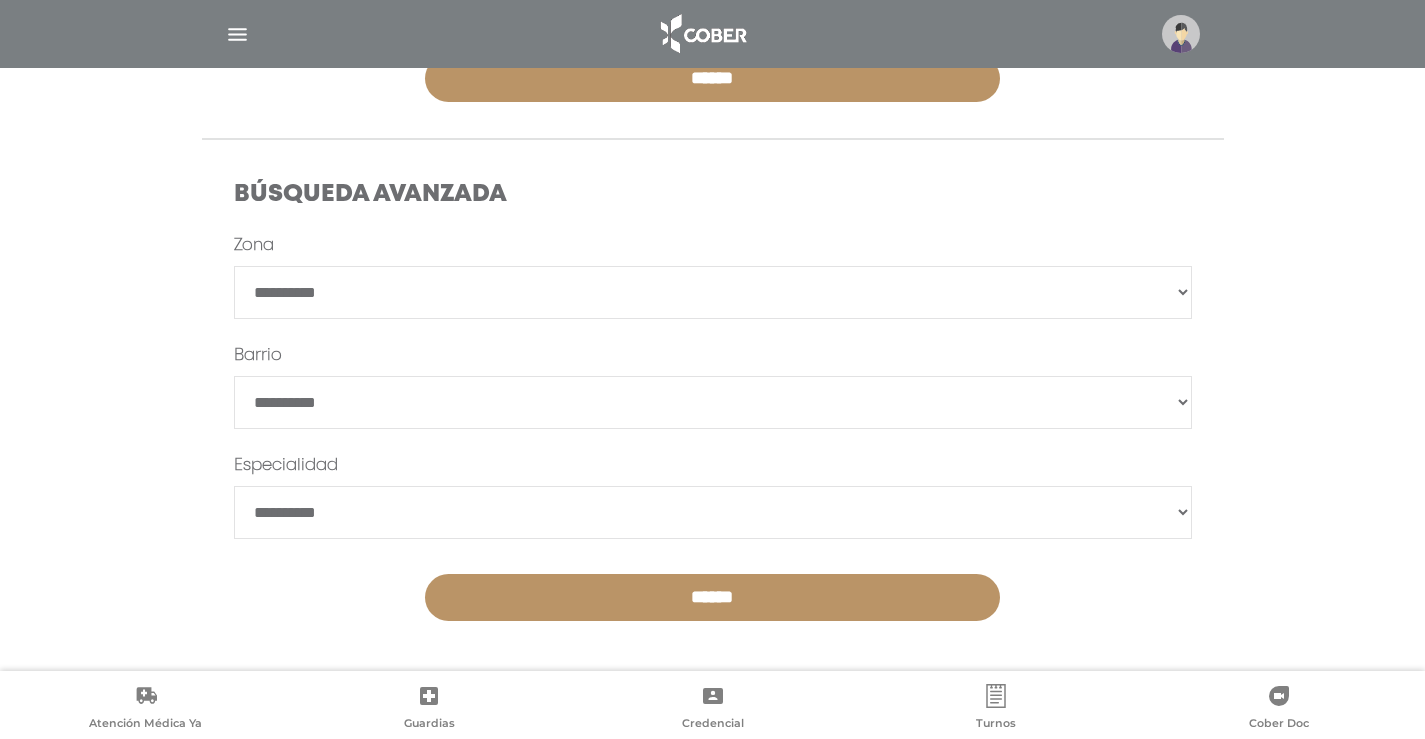 click at bounding box center [1181, 34] 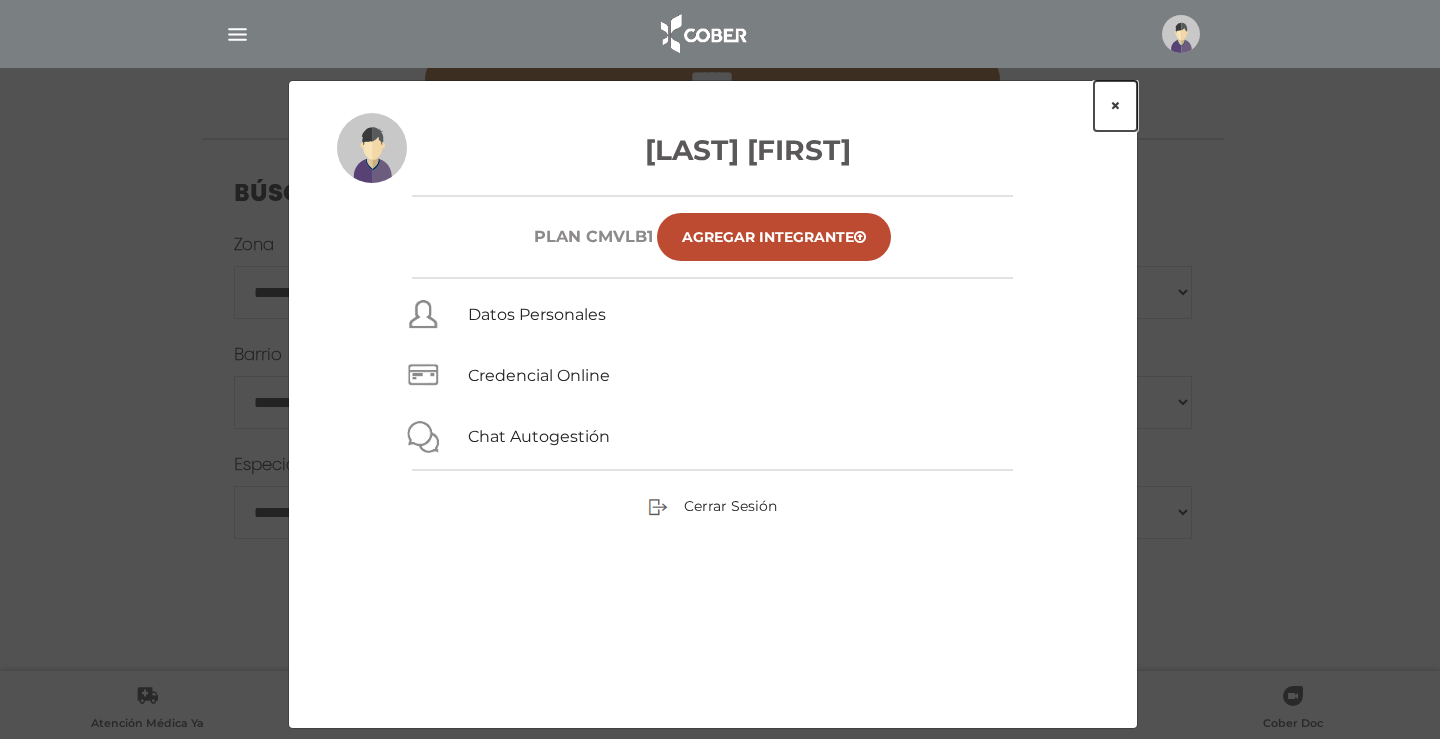click on "×" at bounding box center (1115, 106) 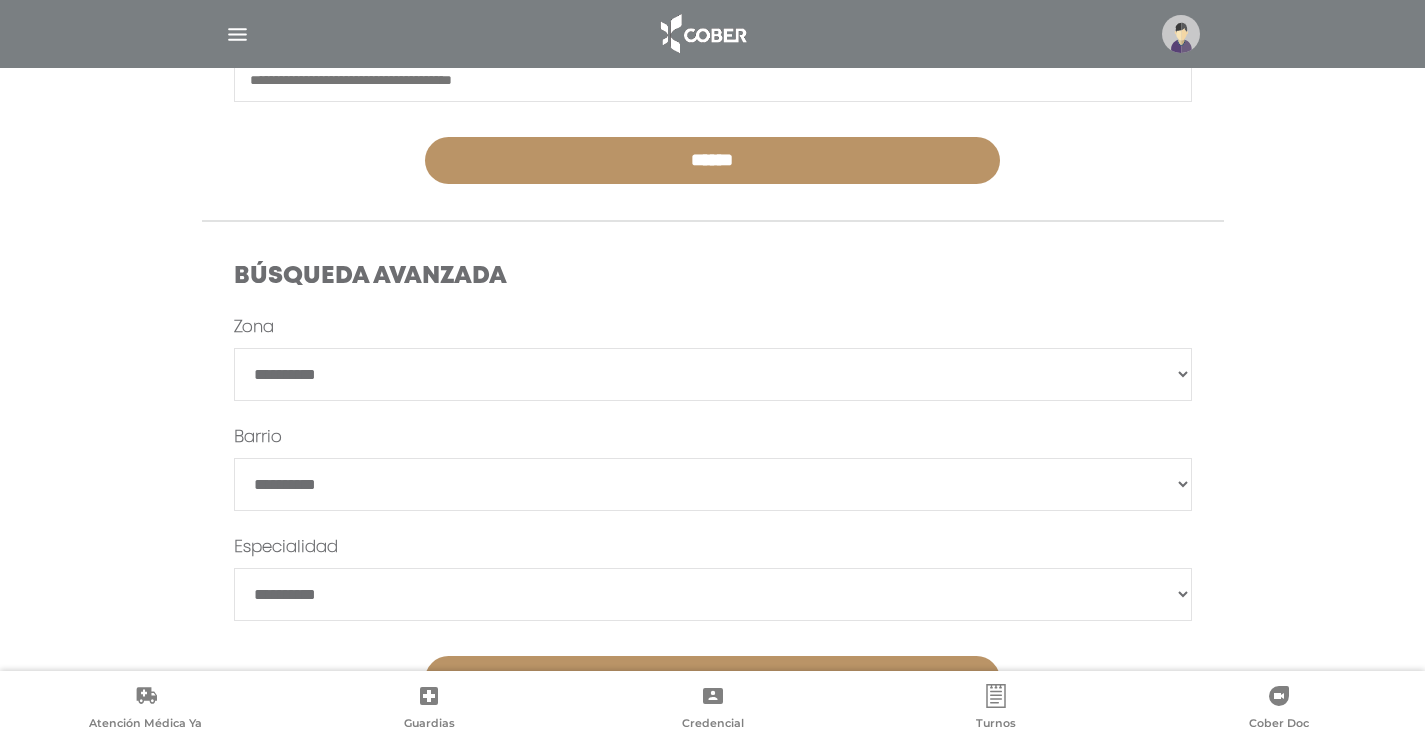 scroll, scrollTop: 0, scrollLeft: 0, axis: both 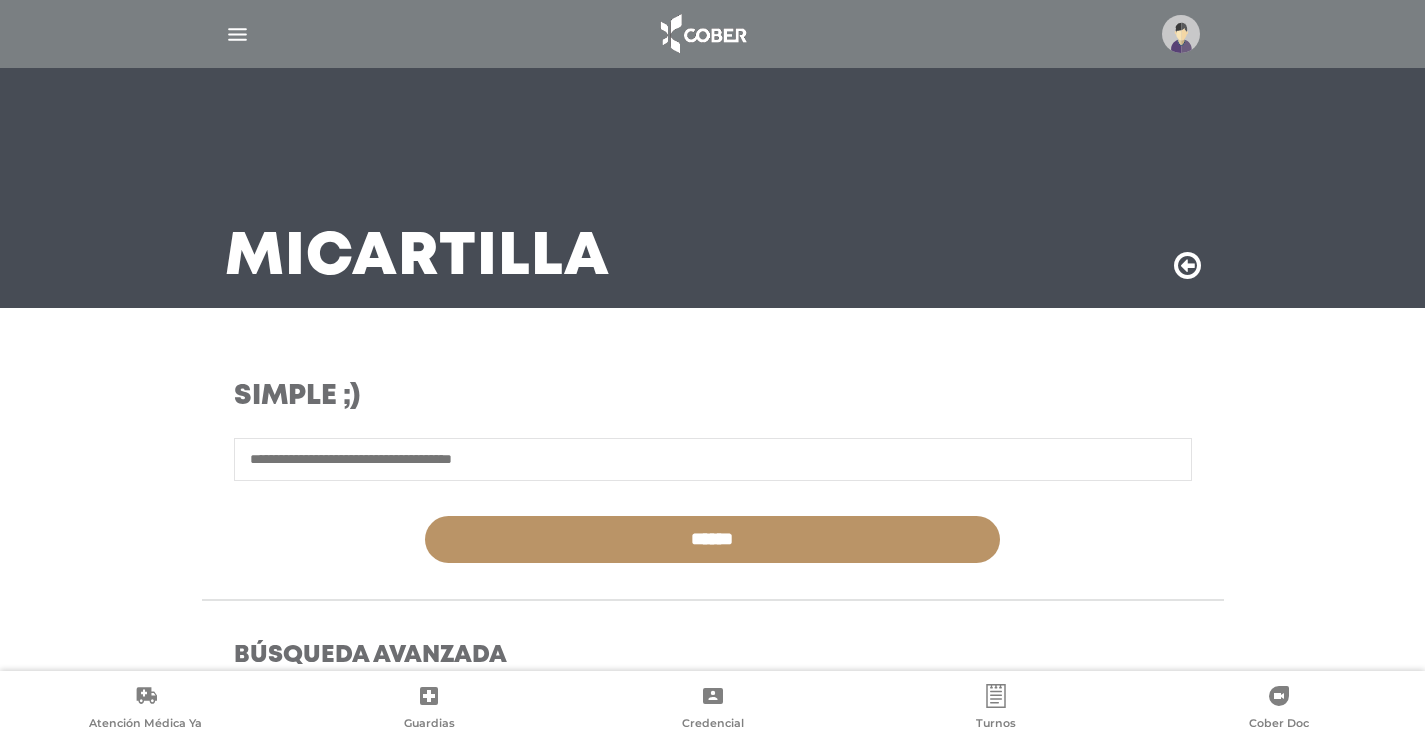 click at bounding box center (237, 34) 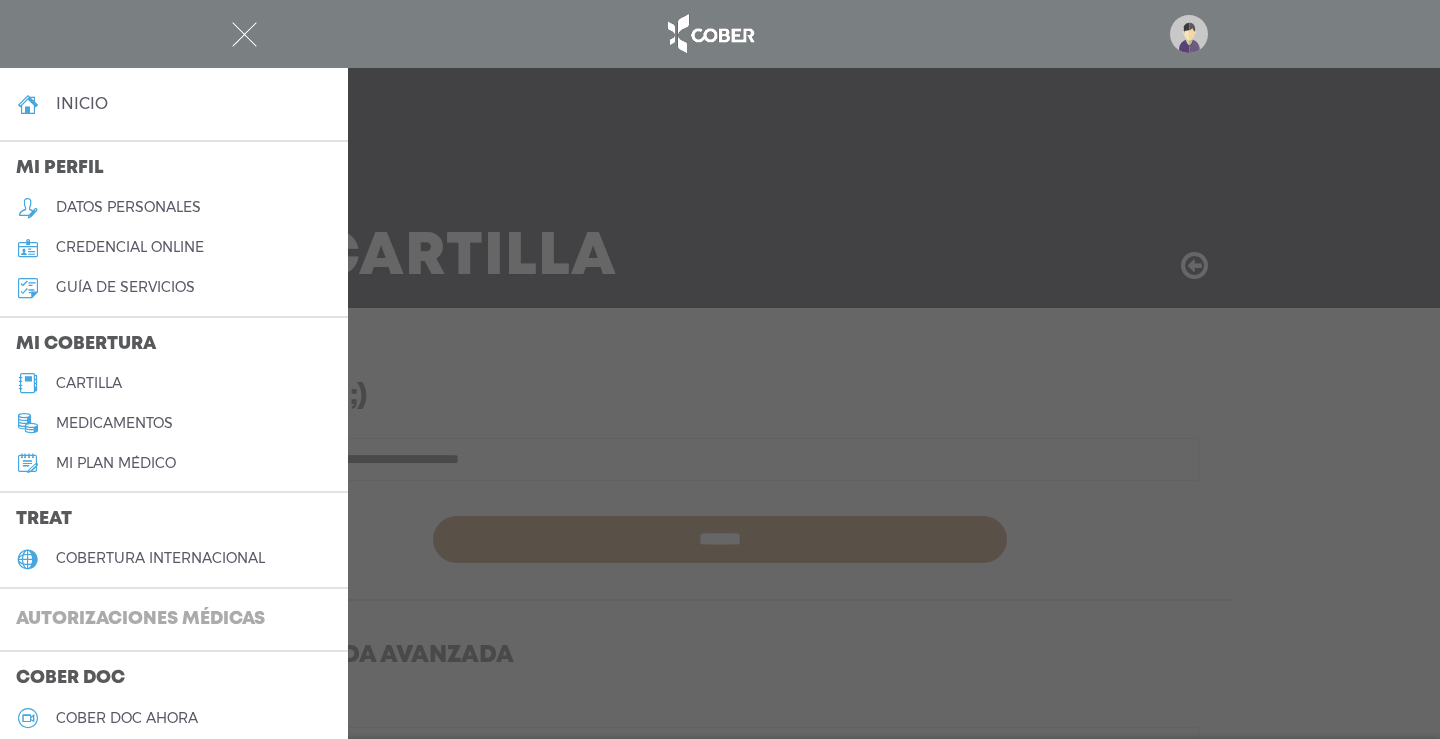 click on "Autorizaciones médicas" at bounding box center (140, 620) 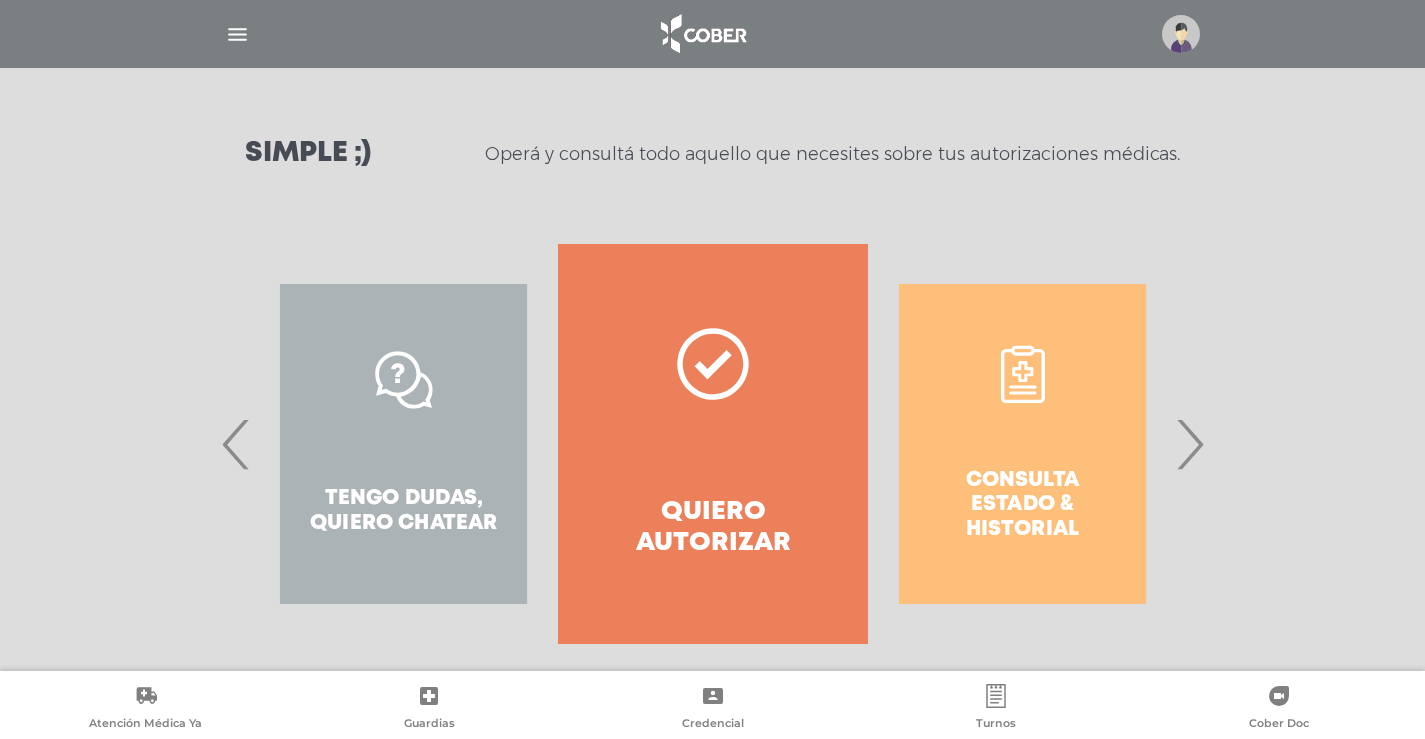 scroll, scrollTop: 265, scrollLeft: 0, axis: vertical 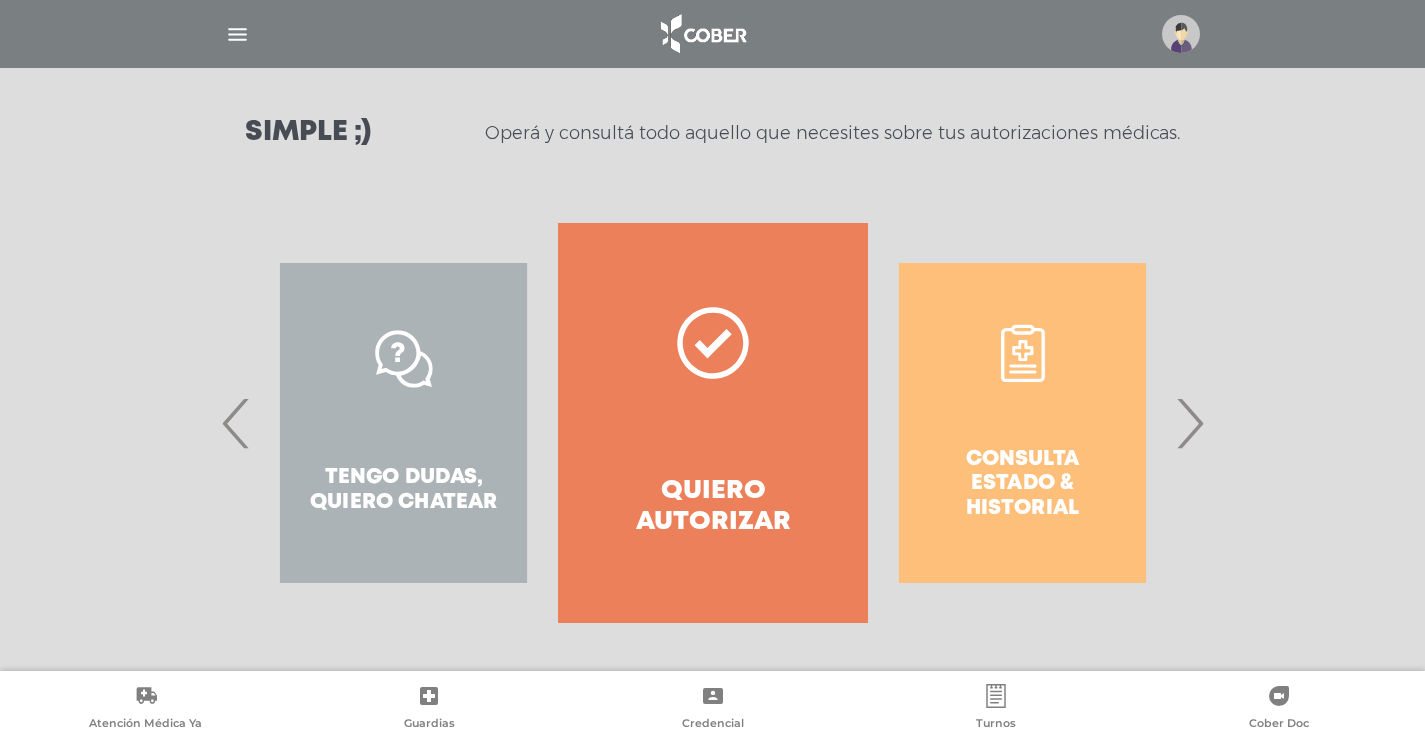 click on "›" at bounding box center [1189, 423] 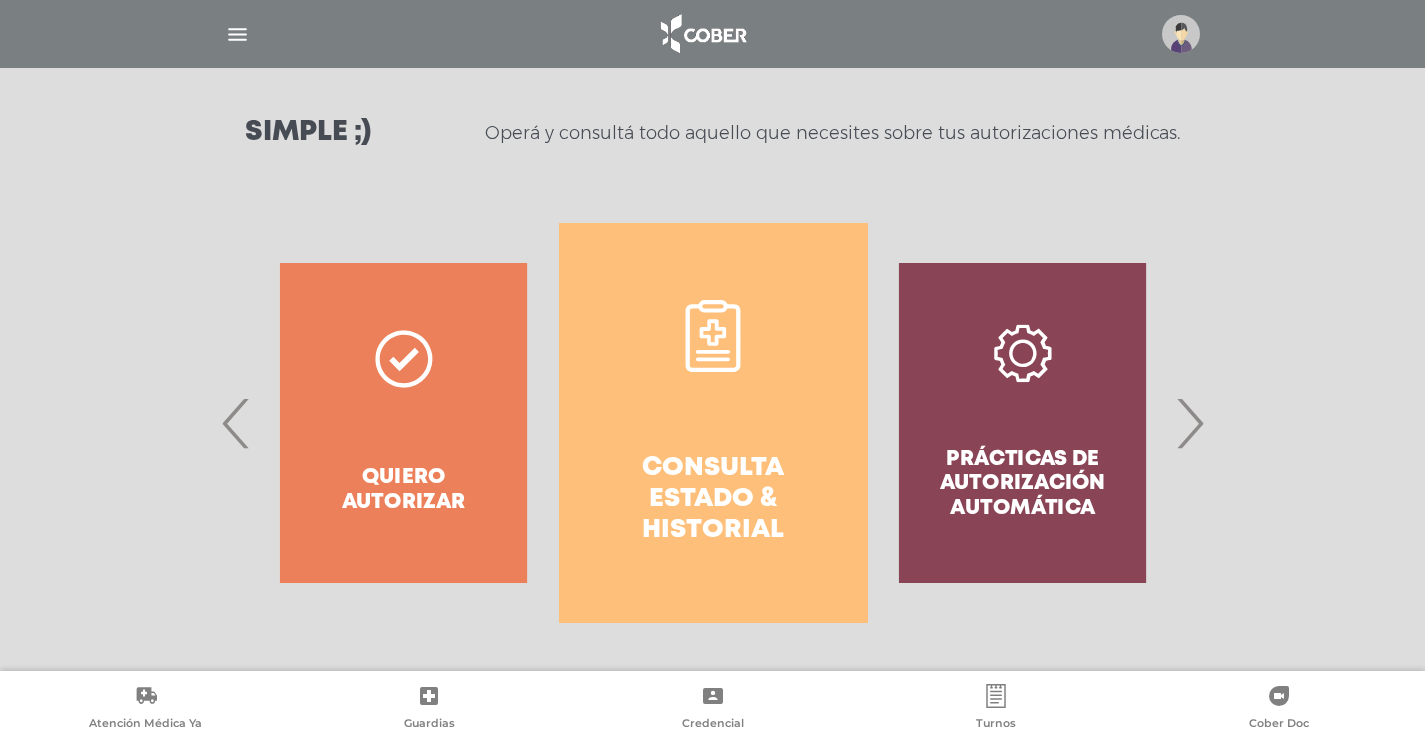 click on "Consulta estado & historial" at bounding box center (713, 500) 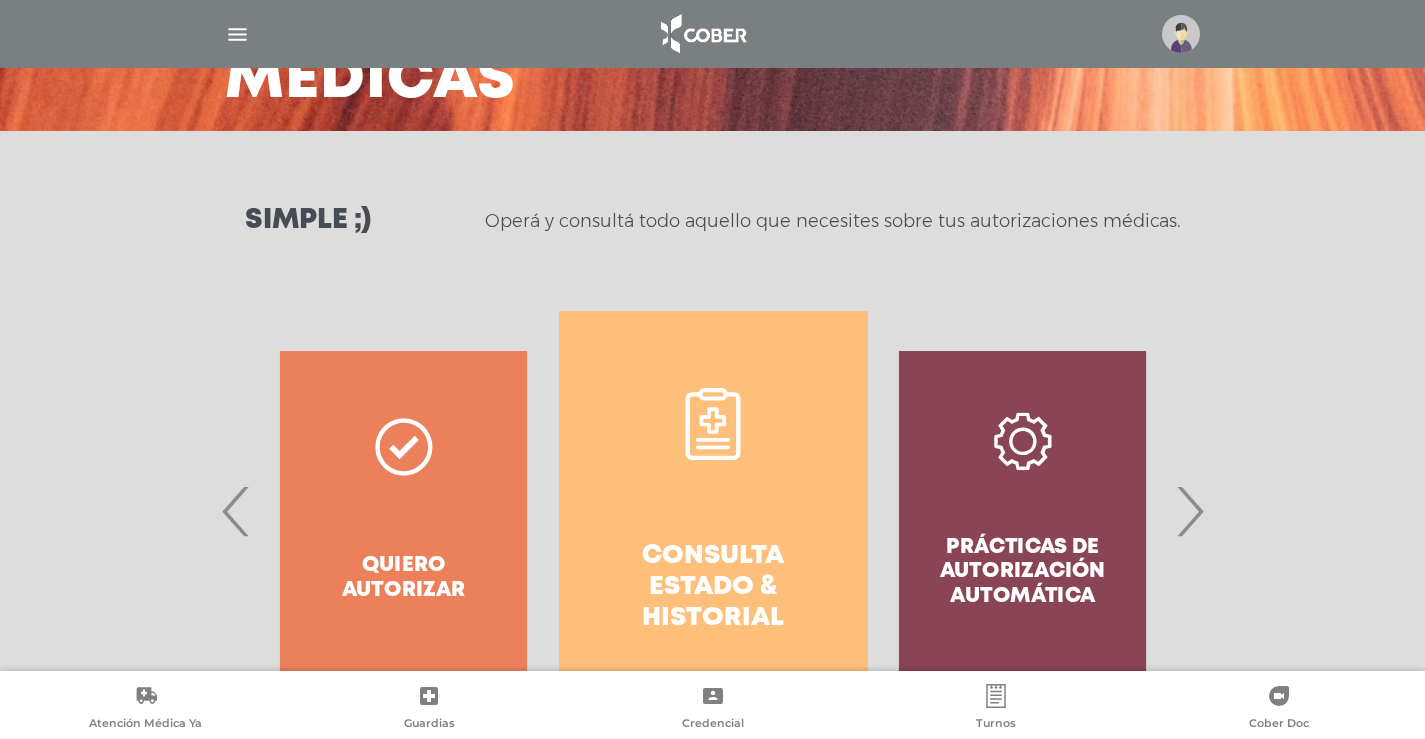 scroll, scrollTop: 300, scrollLeft: 0, axis: vertical 